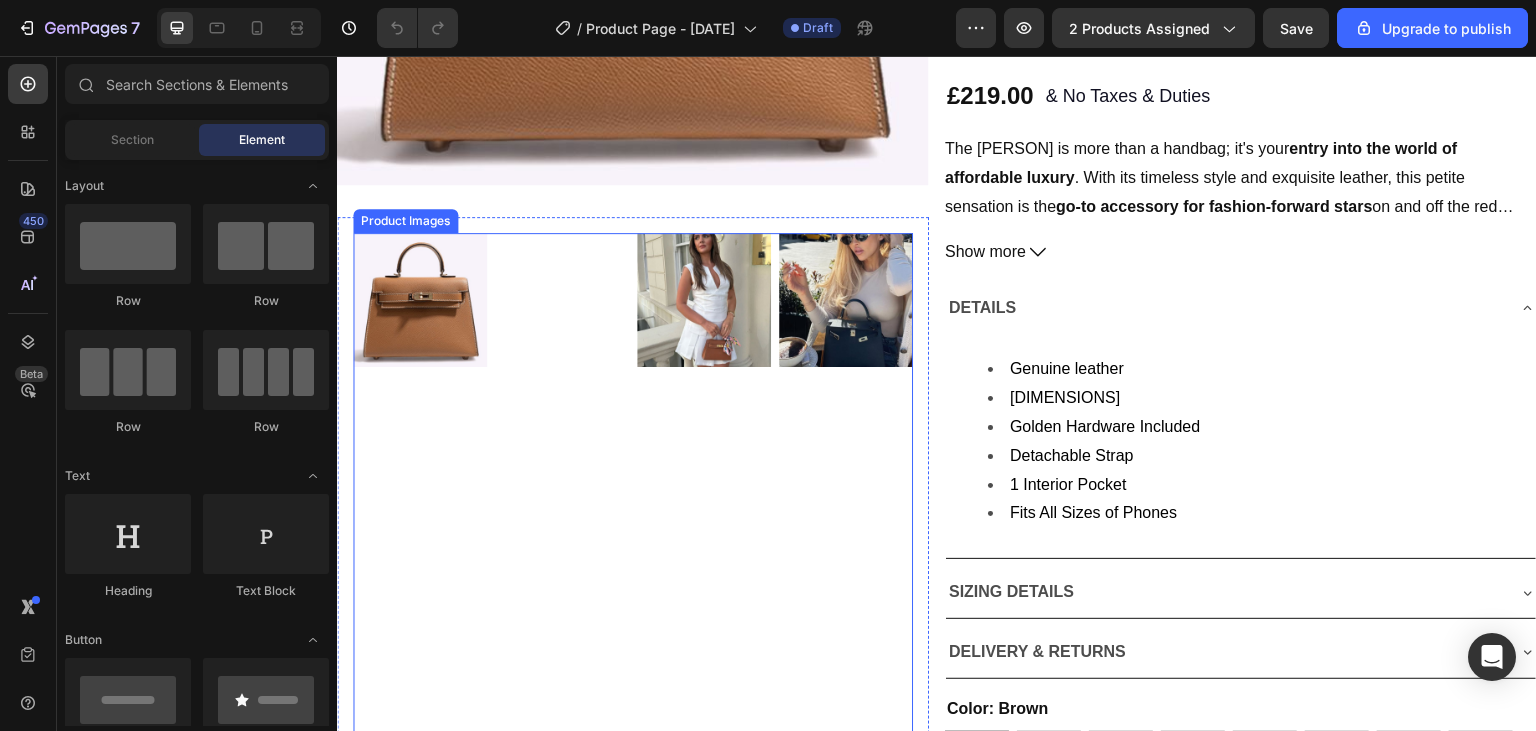 scroll, scrollTop: 562, scrollLeft: 0, axis: vertical 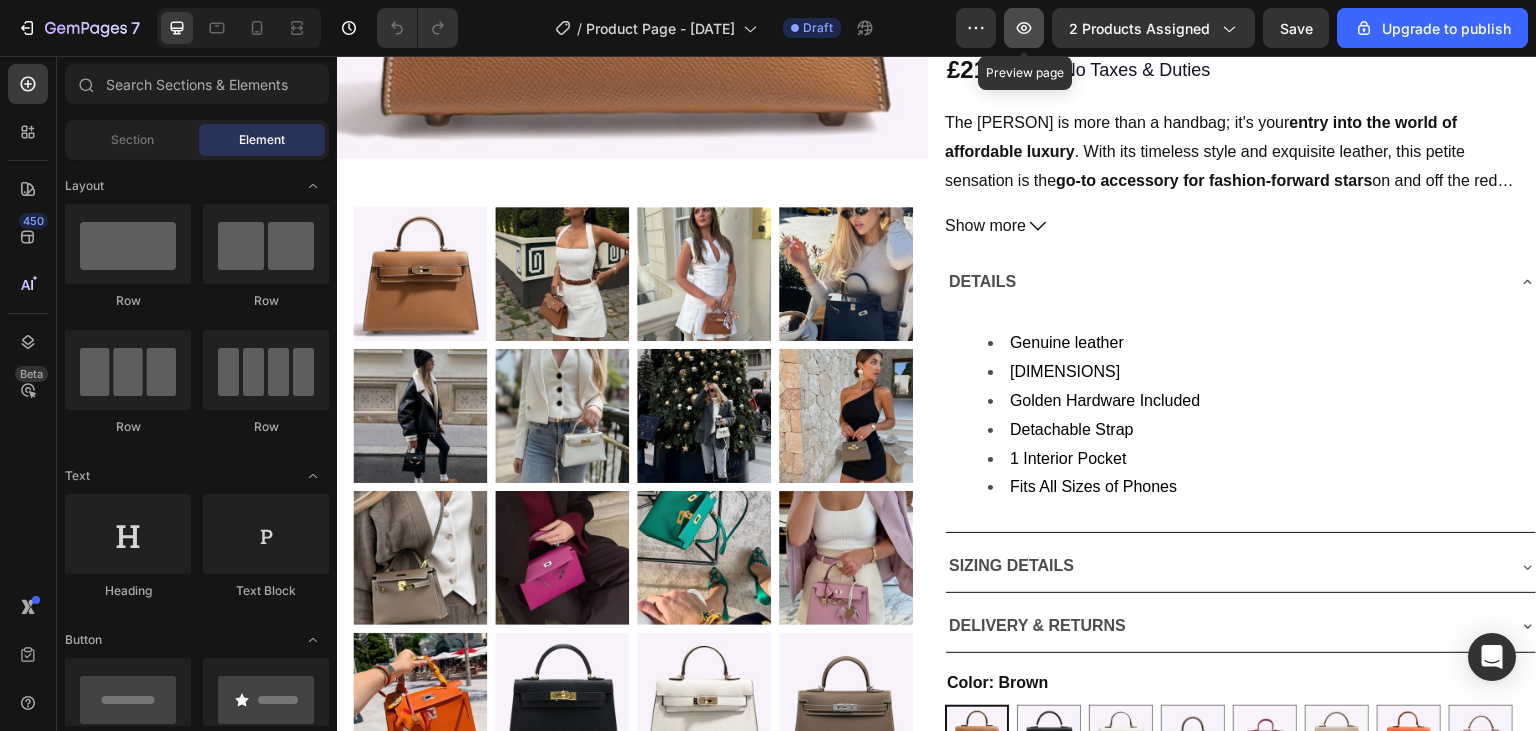 click 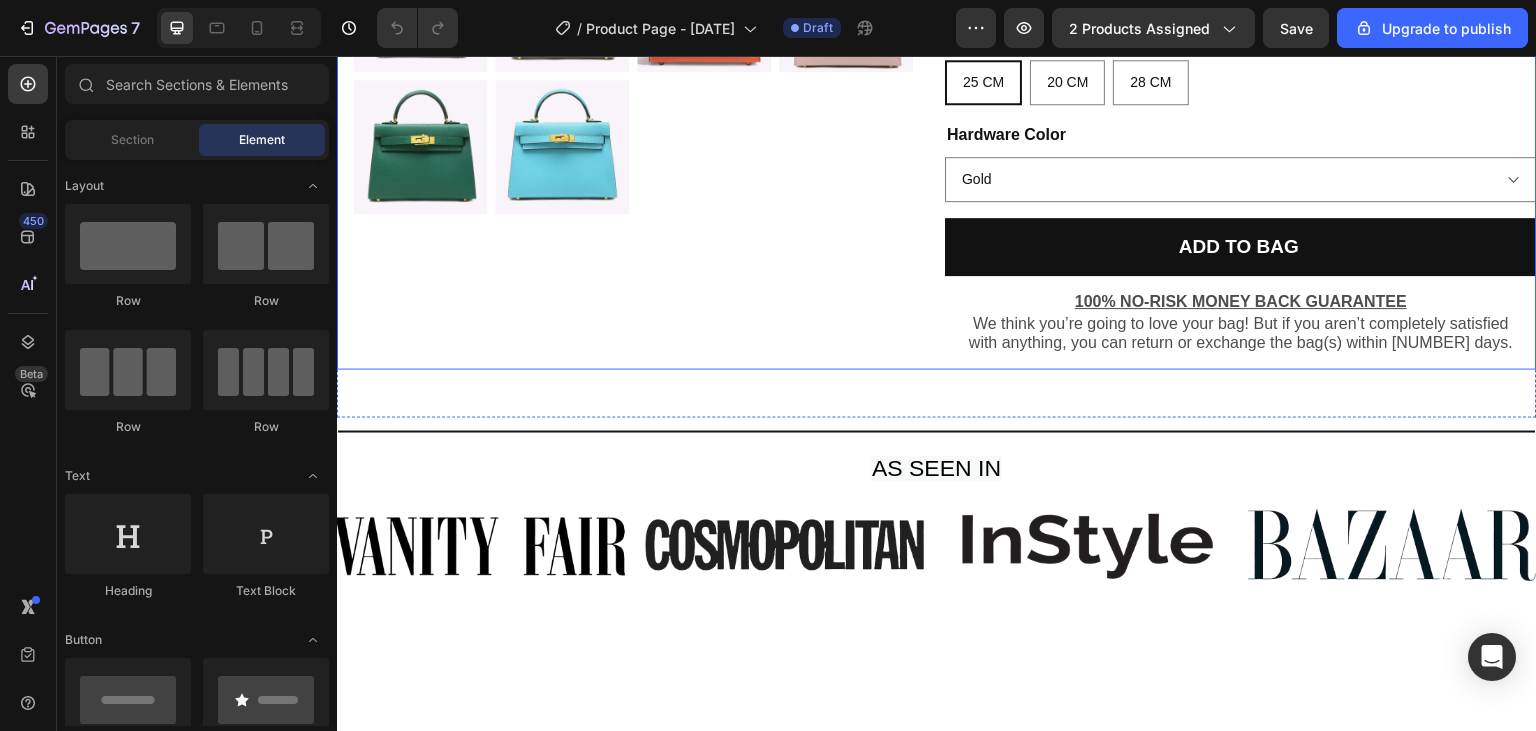 scroll, scrollTop: 1407, scrollLeft: 0, axis: vertical 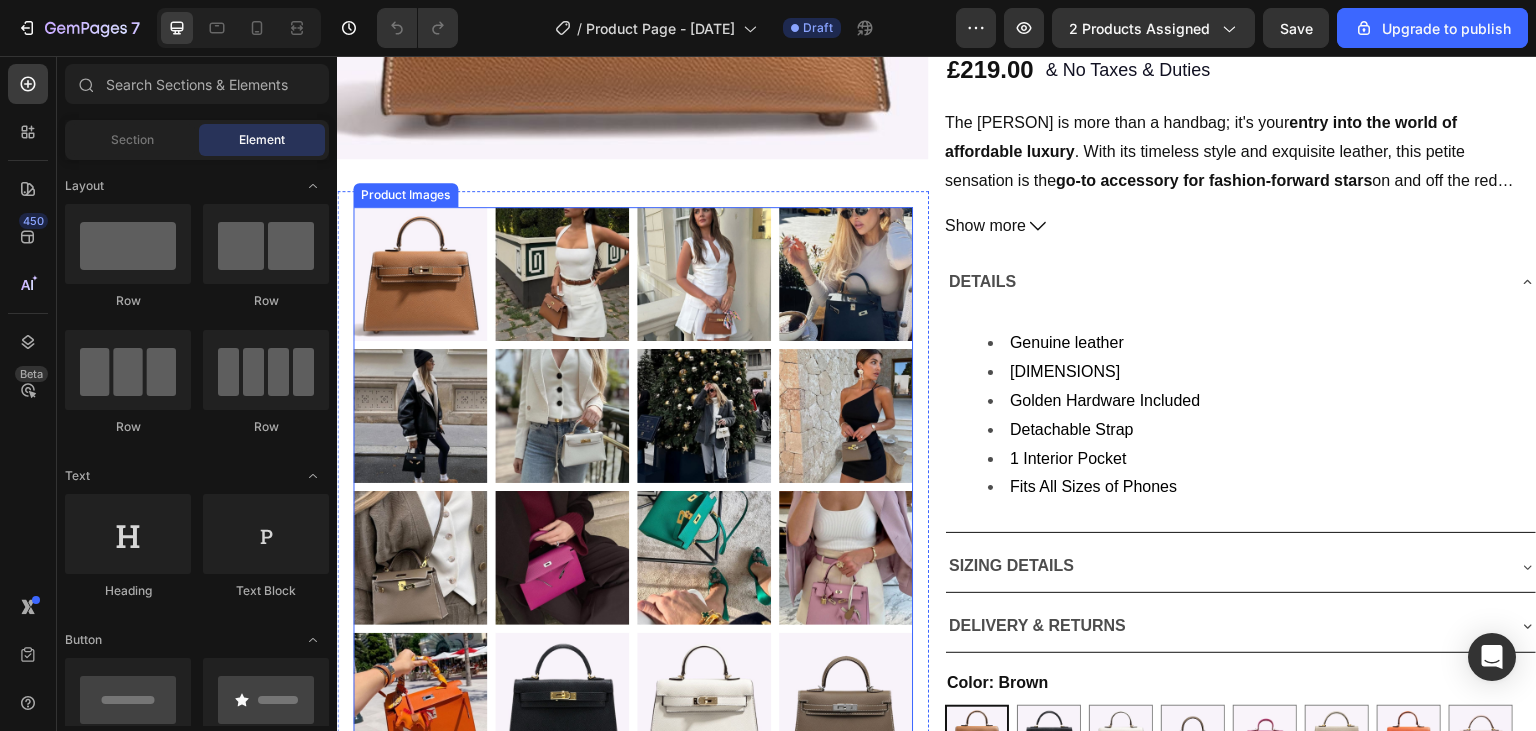 click at bounding box center (633, 629) 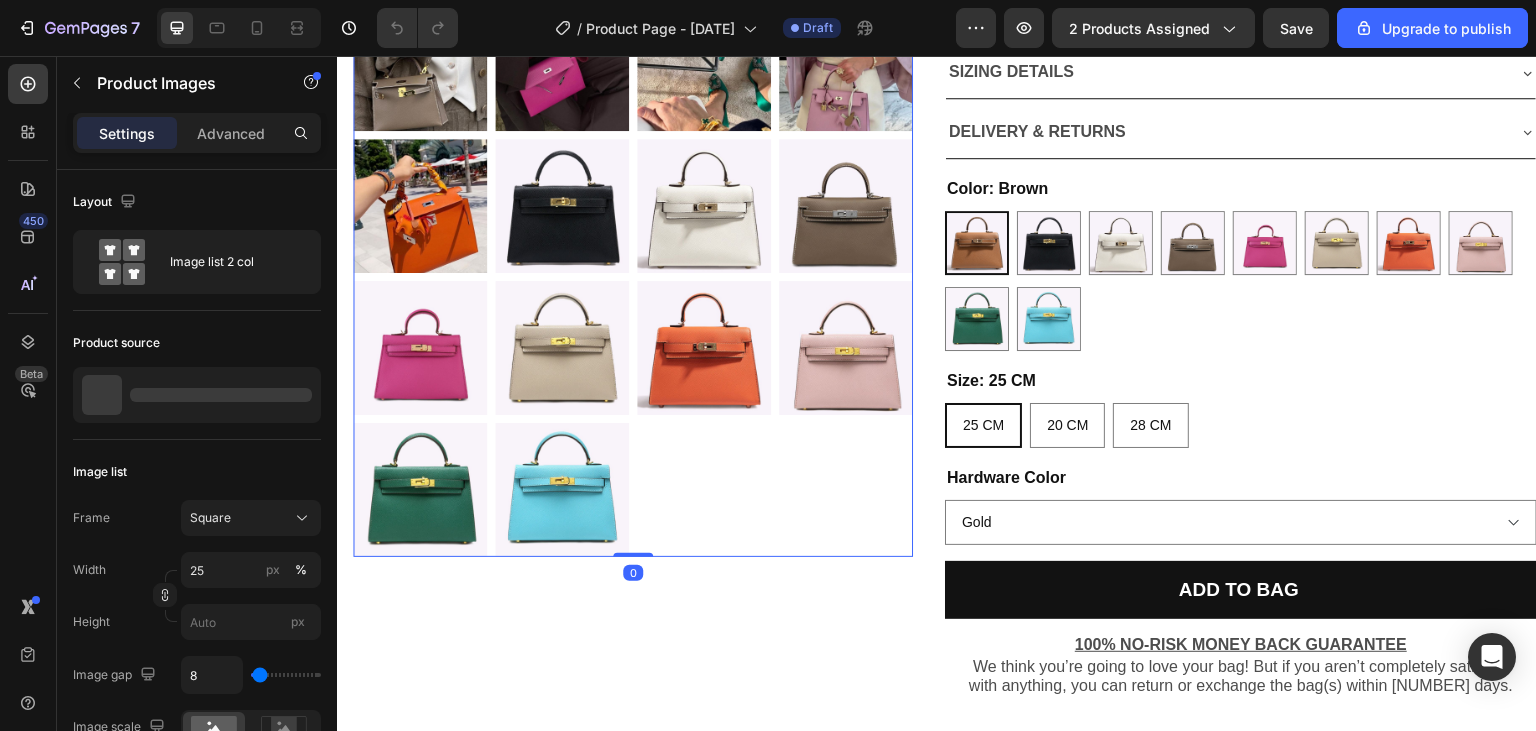 scroll, scrollTop: 1126, scrollLeft: 0, axis: vertical 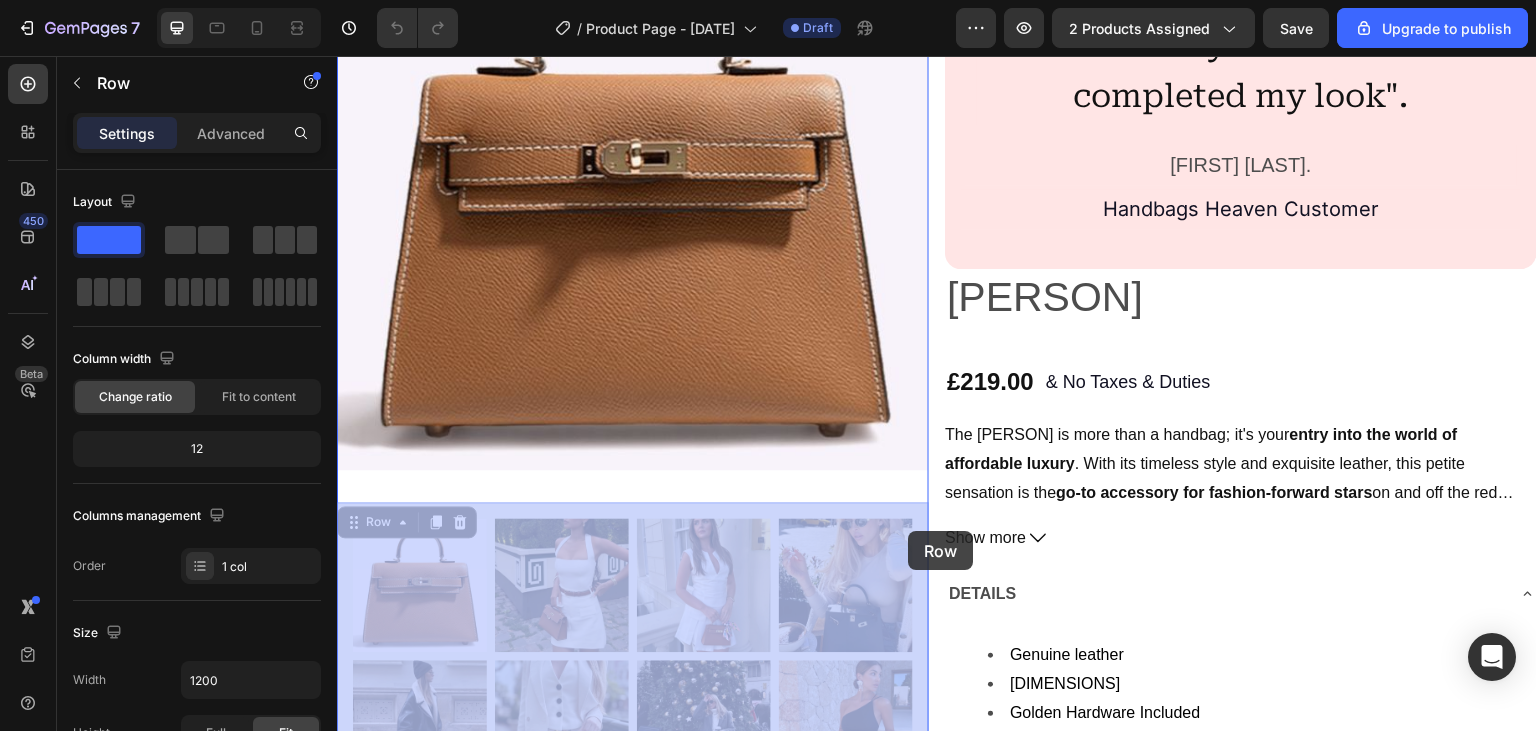 drag, startPoint x: 894, startPoint y: 490, endPoint x: 908, endPoint y: 531, distance: 43.32436 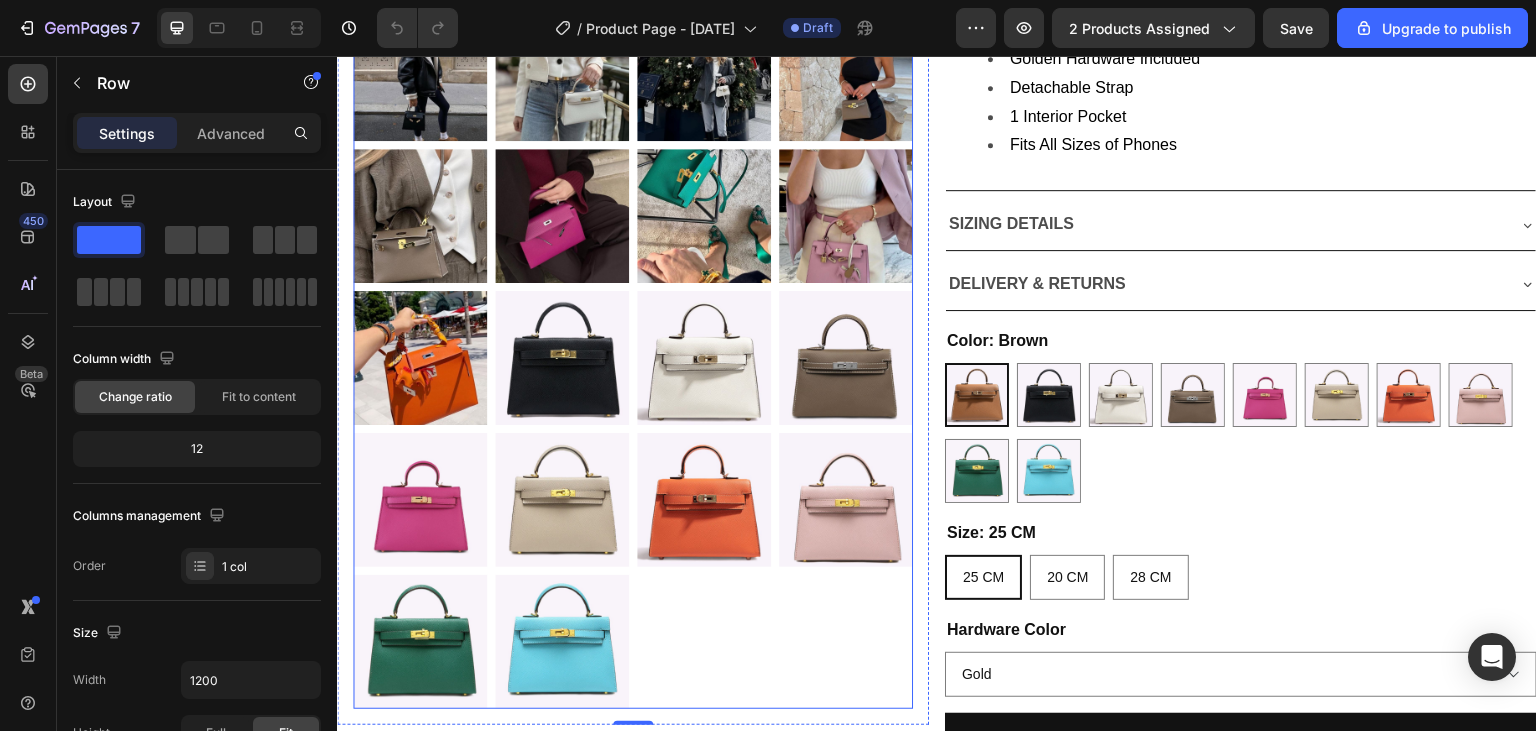 scroll, scrollTop: 1236, scrollLeft: 0, axis: vertical 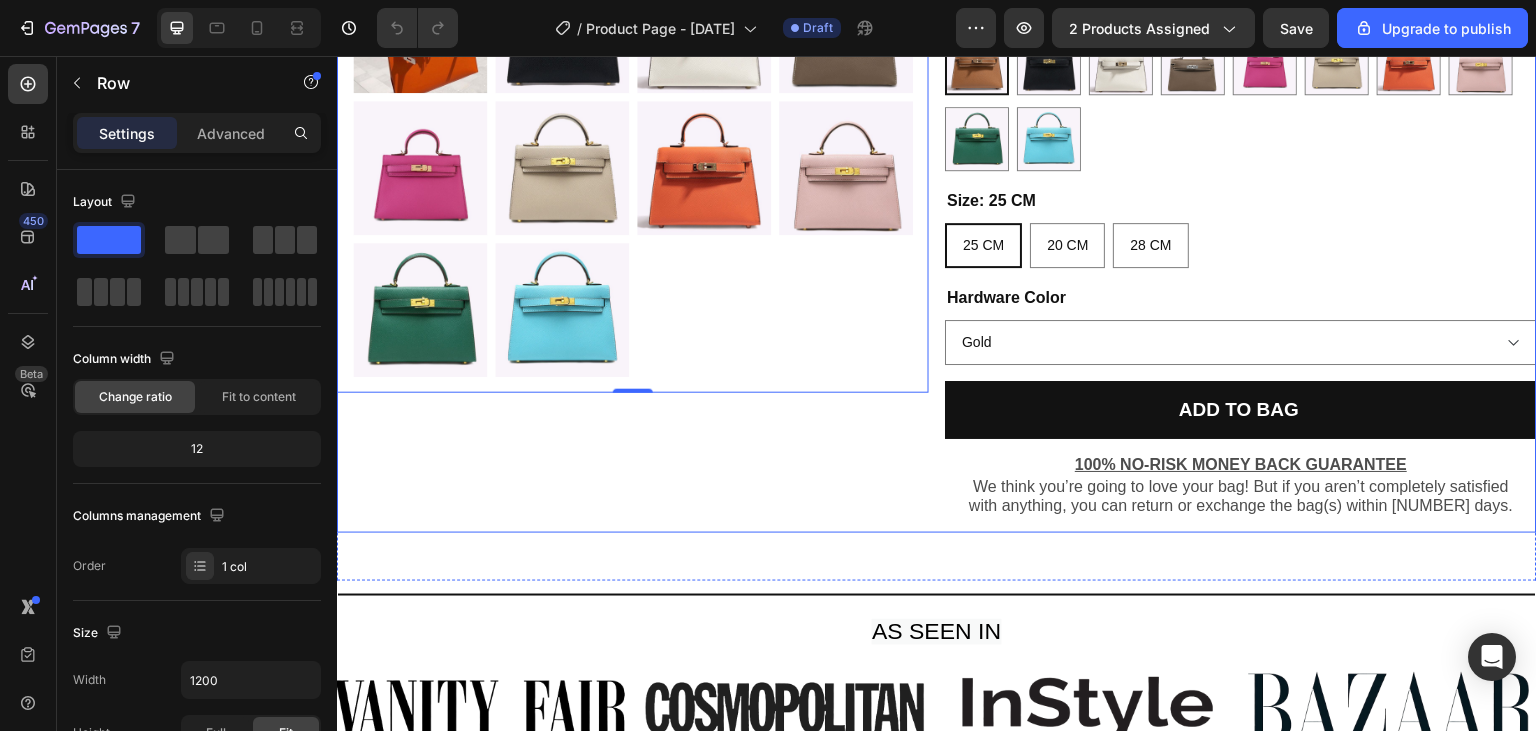 click on "Product Images Product Images Row   0 Product" at bounding box center (633, -287) 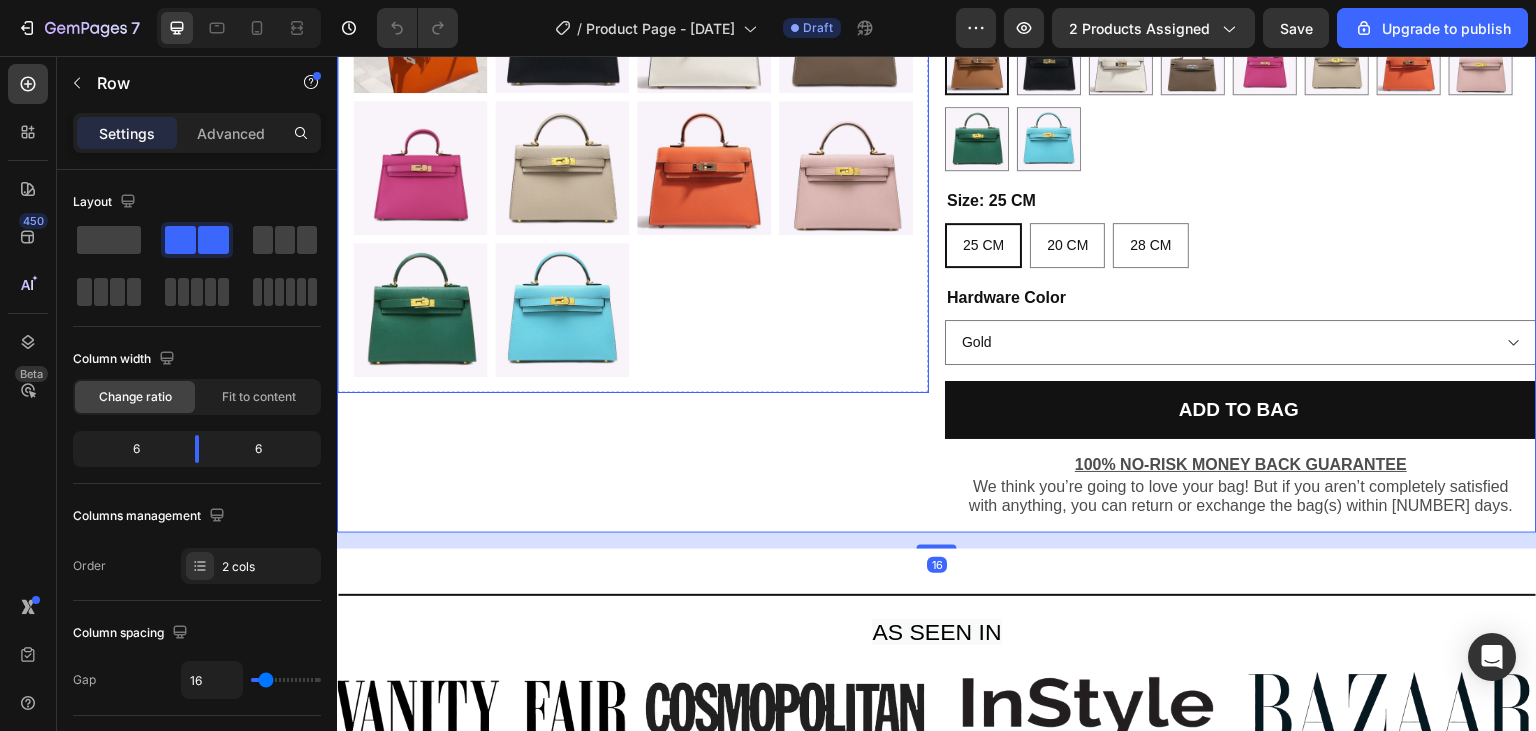 click at bounding box center (633, -45) 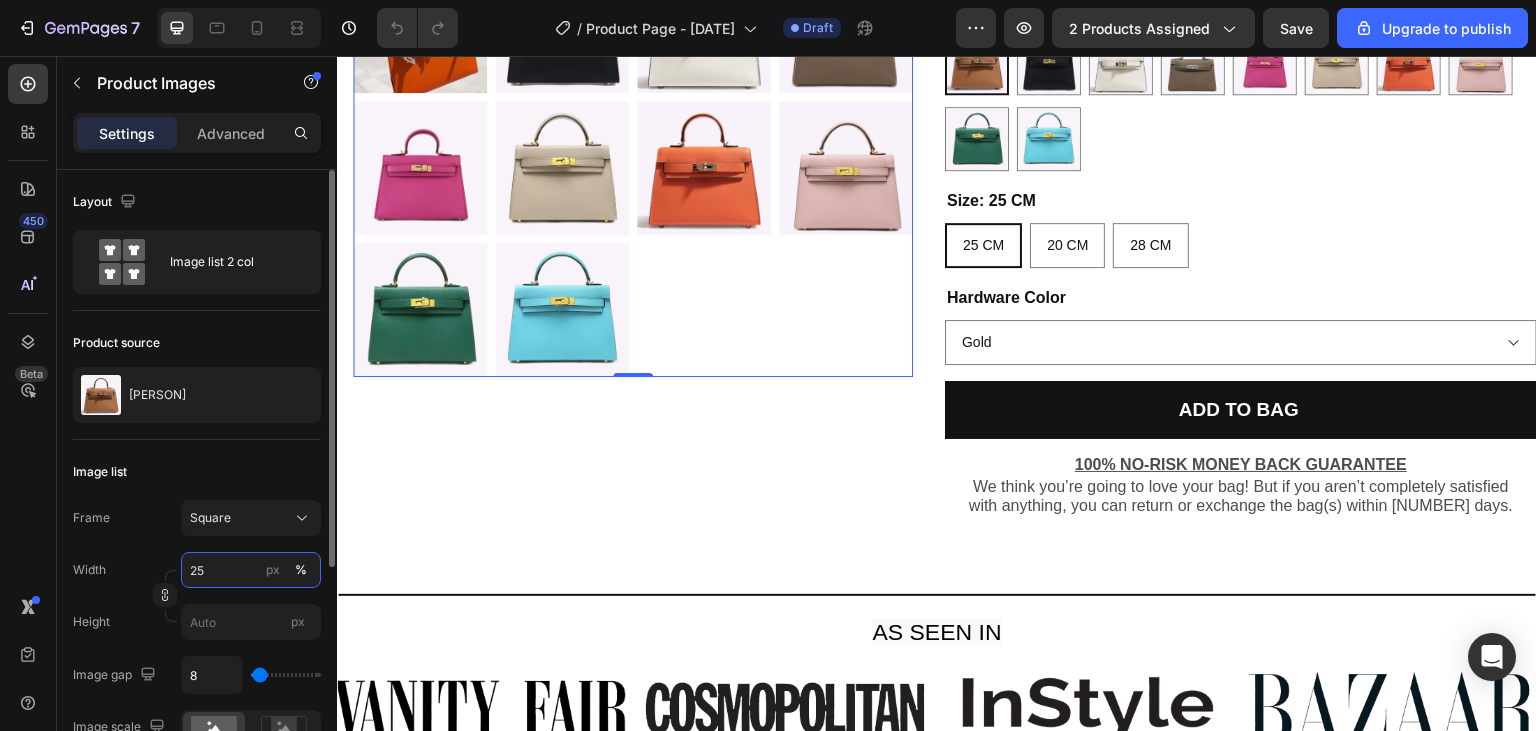 click on "25" at bounding box center [251, 570] 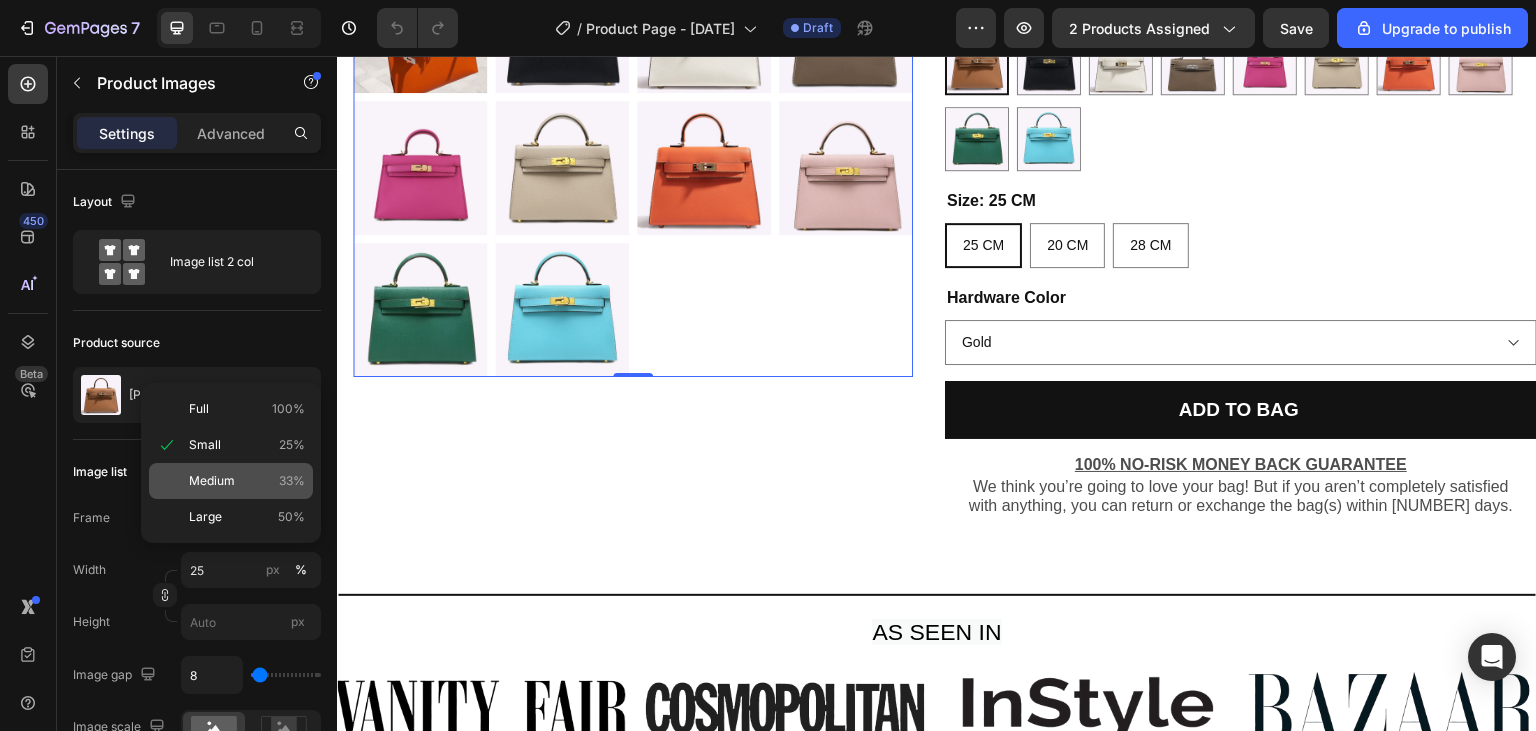 click on "Medium 33%" at bounding box center (247, 481) 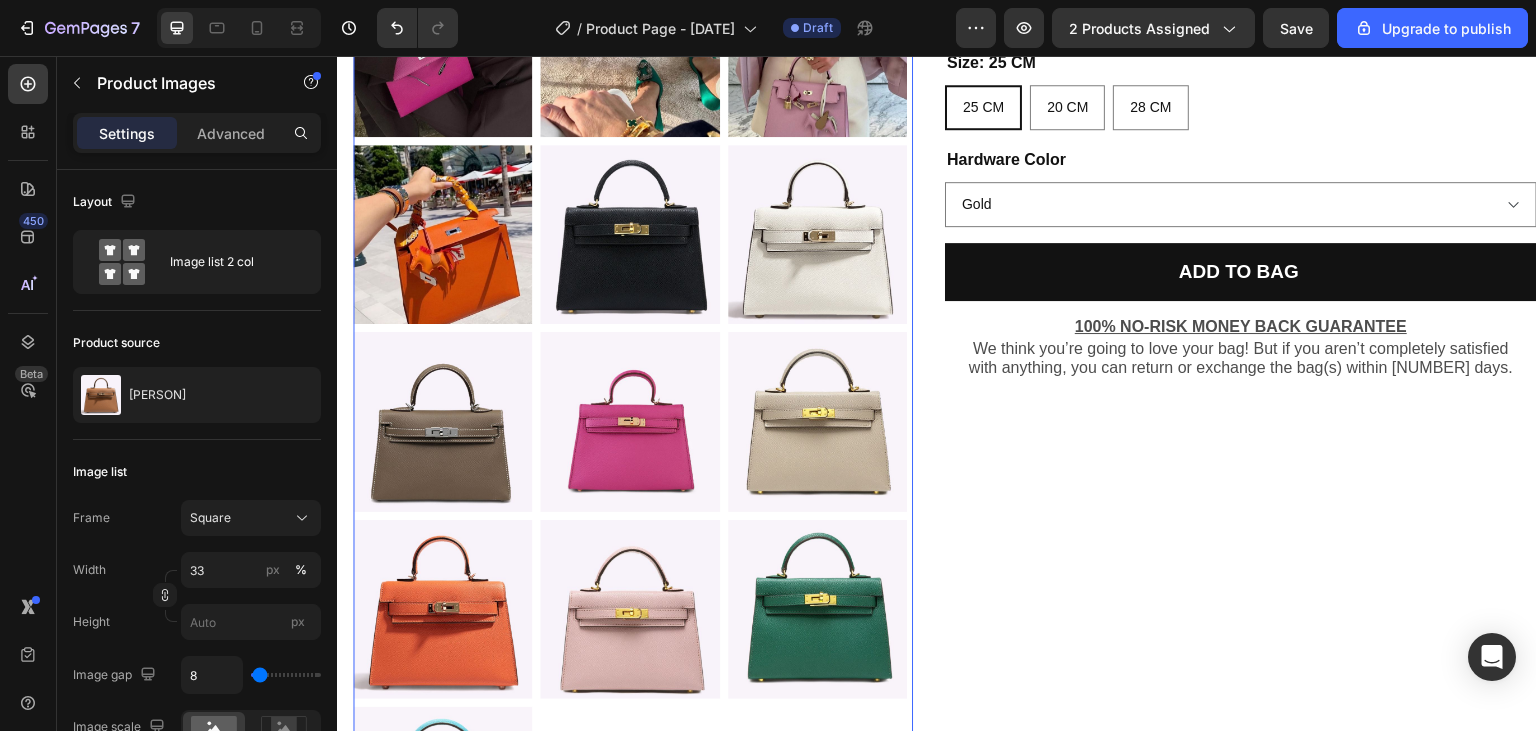 scroll, scrollTop: 1517, scrollLeft: 0, axis: vertical 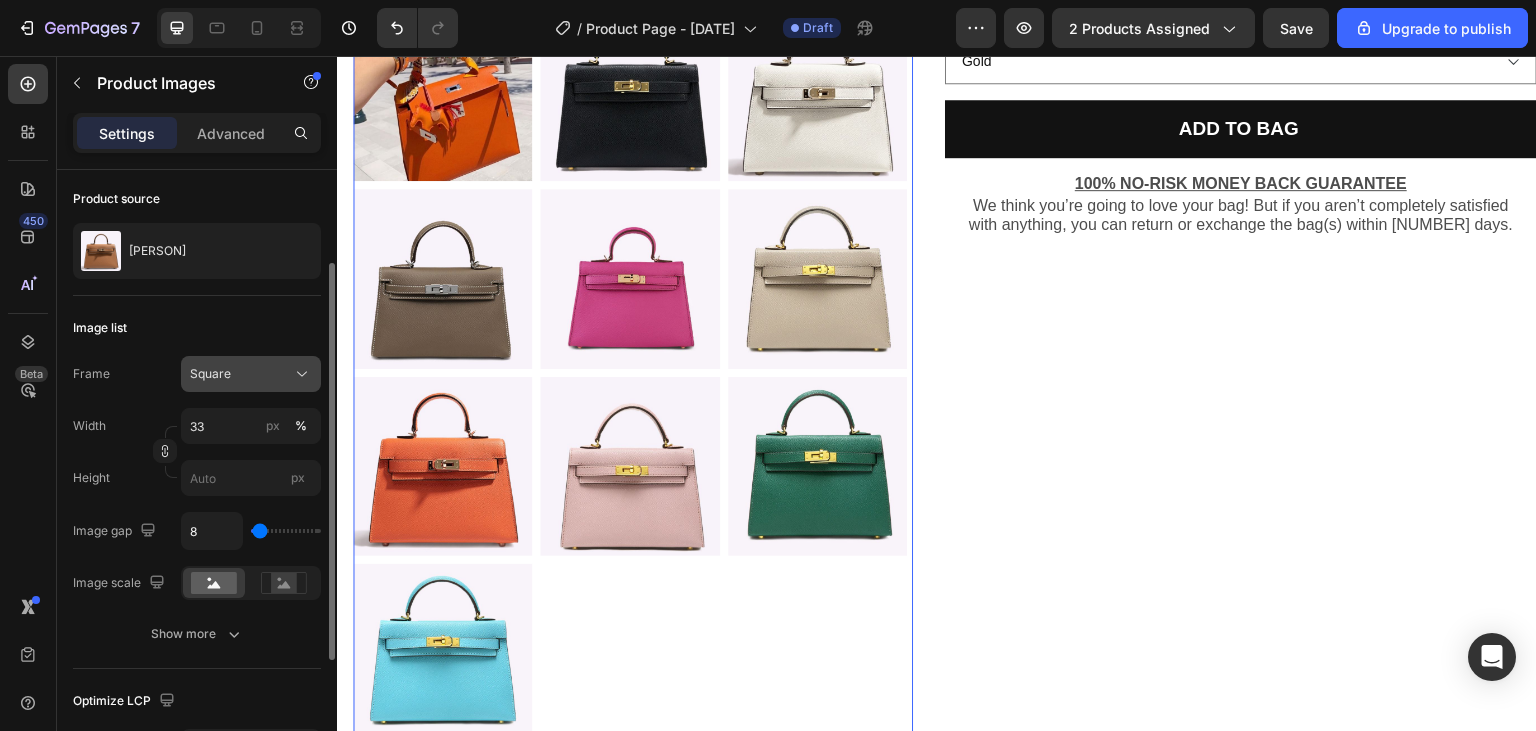 click 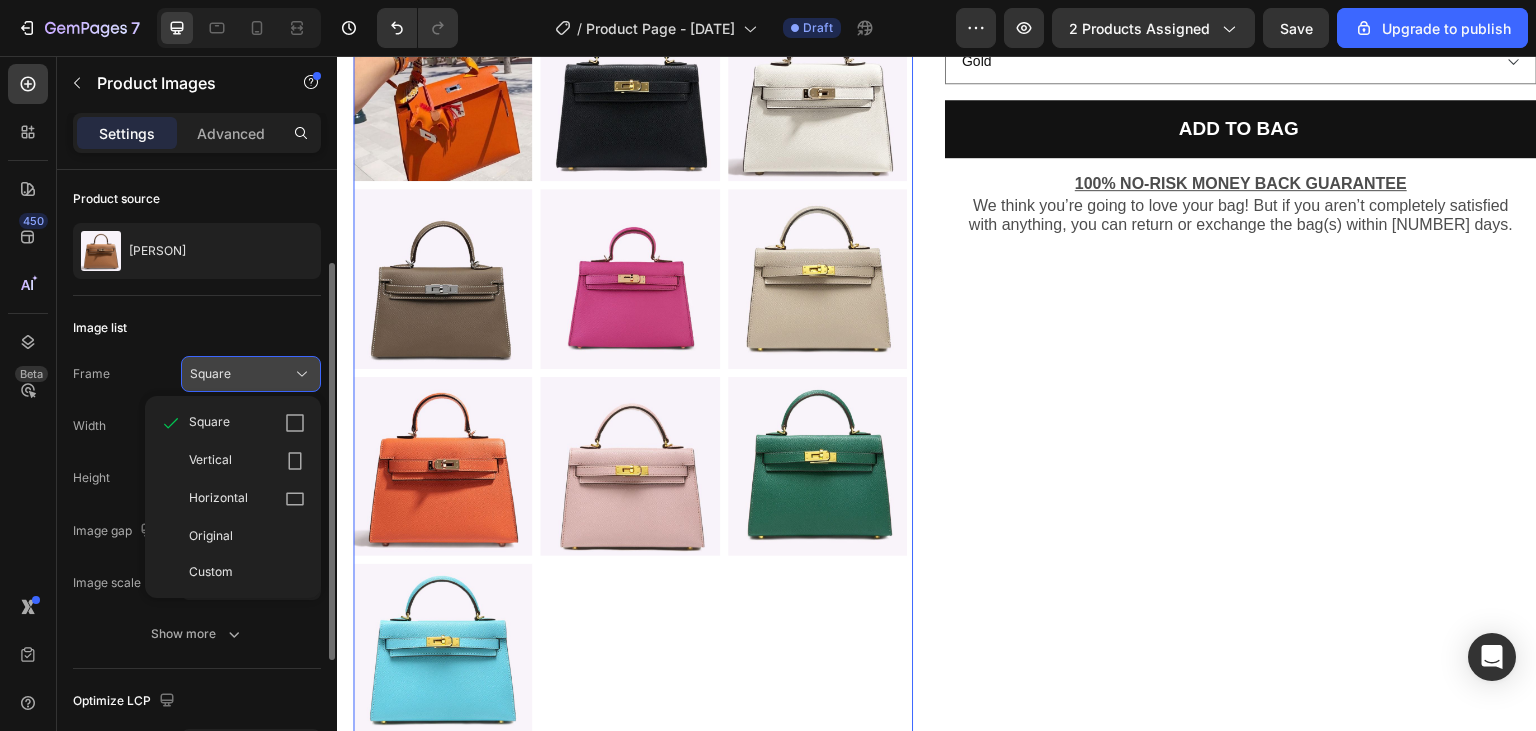 click 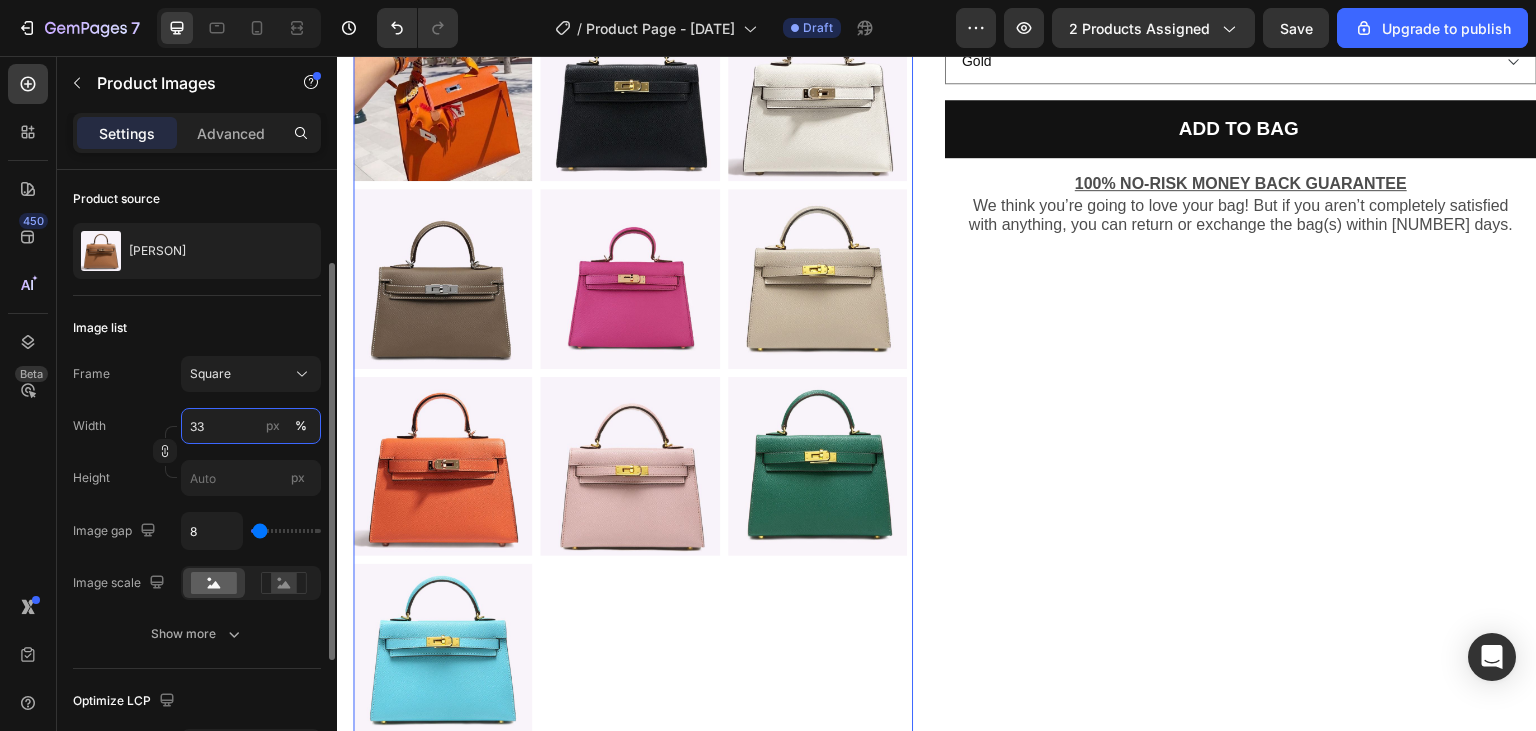 click on "33" at bounding box center [251, 426] 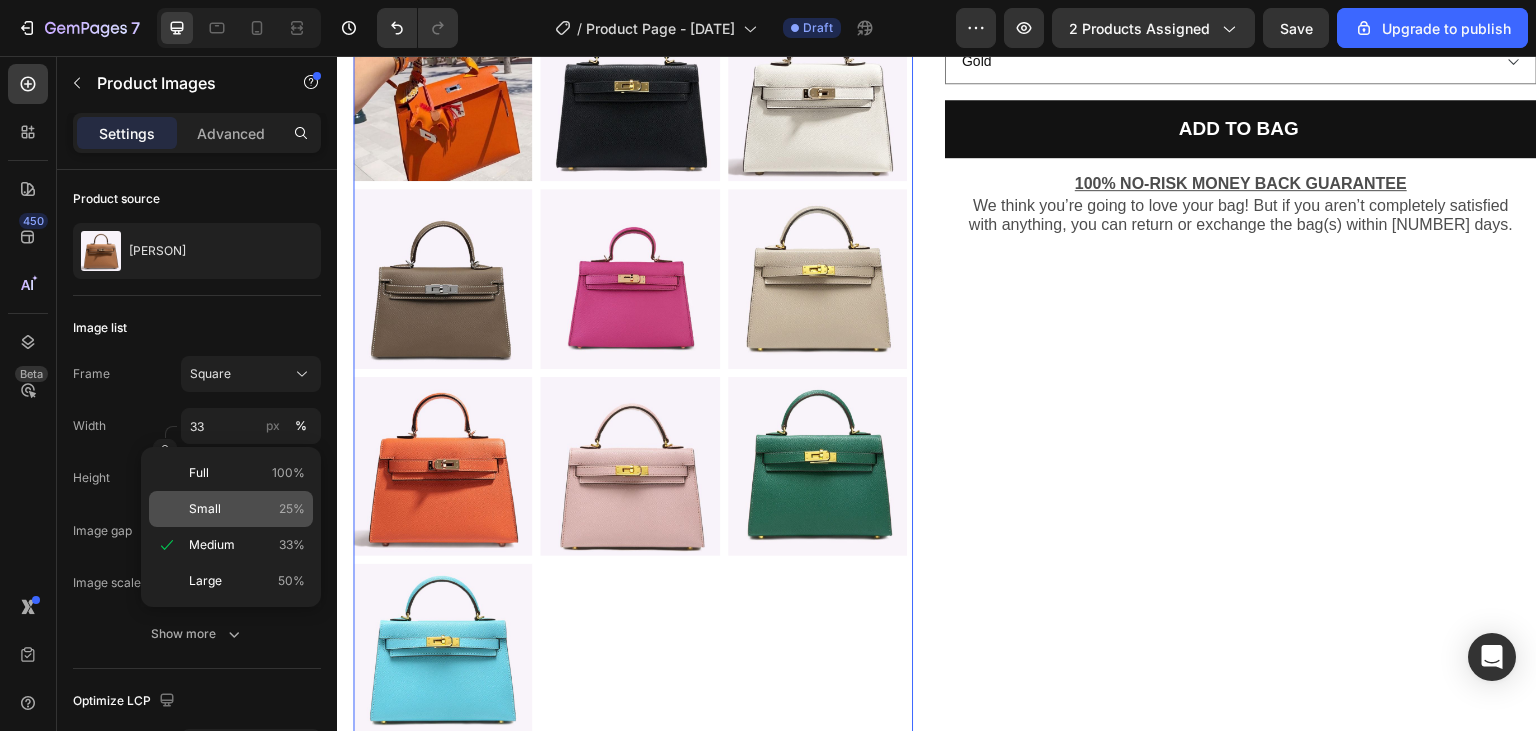 click on "Small" at bounding box center (205, 509) 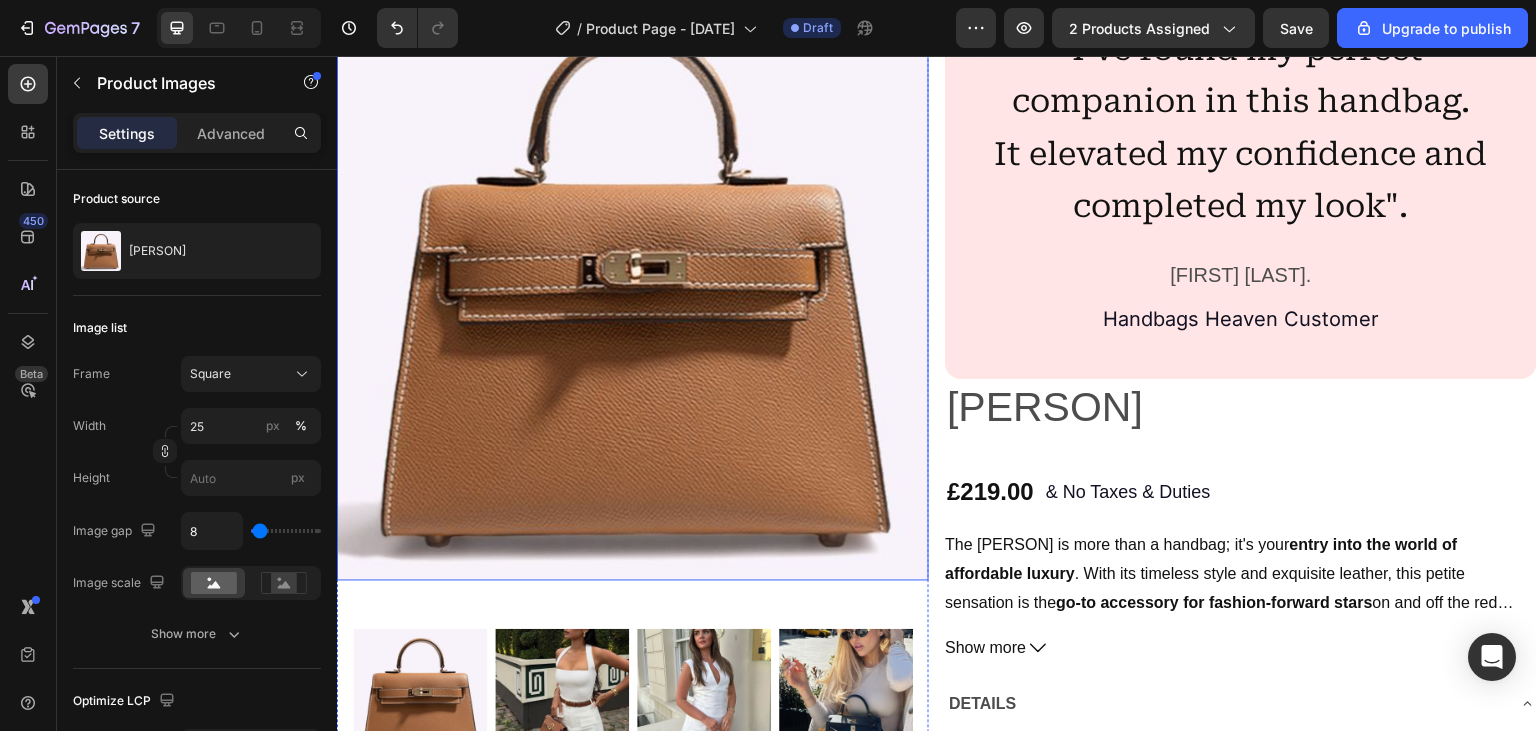 scroll, scrollTop: 140, scrollLeft: 0, axis: vertical 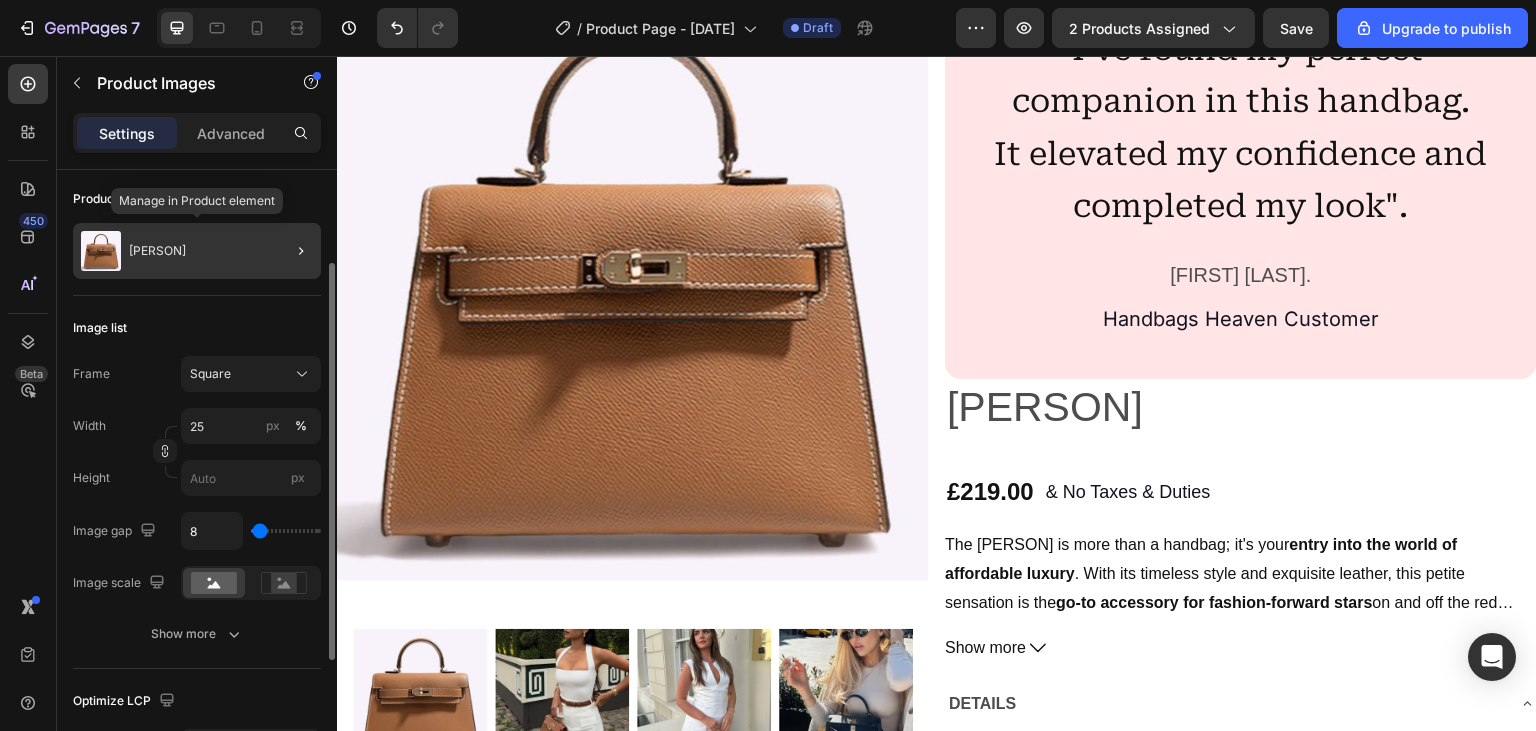 click on "[FIRST]" 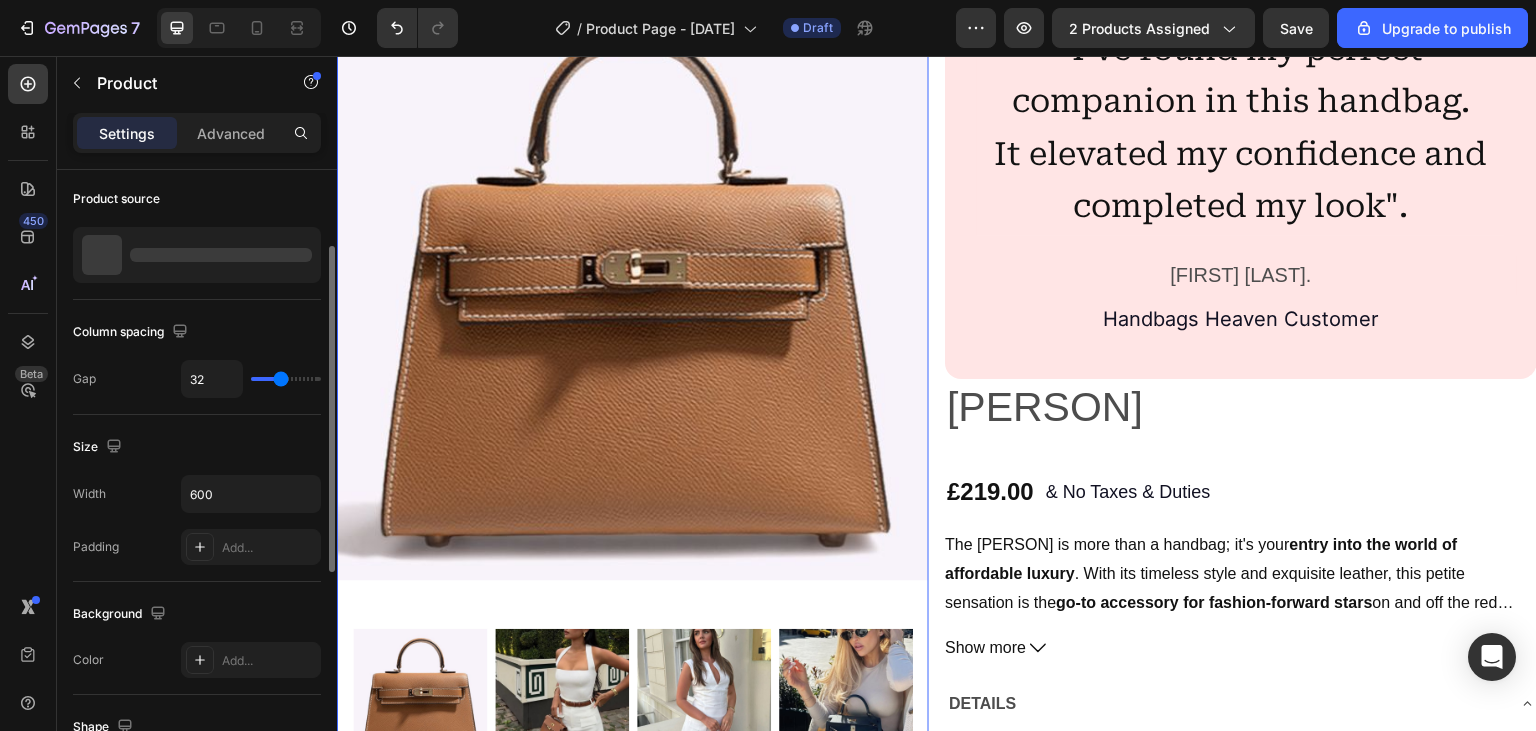 scroll, scrollTop: 0, scrollLeft: 0, axis: both 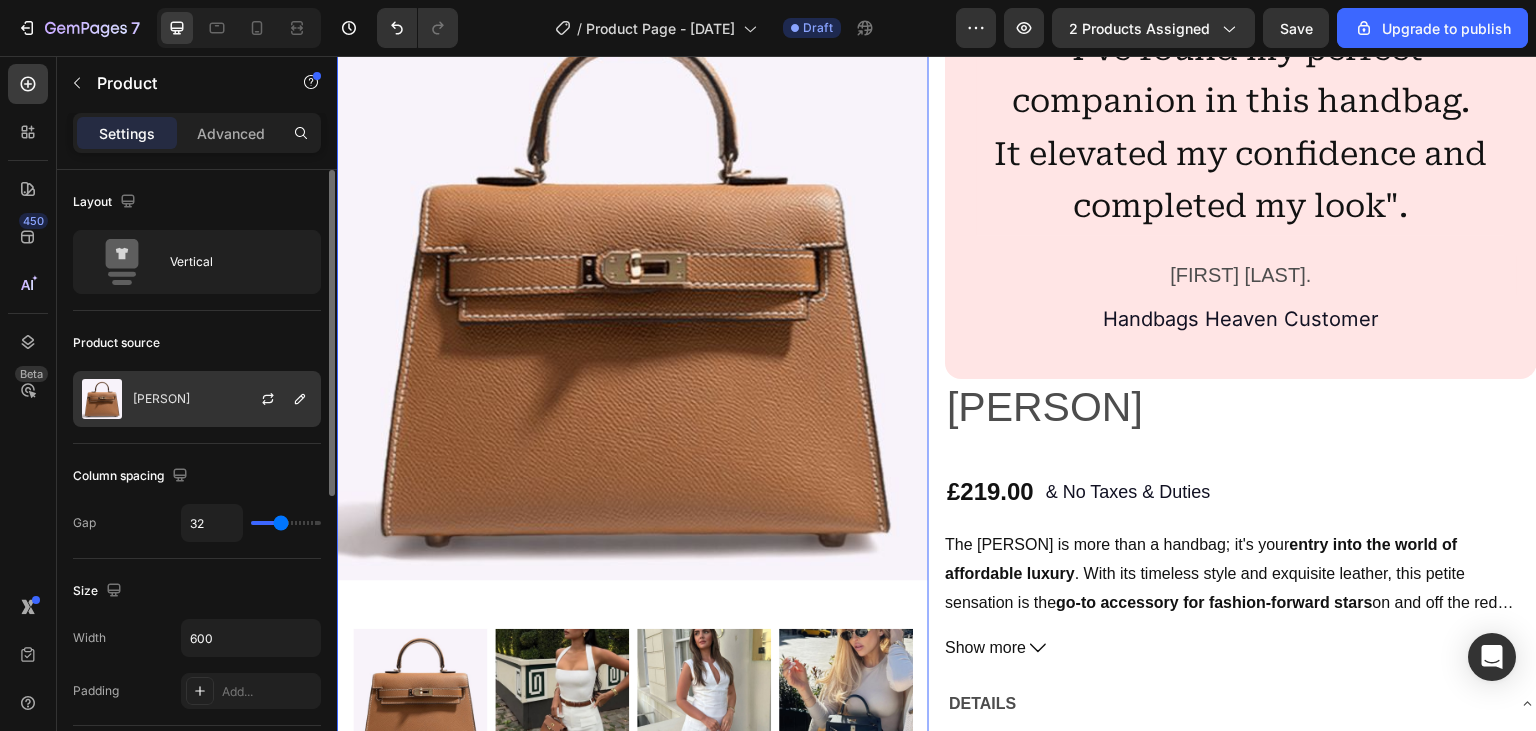 click on "[FIRST]" 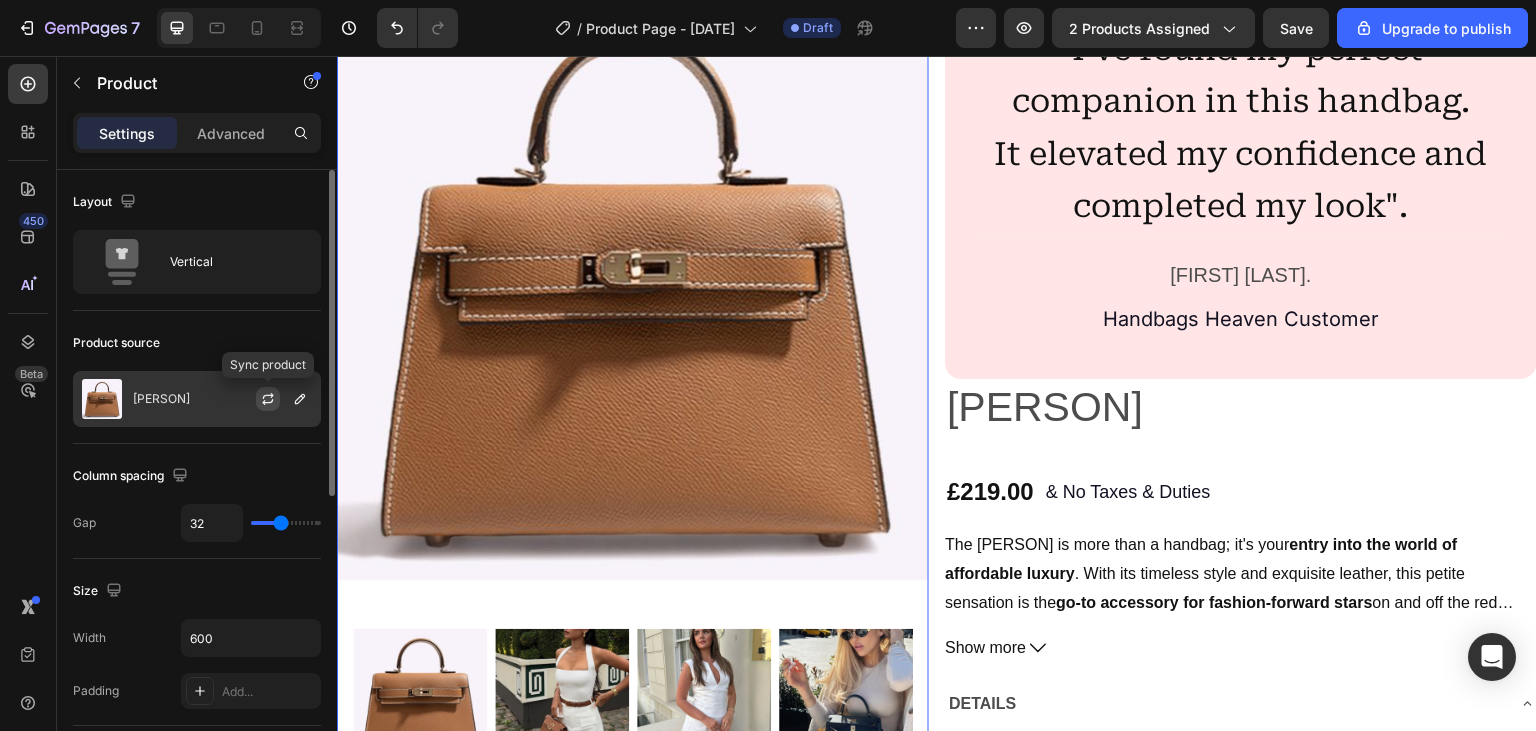 click 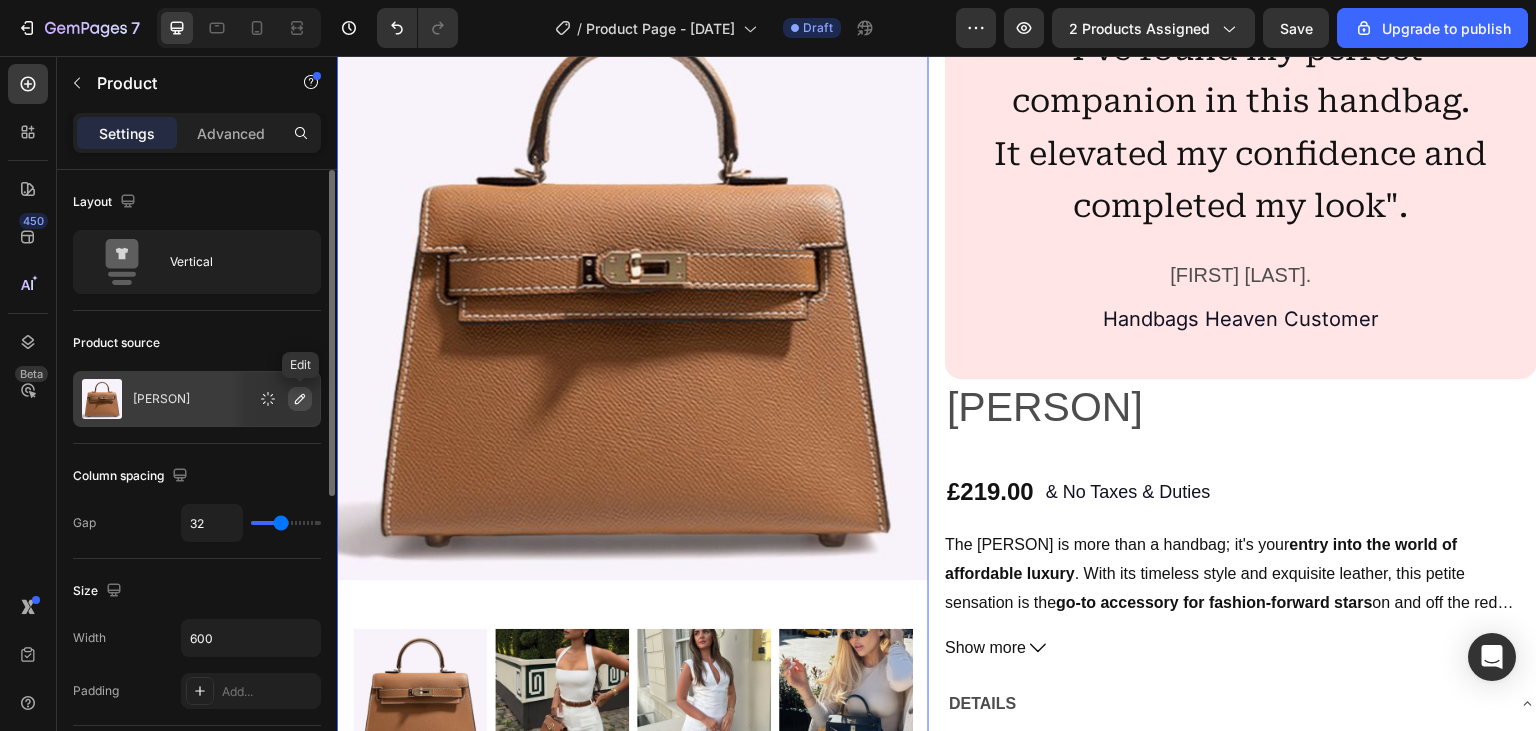 click 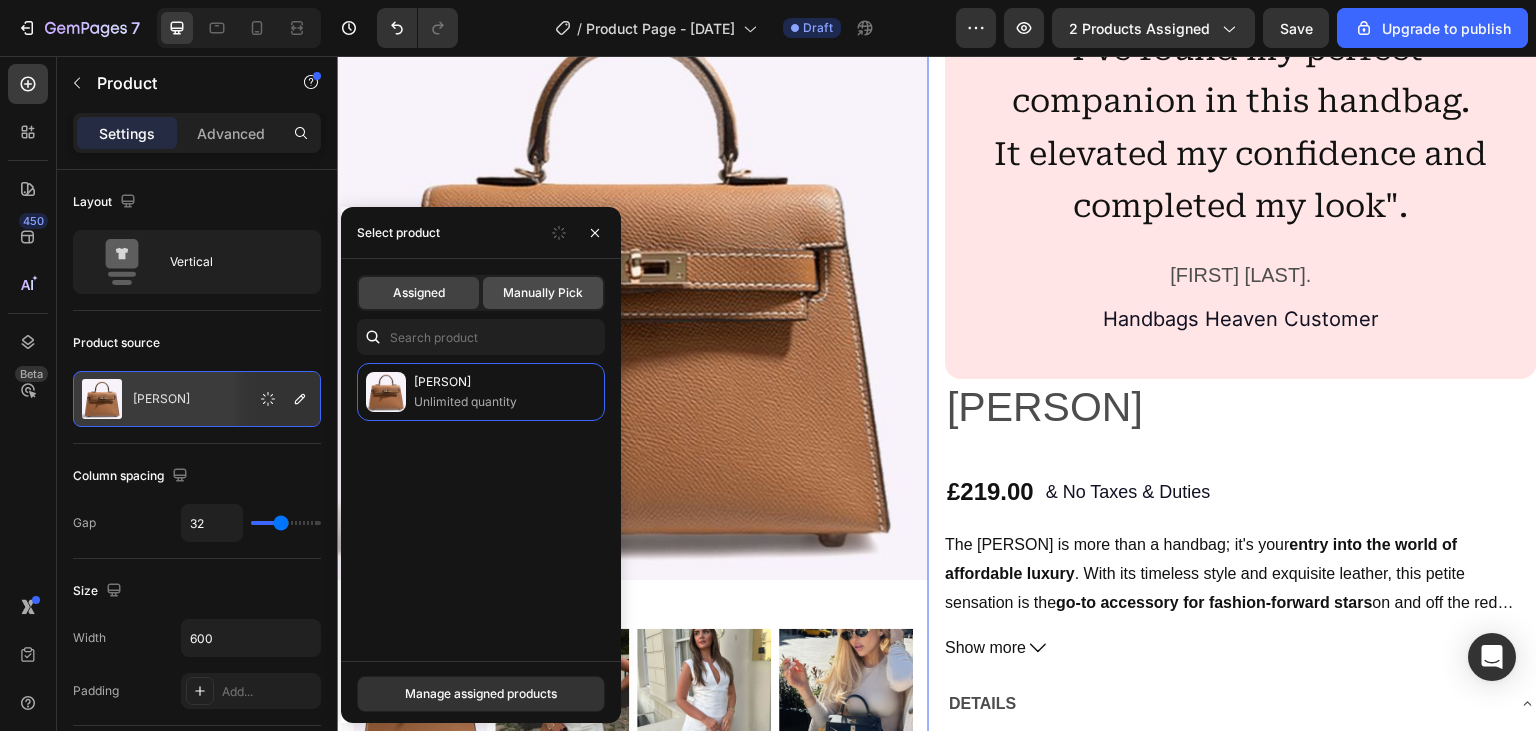 click on "Manually Pick" 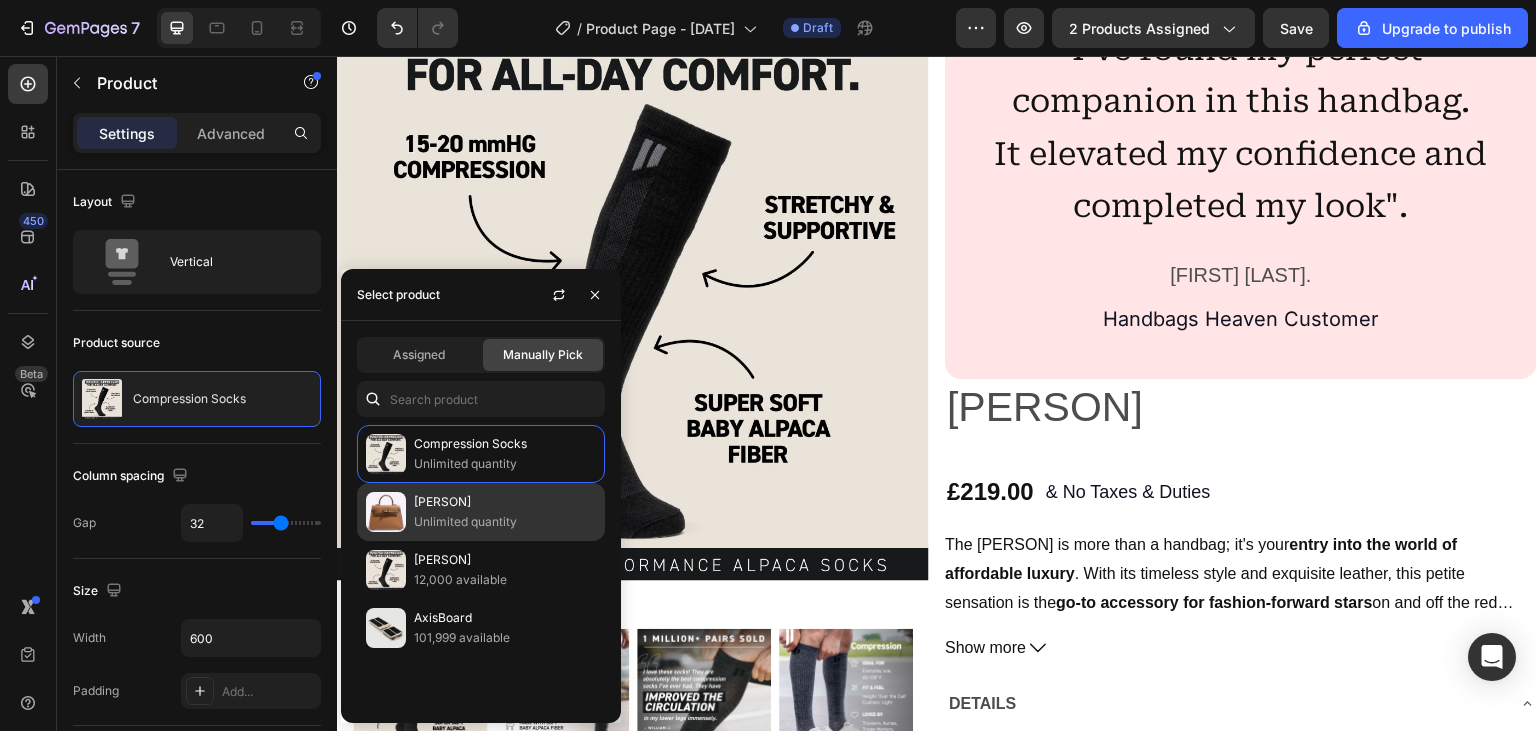 click on "Unlimited quantity" at bounding box center [505, 522] 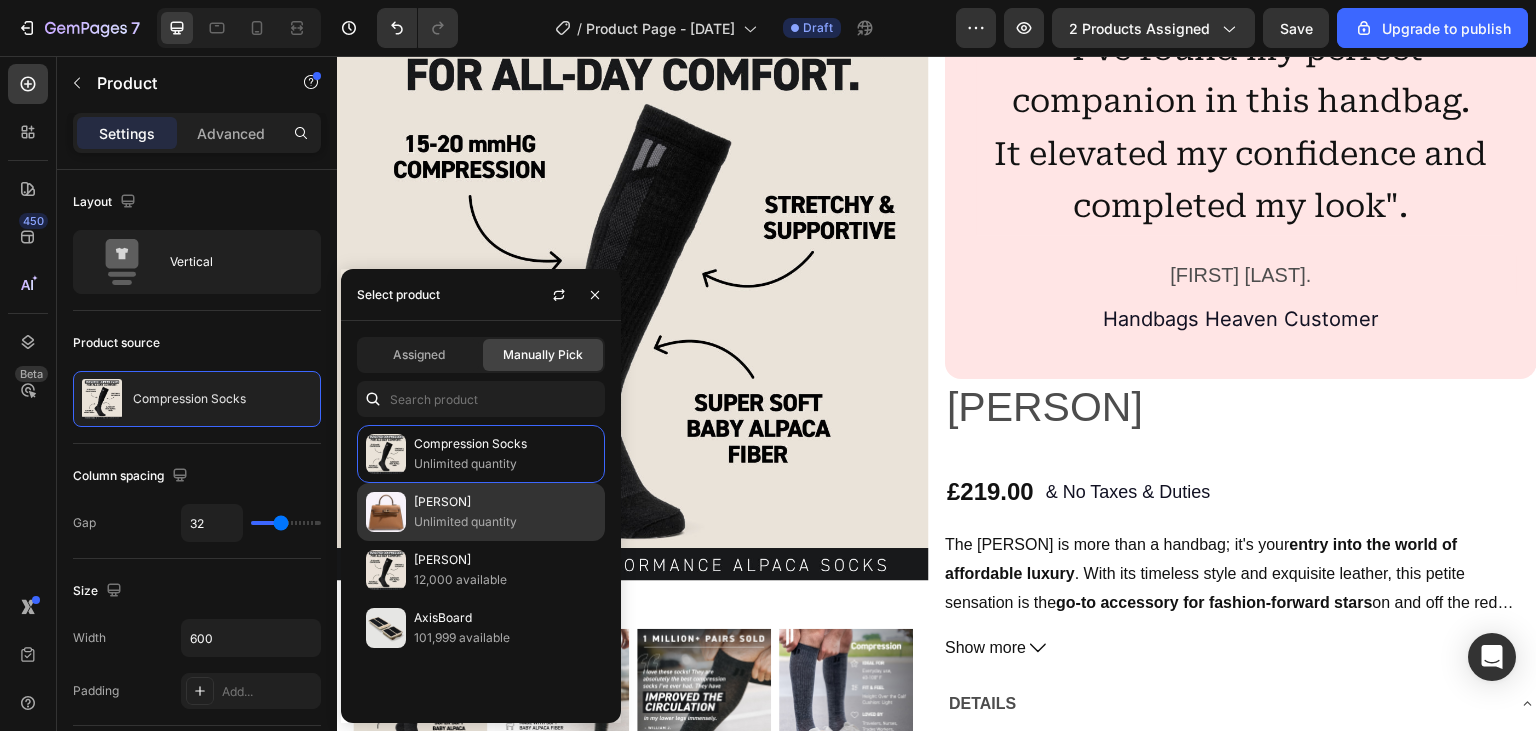 click on "Unlimited quantity" at bounding box center [505, 522] 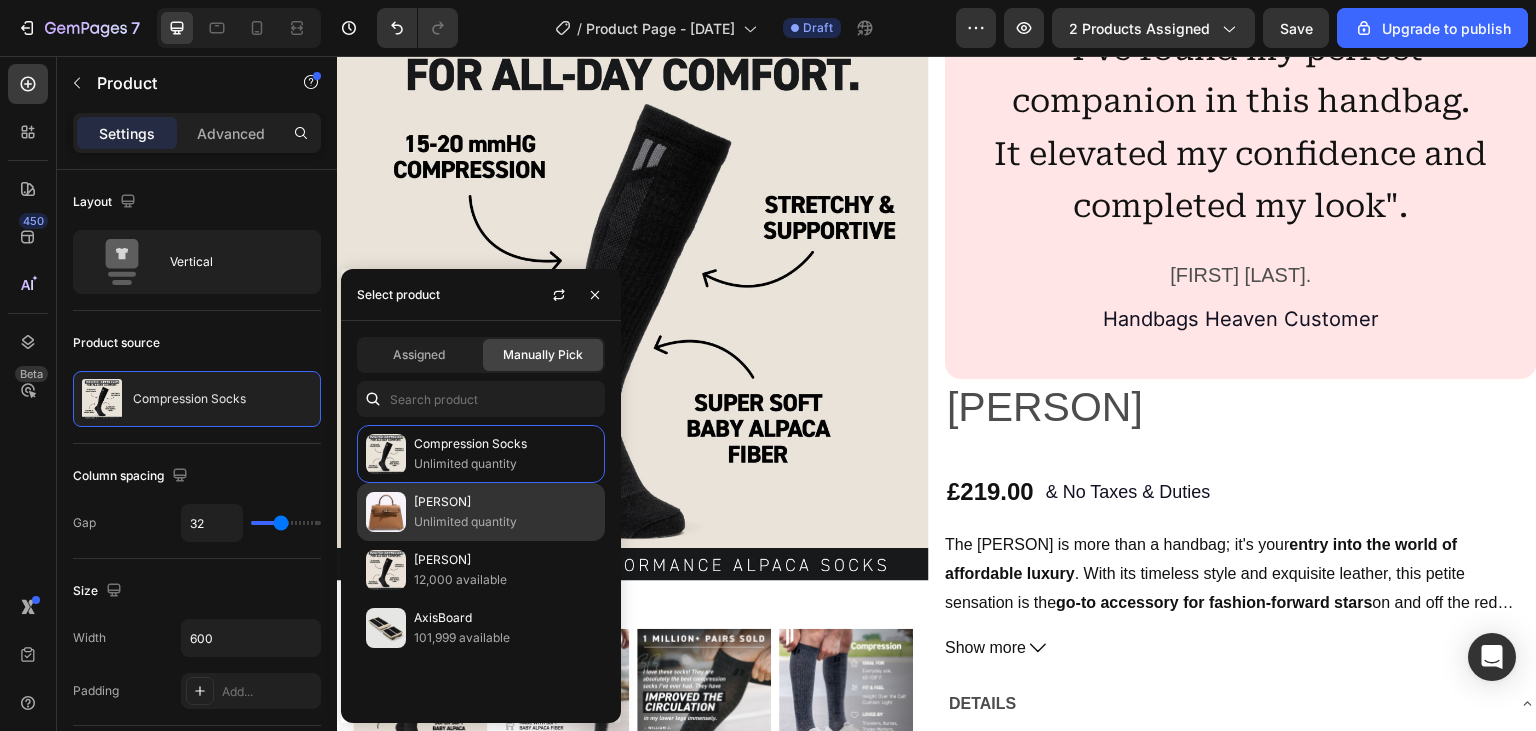 click on "Unlimited quantity" at bounding box center (505, 522) 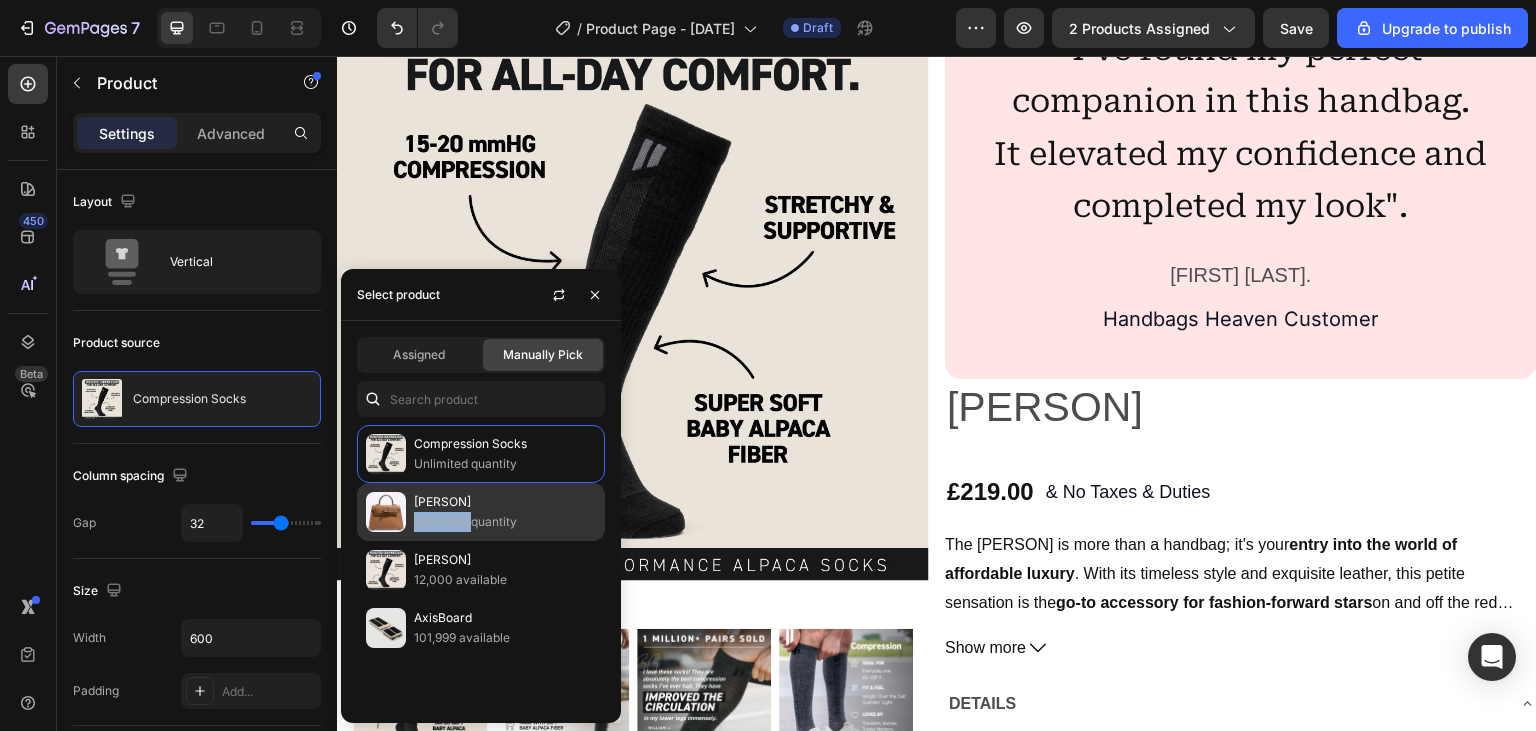 click on "Unlimited quantity" at bounding box center [505, 522] 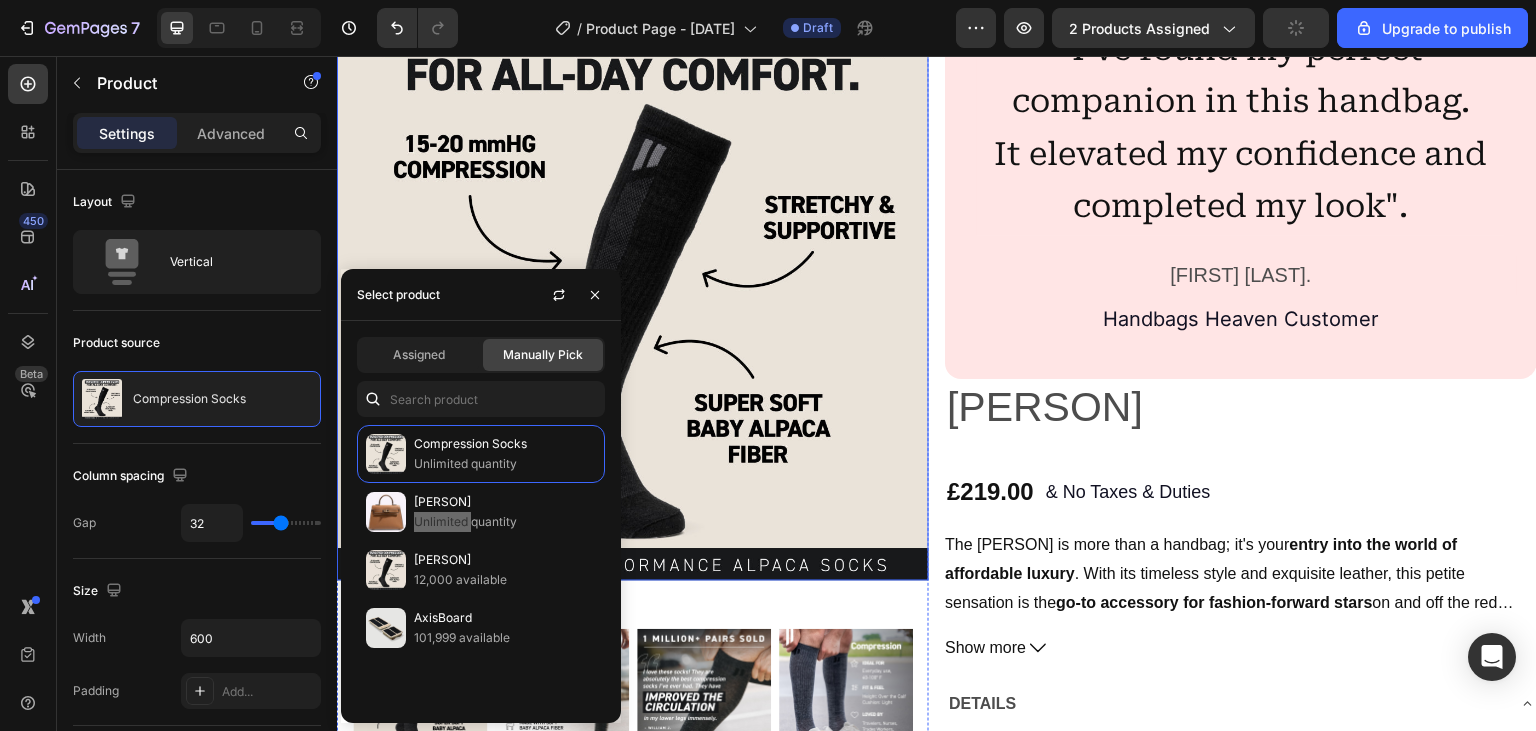 click at bounding box center (633, 285) 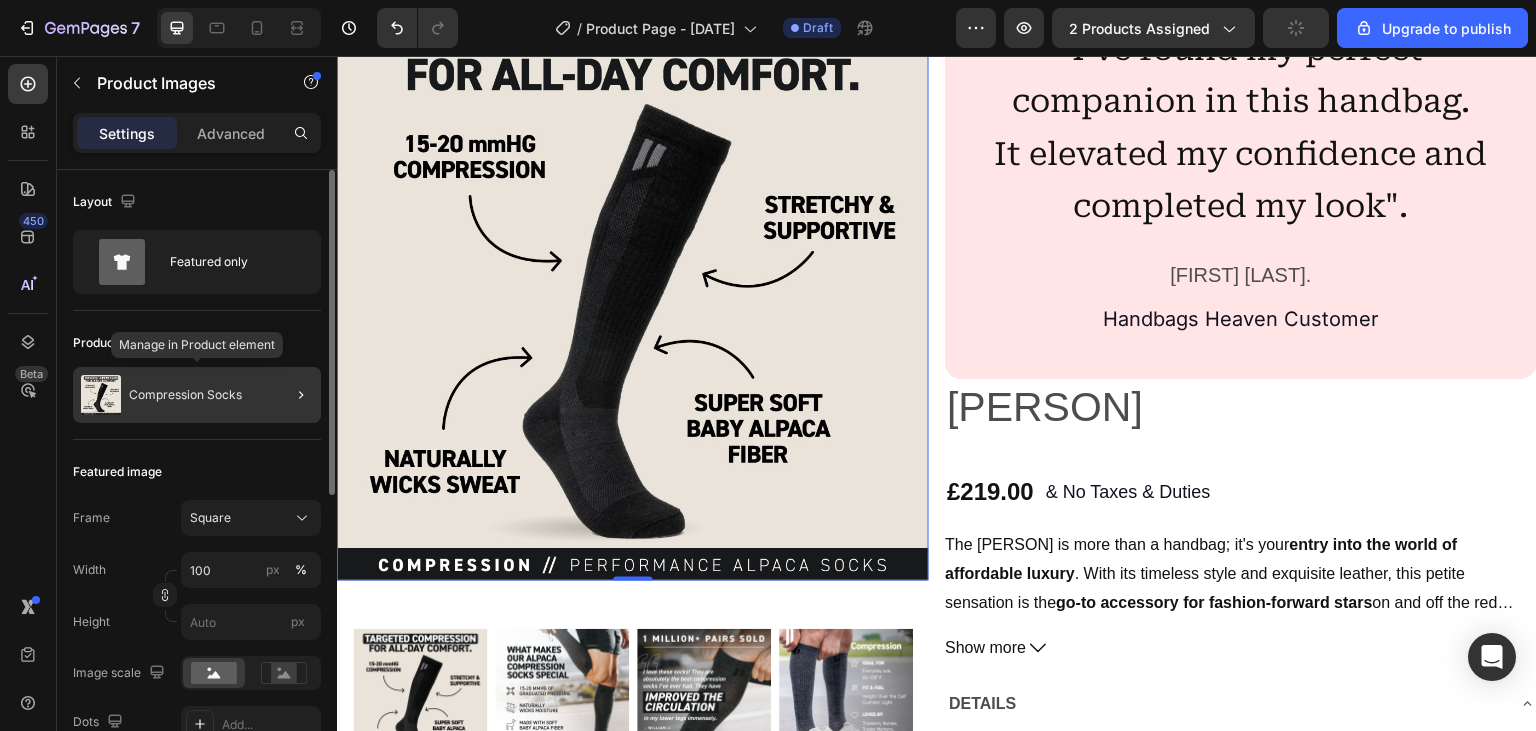click on "Compression Socks" 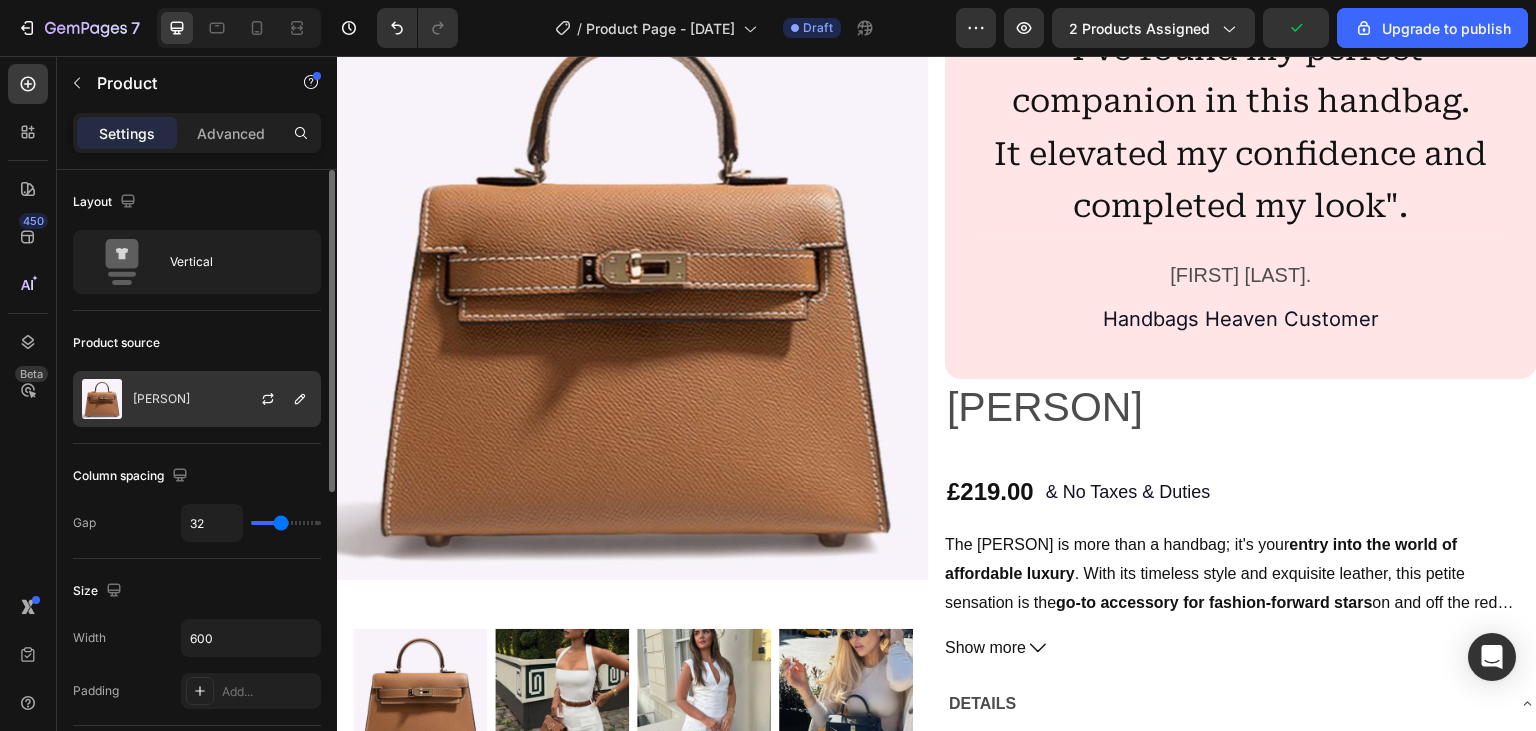 click on "[FIRST]" 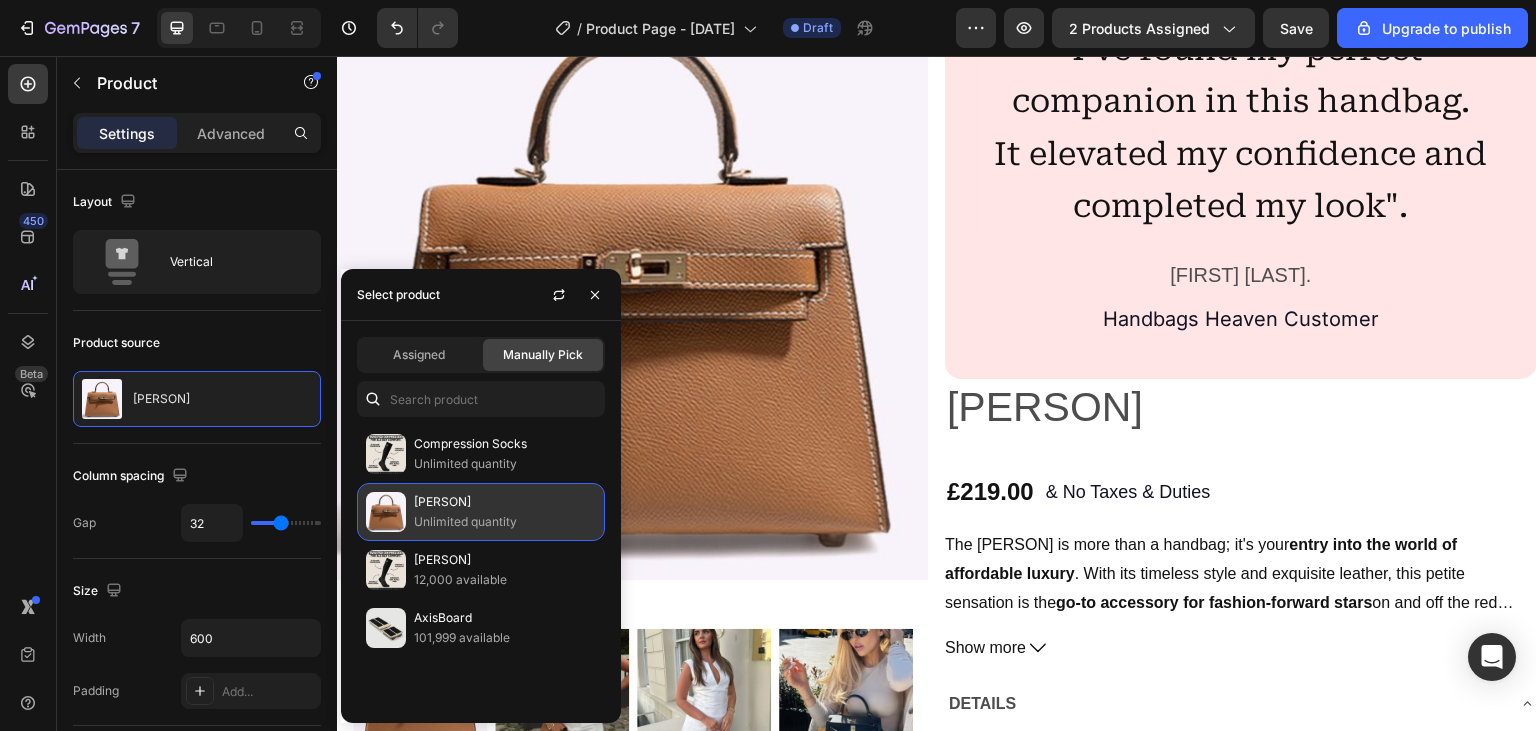 click on "[FIRST]" at bounding box center [505, 502] 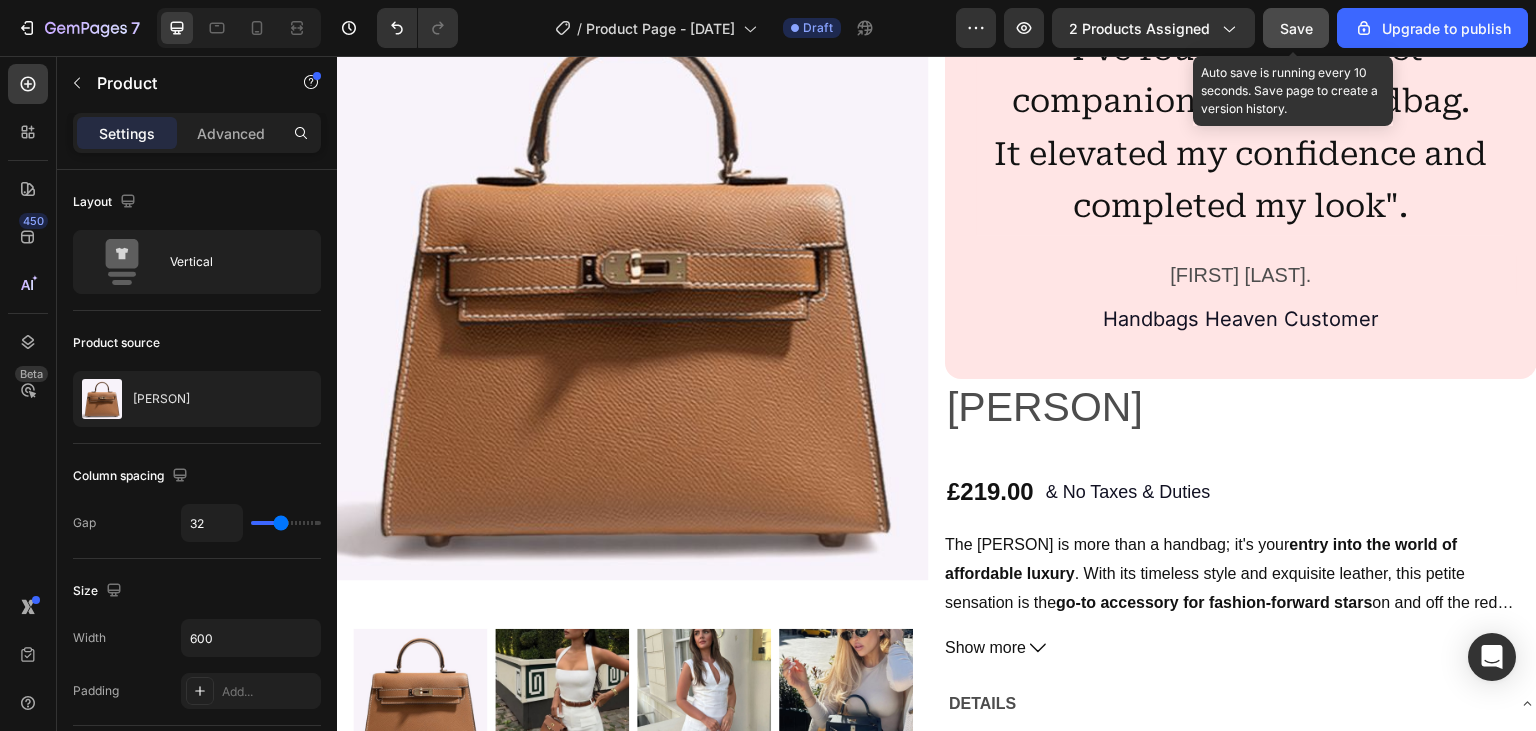 click on "Save" at bounding box center [1296, 28] 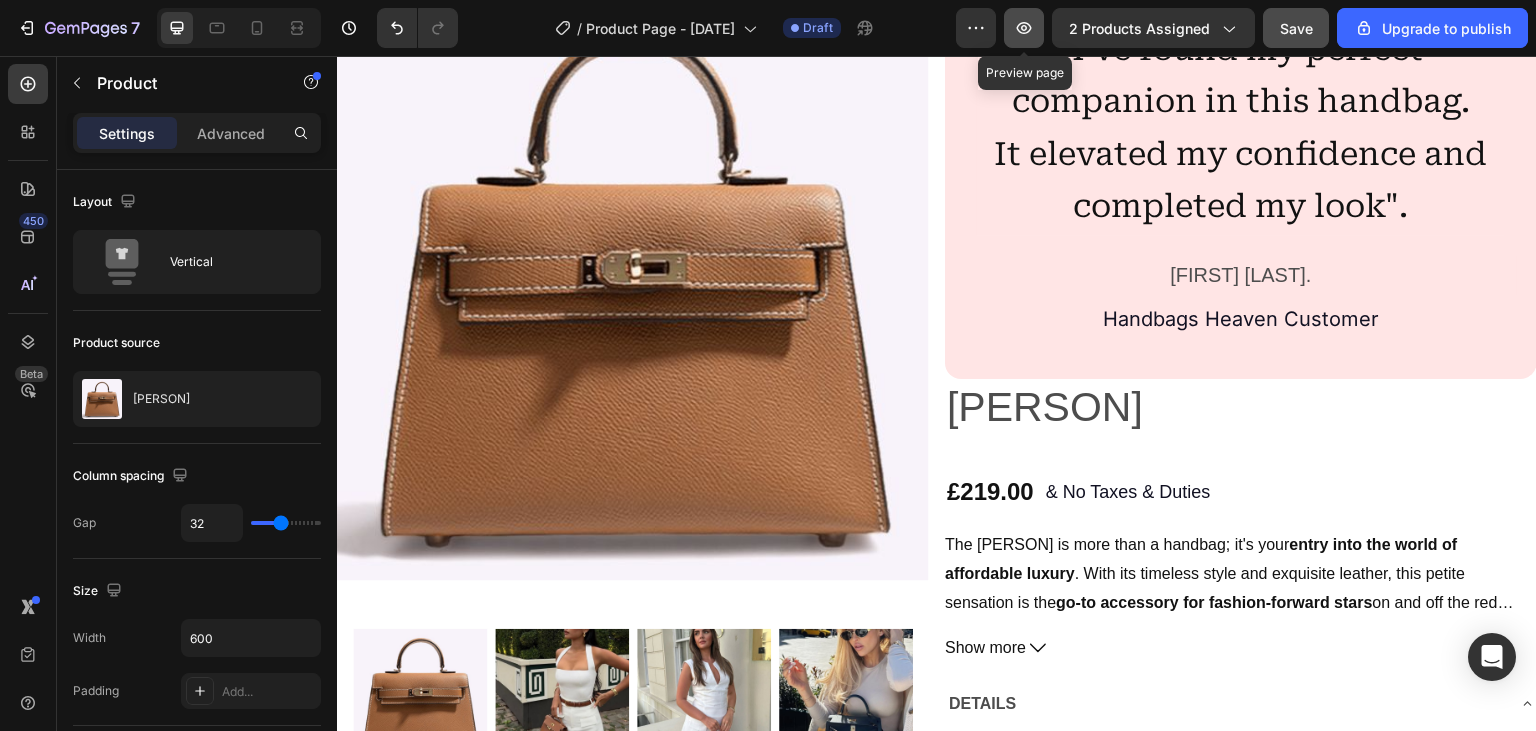 click 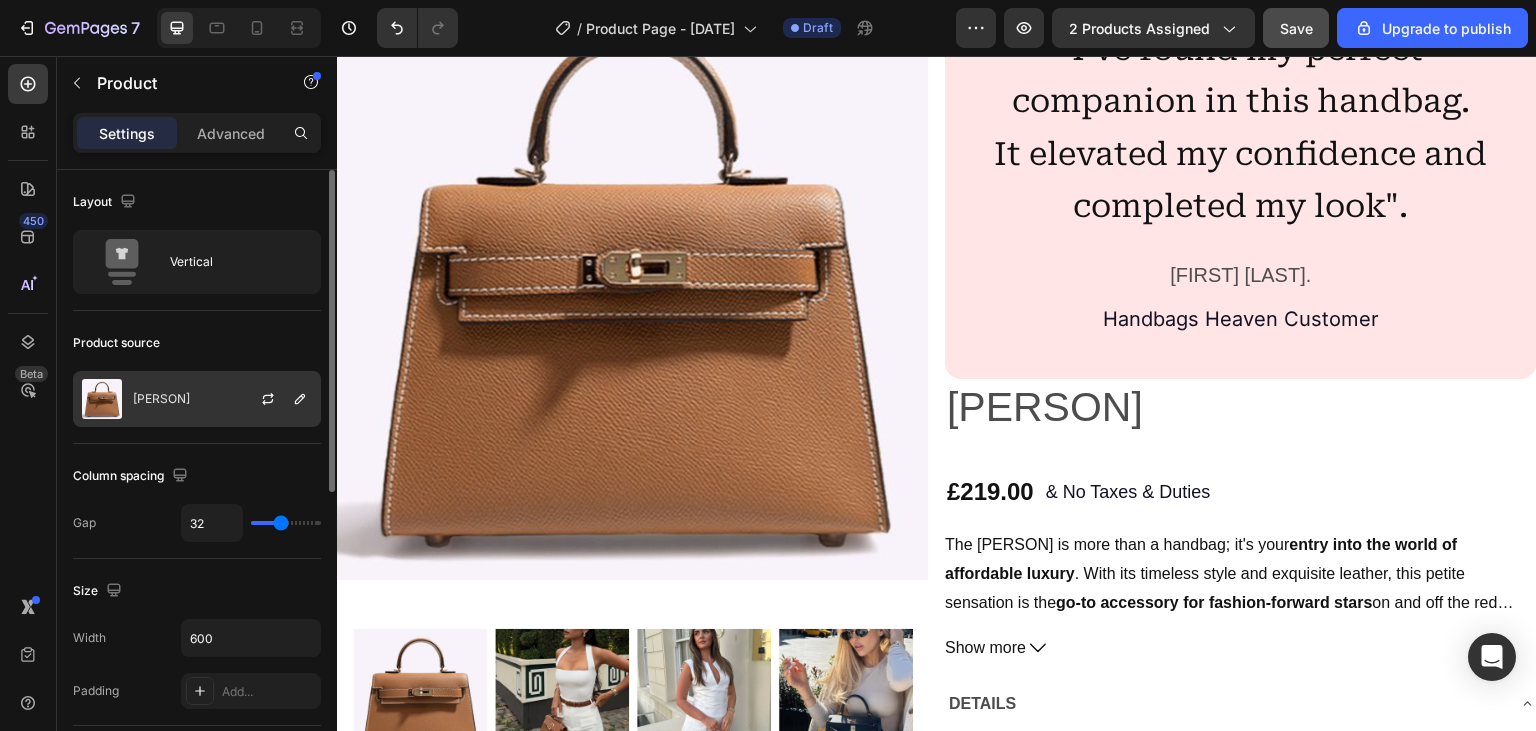 click on "[FIRST]" 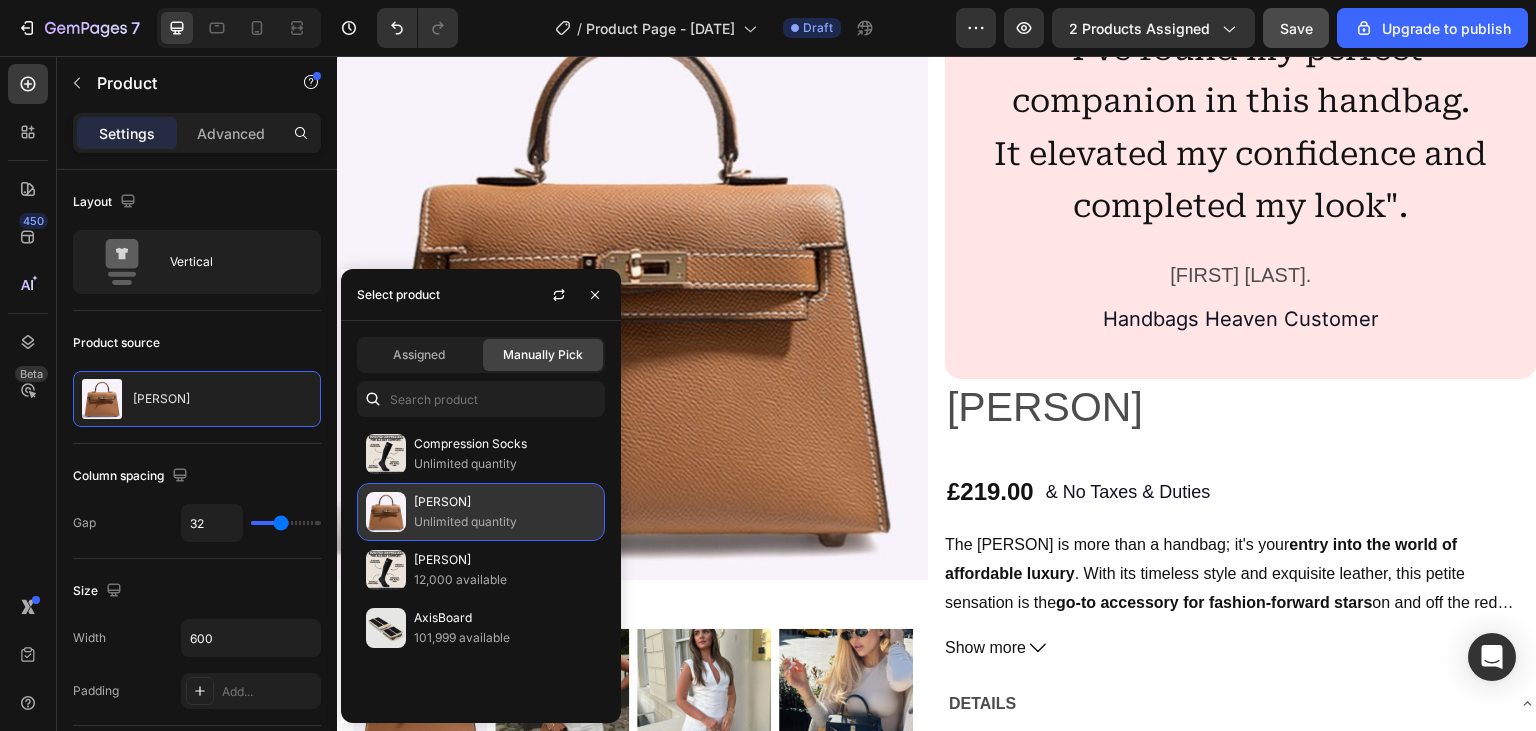 click on "[FIRST]" at bounding box center [505, 502] 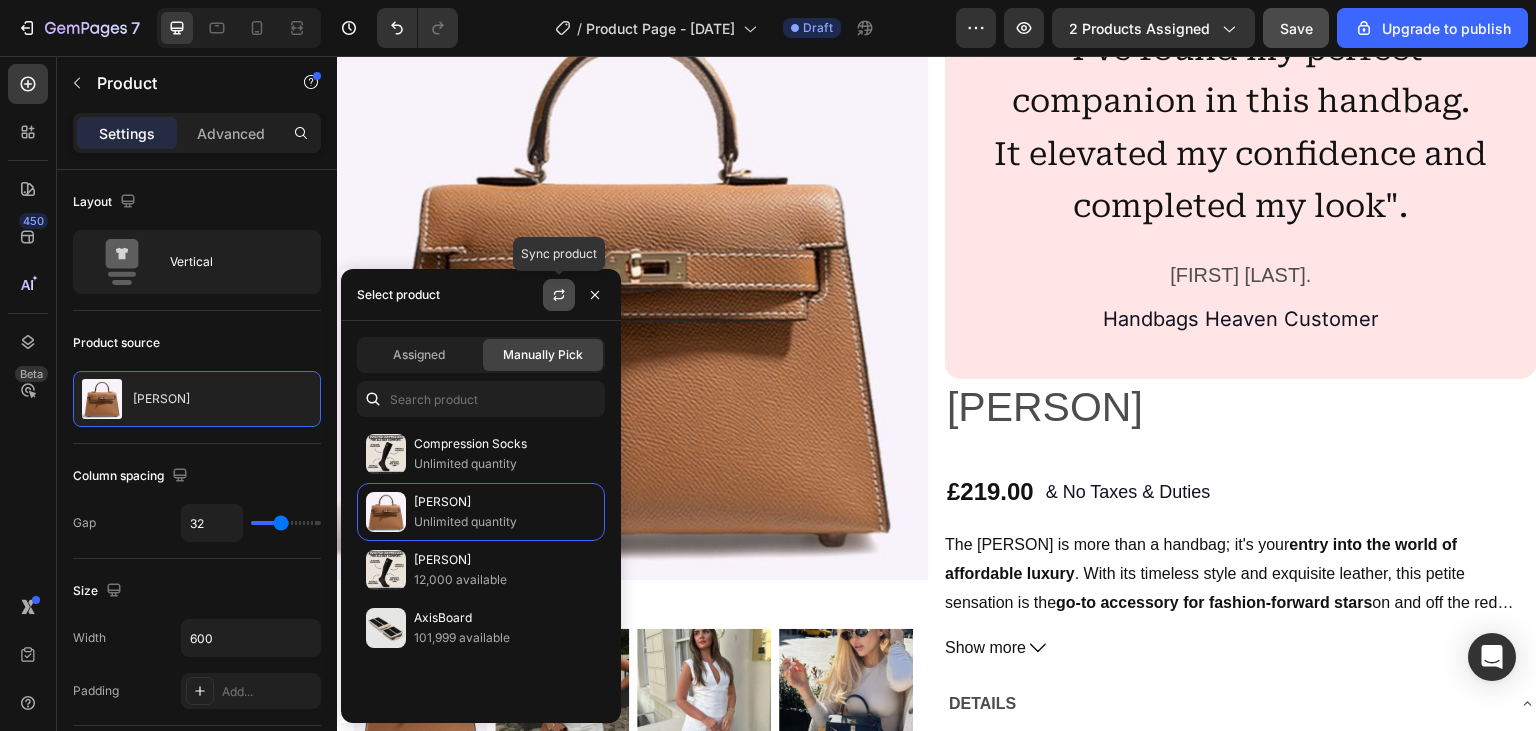 click 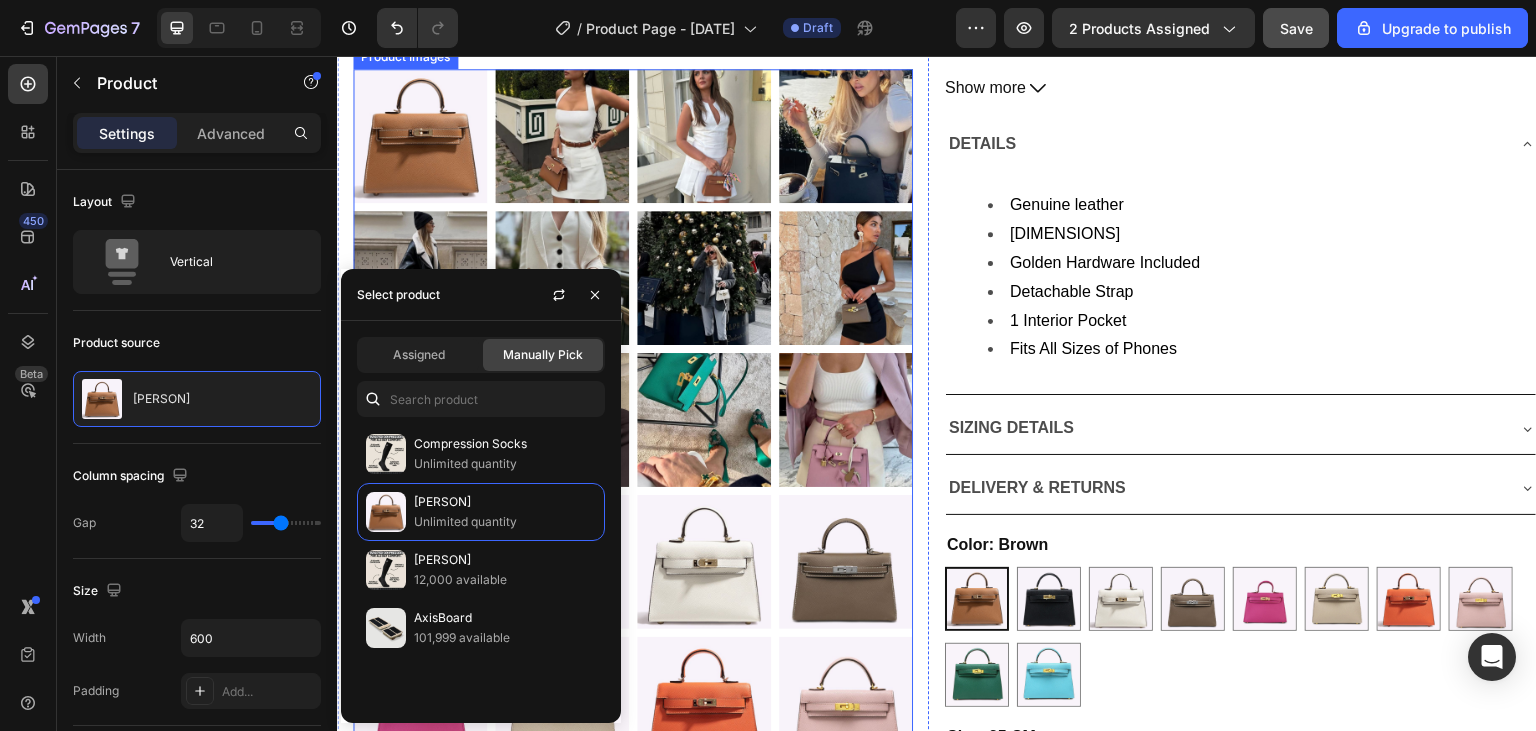 scroll, scrollTop: 703, scrollLeft: 0, axis: vertical 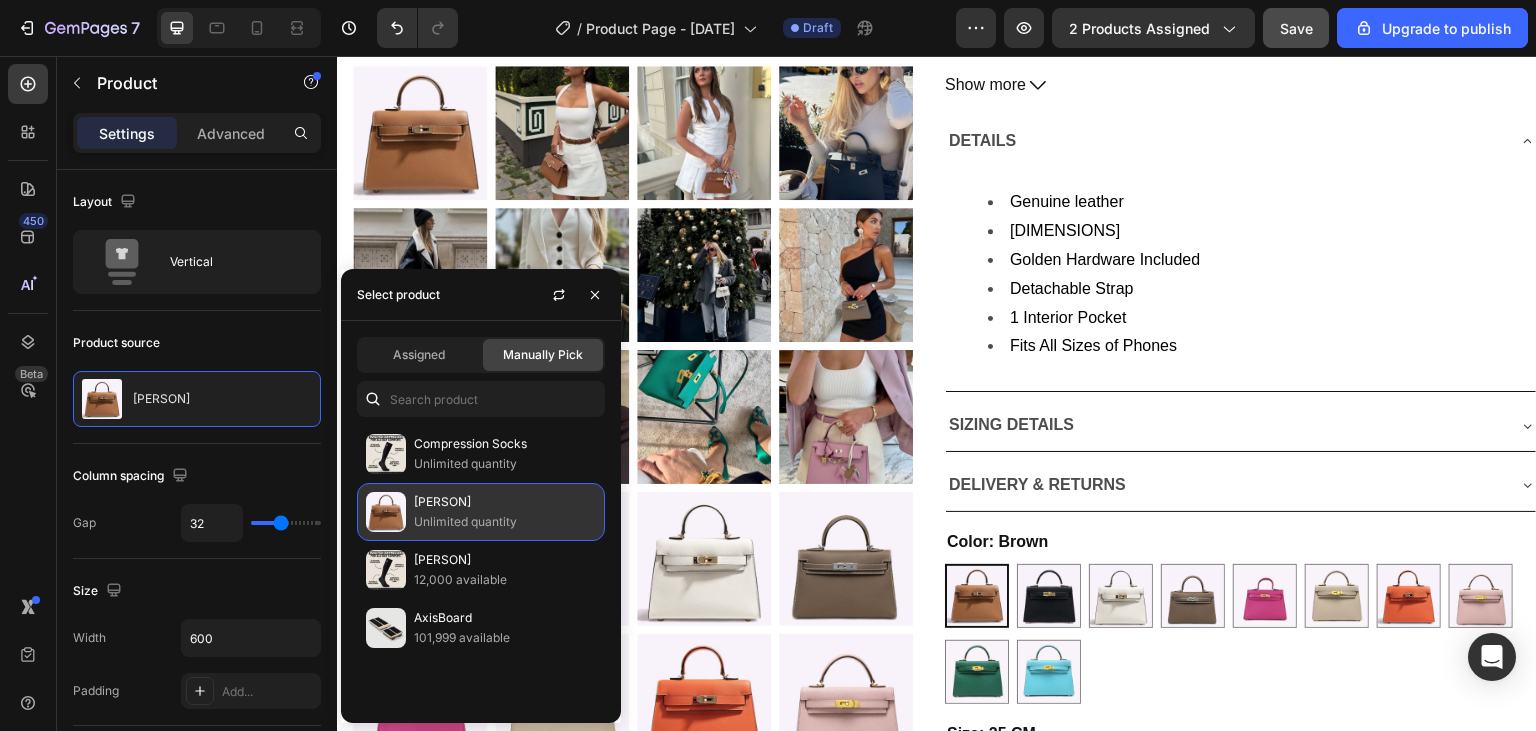 click on "Unlimited quantity" at bounding box center (505, 522) 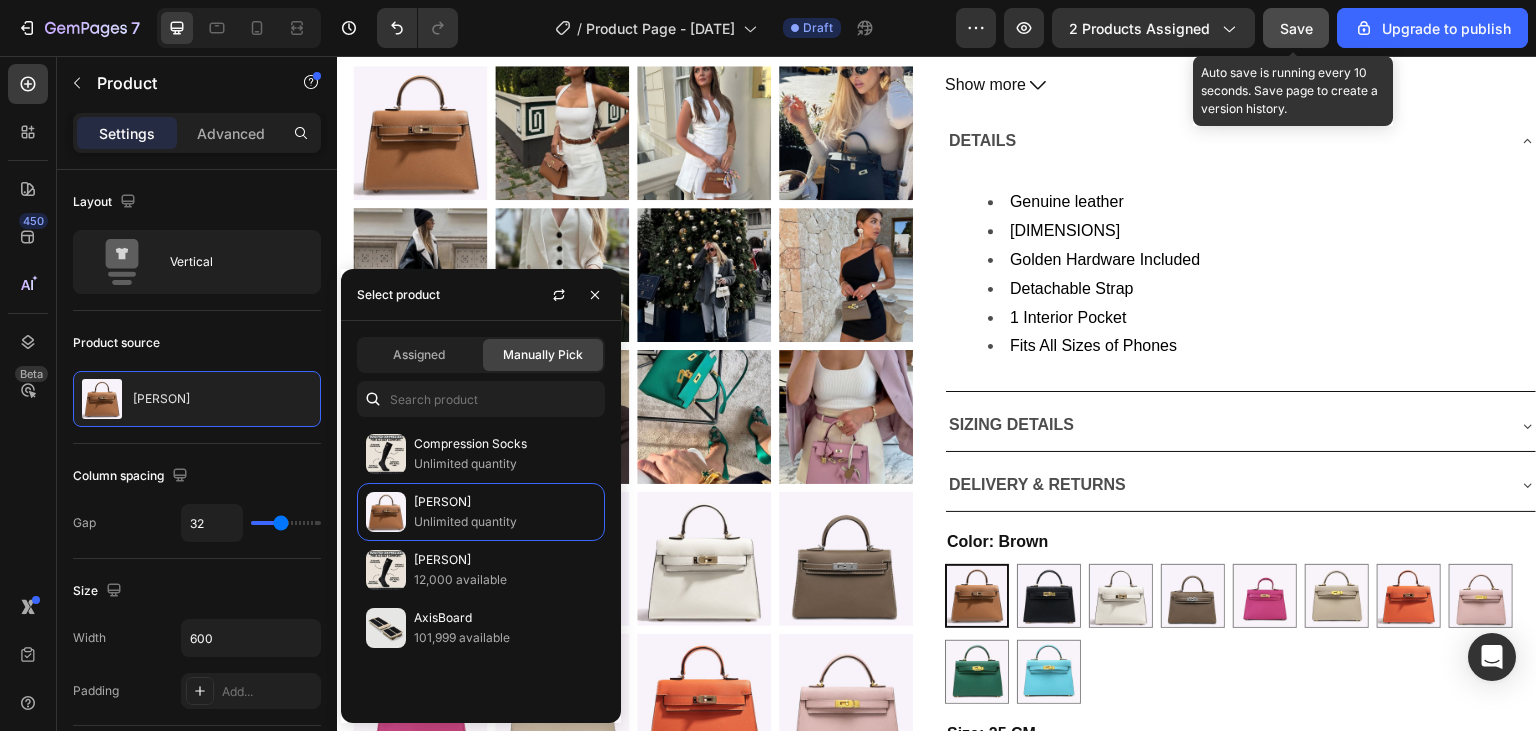 click on "Save" at bounding box center [1296, 28] 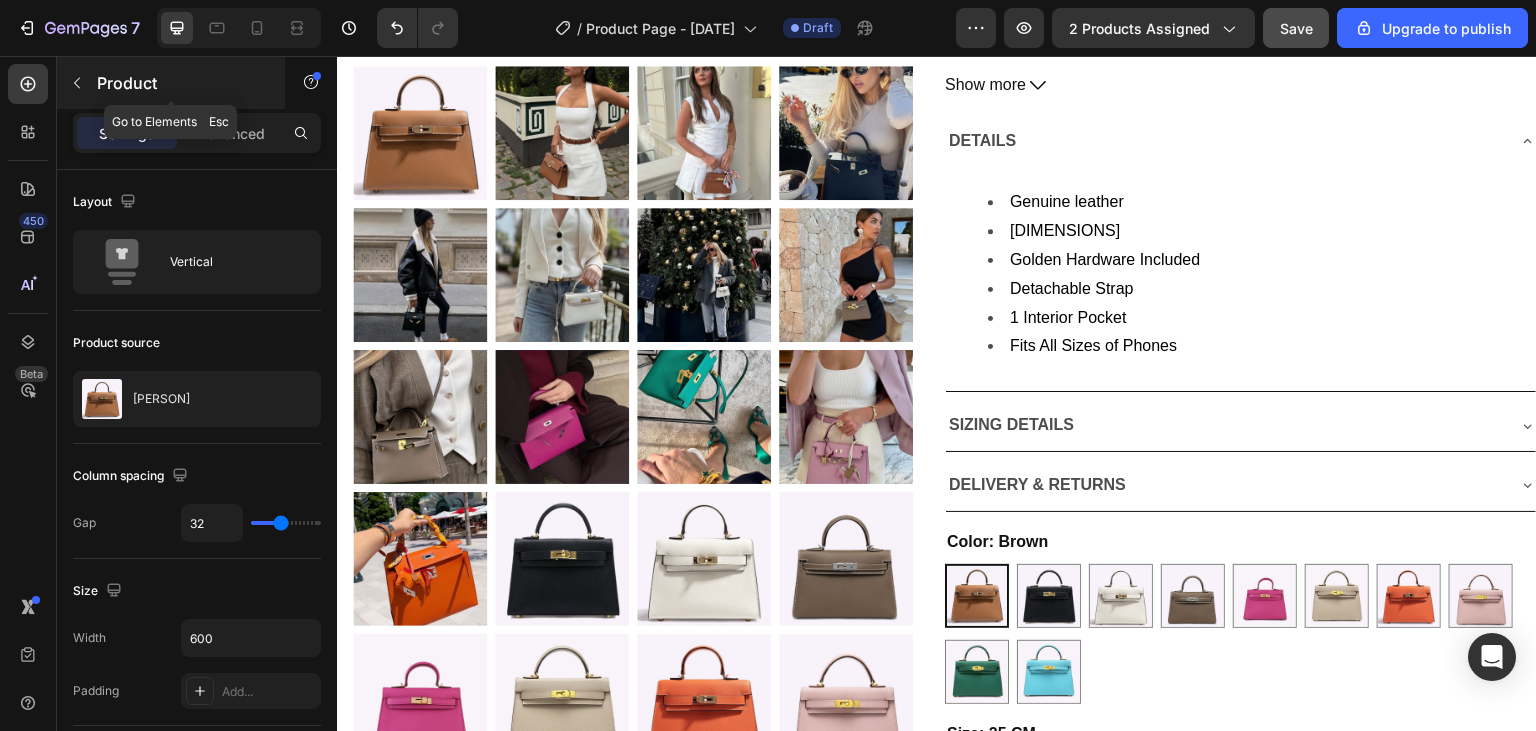click at bounding box center (77, 83) 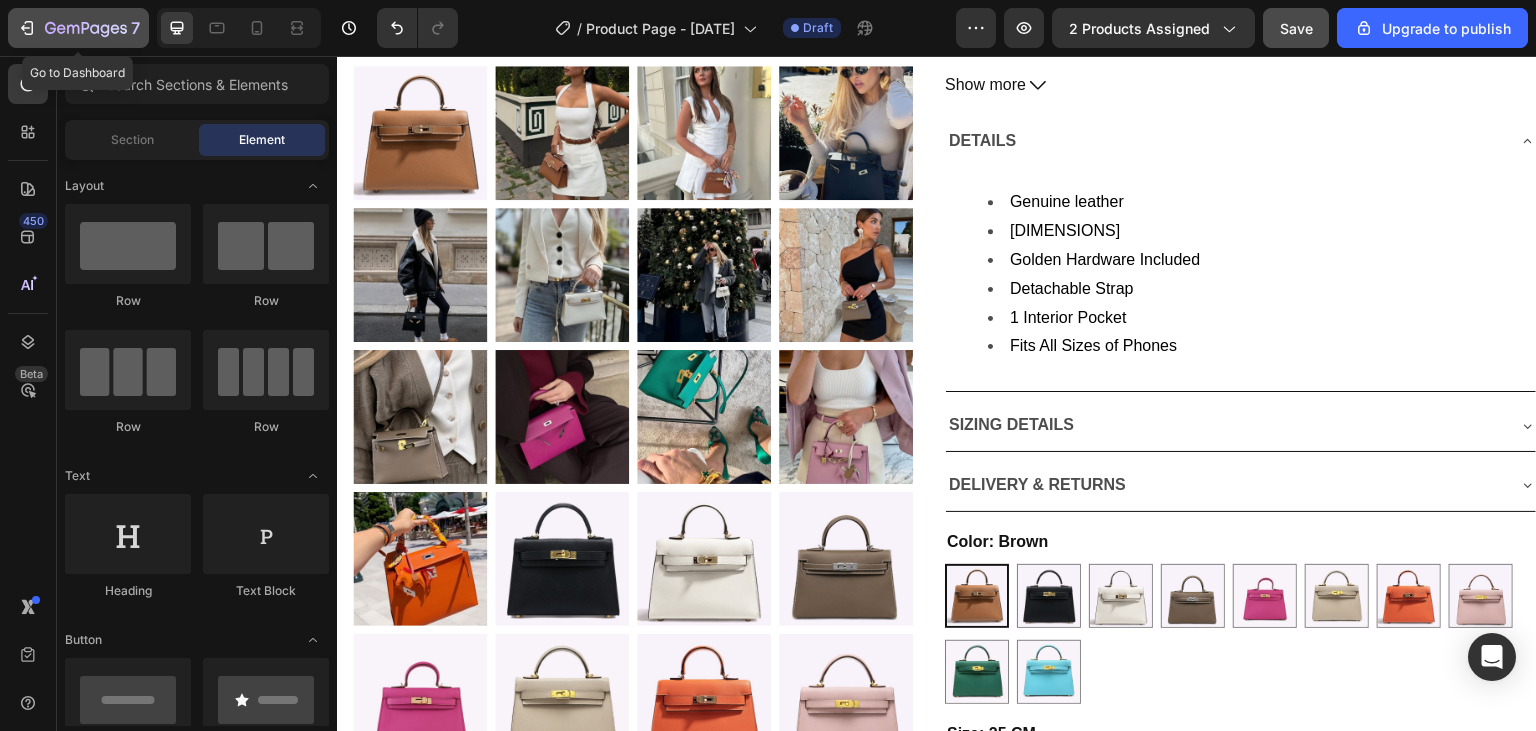 click 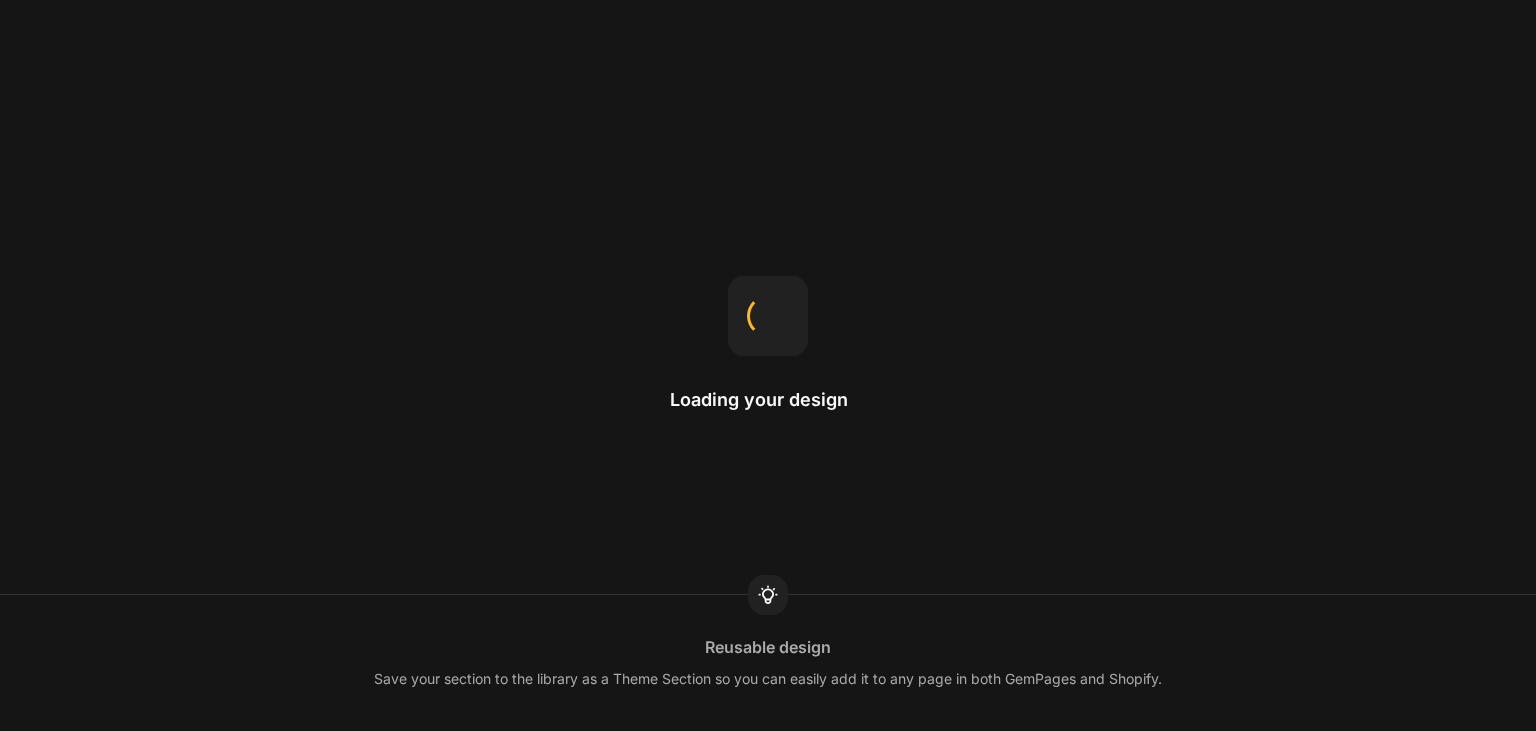 scroll, scrollTop: 0, scrollLeft: 0, axis: both 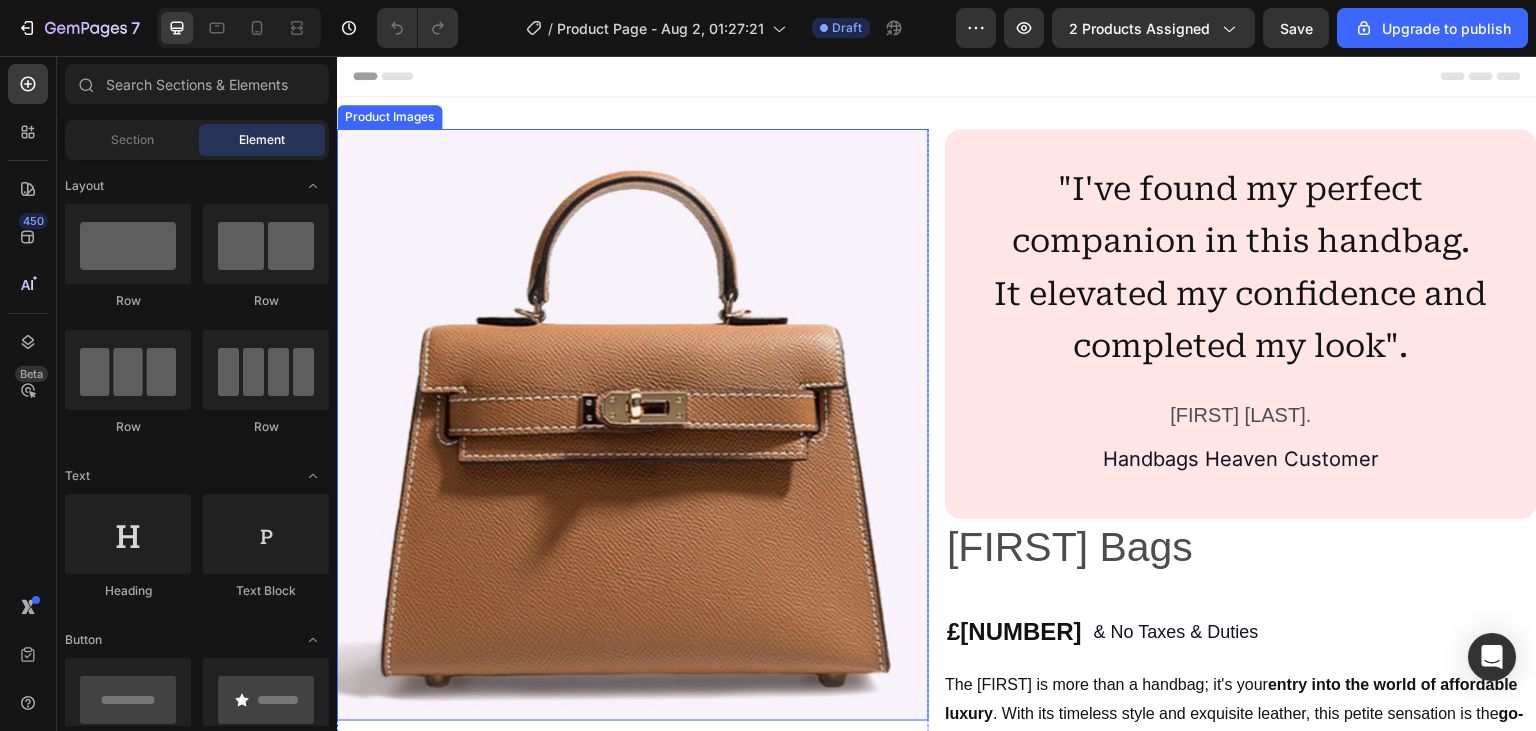 click at bounding box center [633, 425] 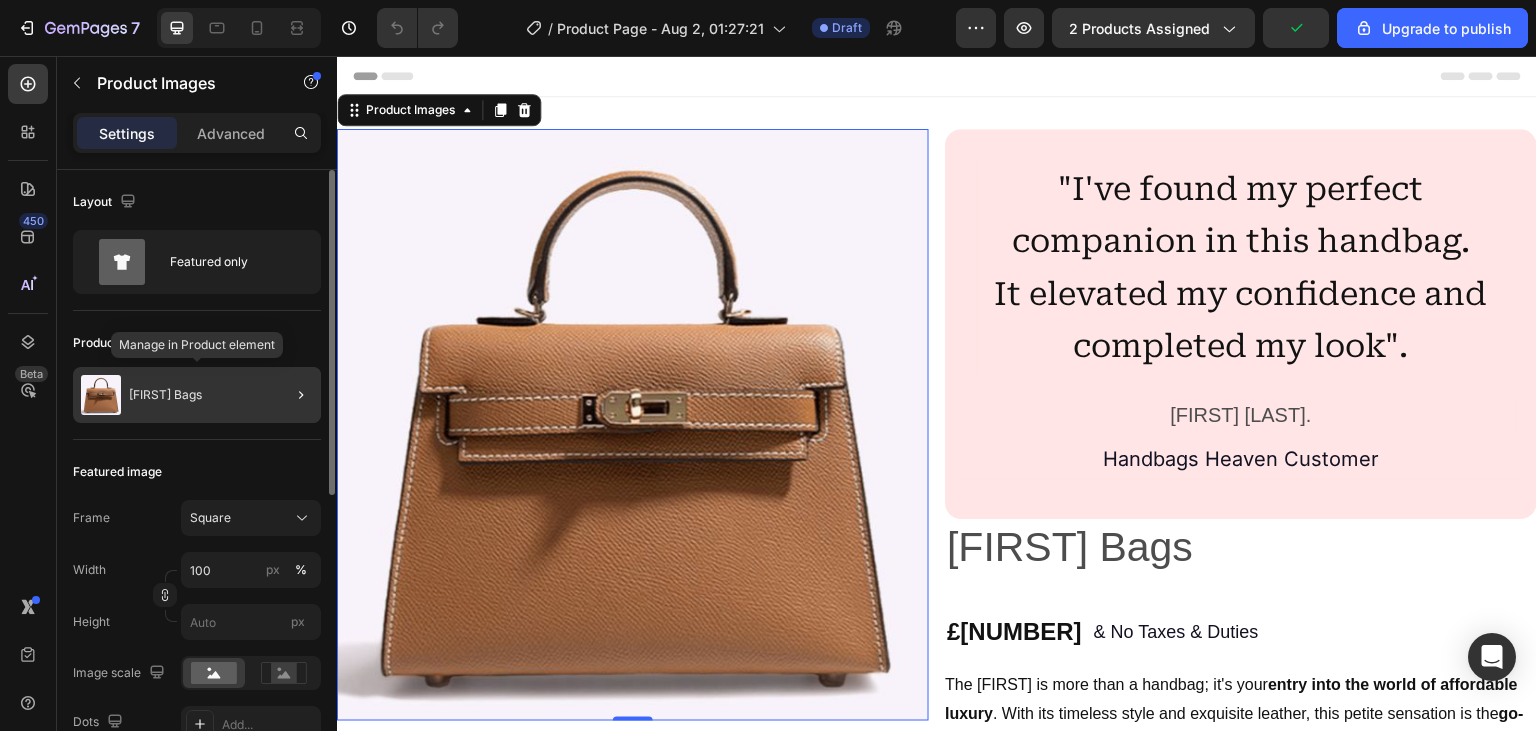 click on "[FIRST] Bags" 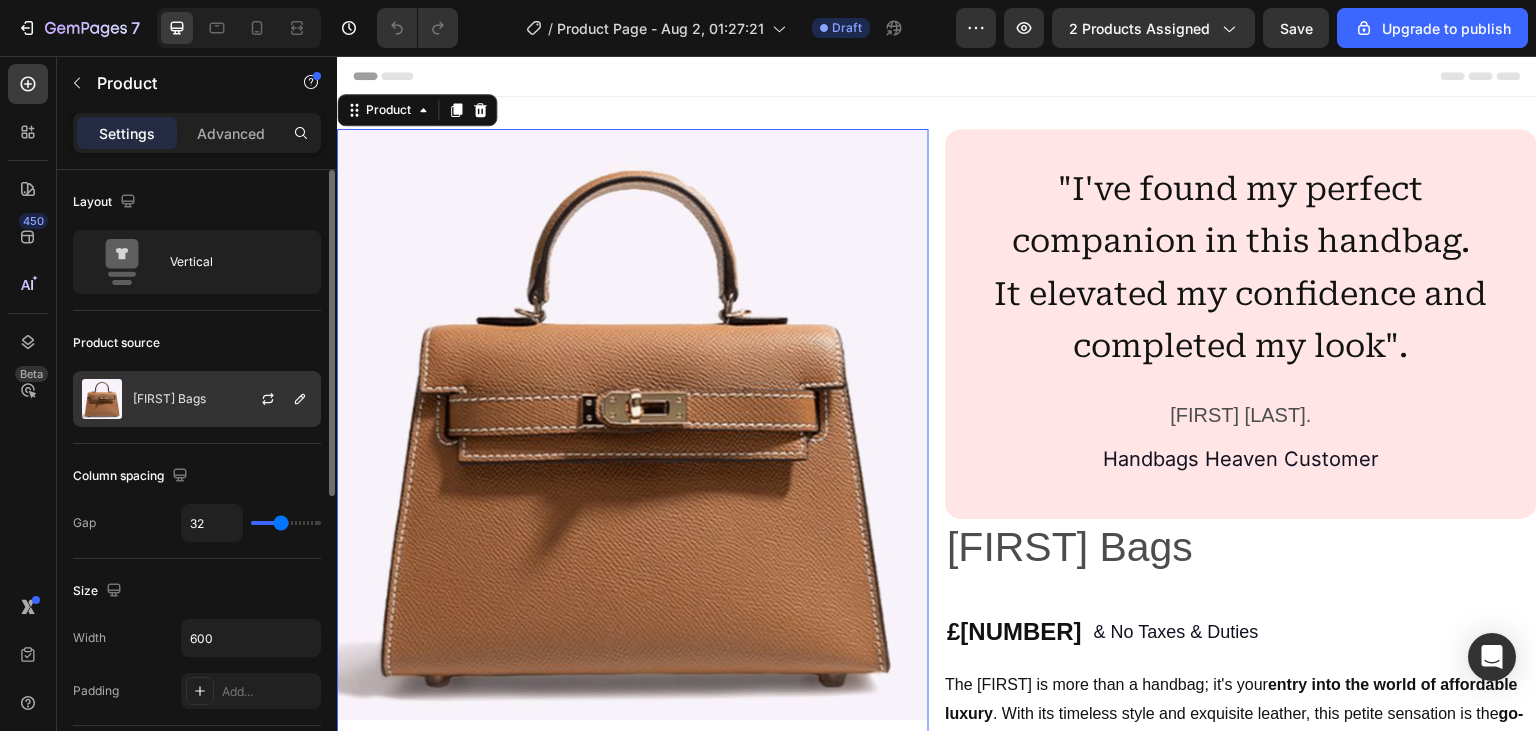 click on "[FIRST] Bags" 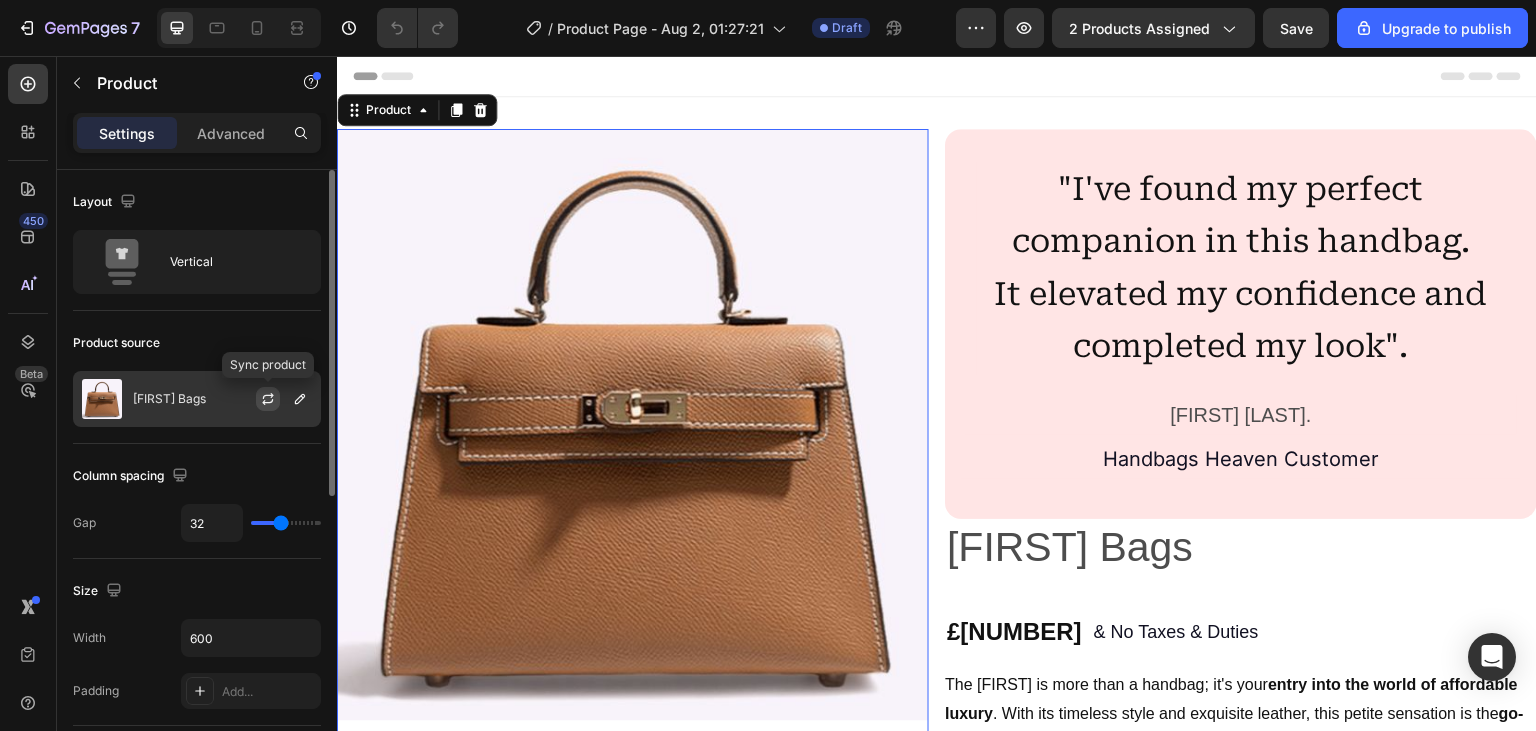 click 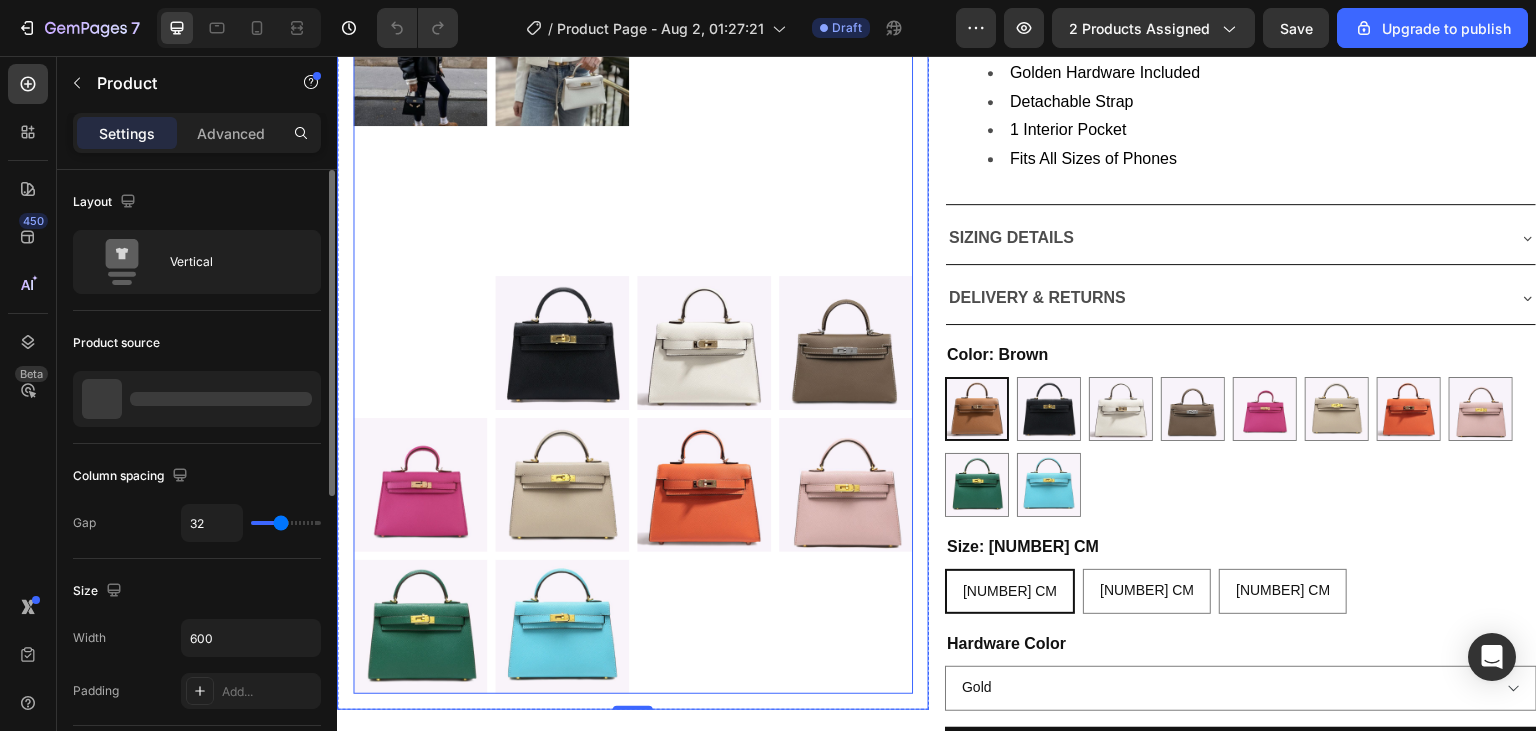scroll, scrollTop: 1126, scrollLeft: 0, axis: vertical 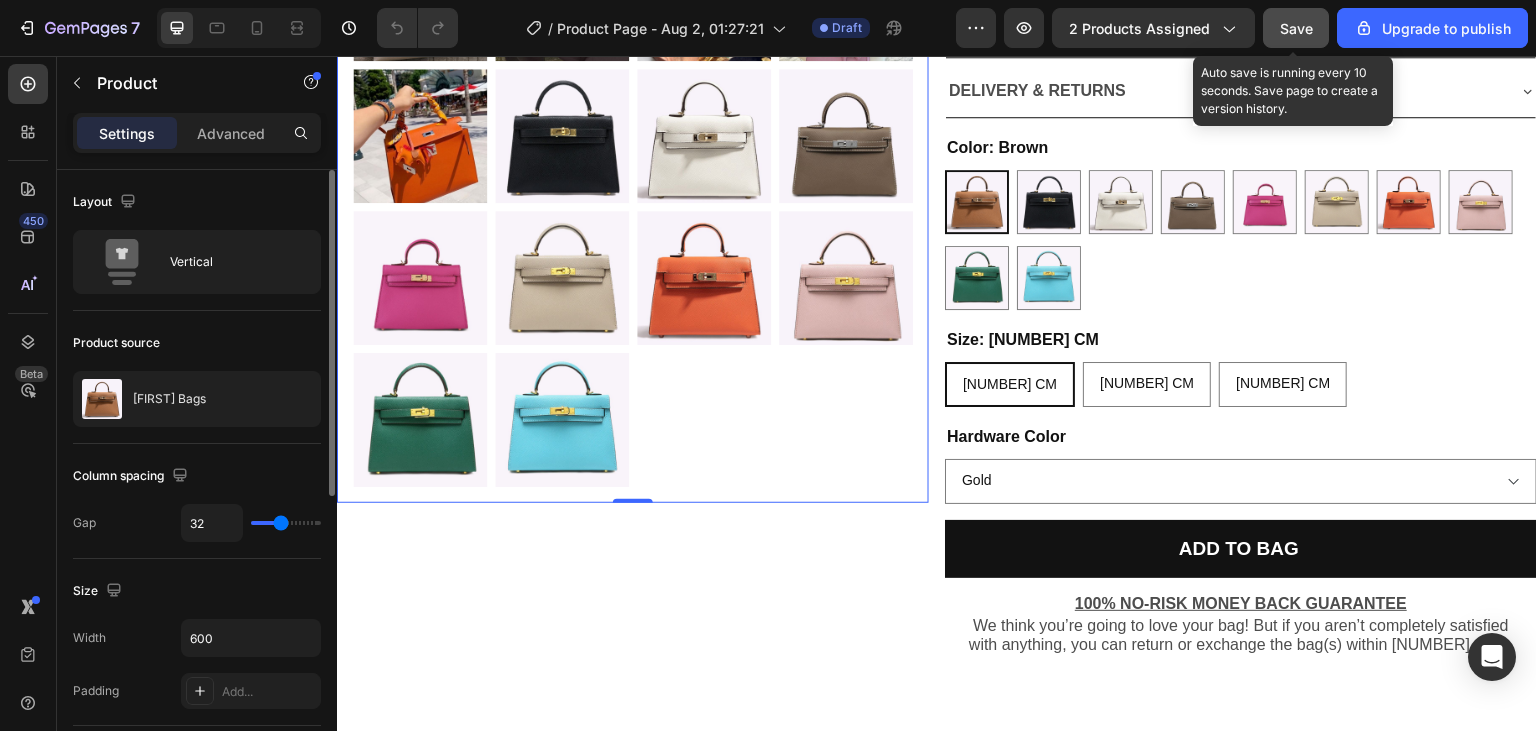click on "Save" 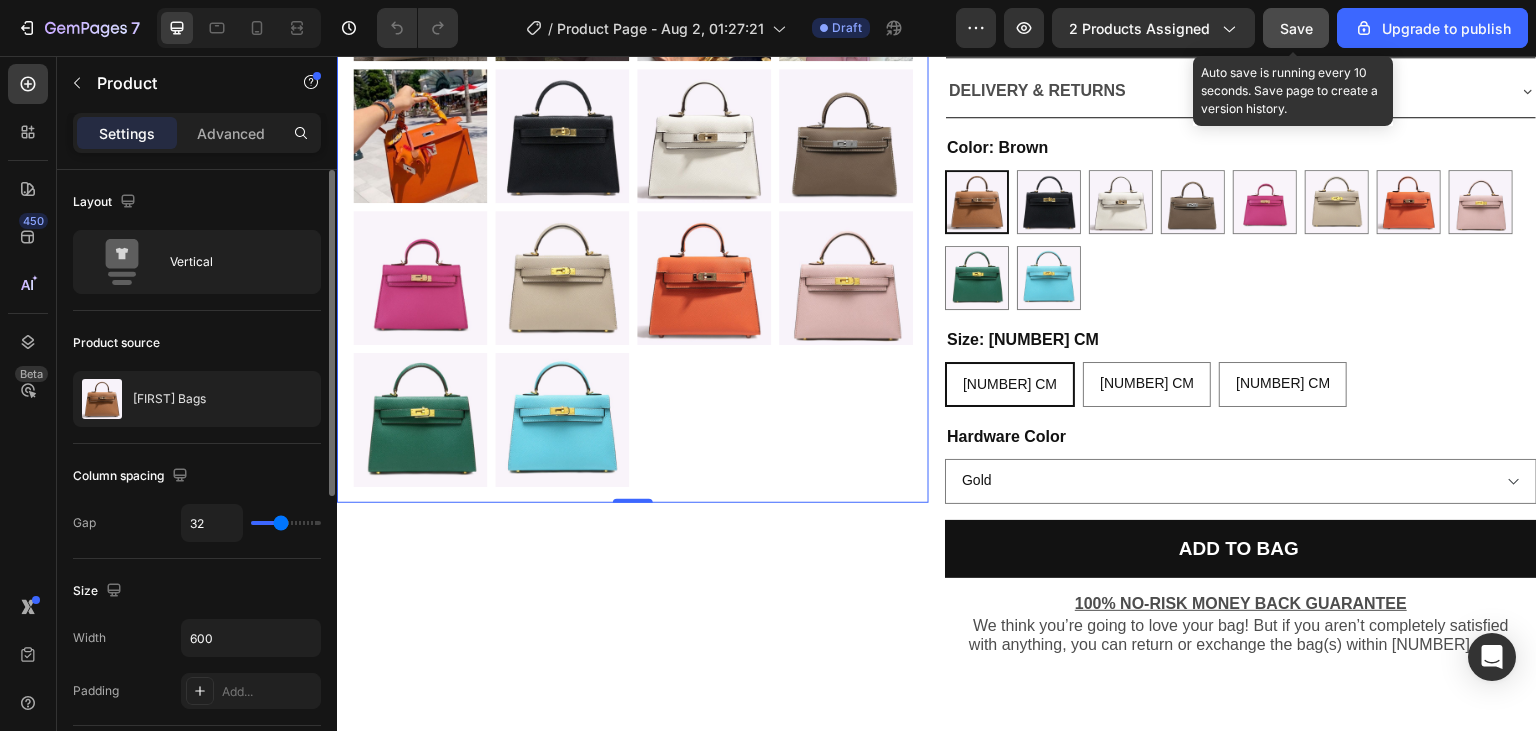 click on "Save" 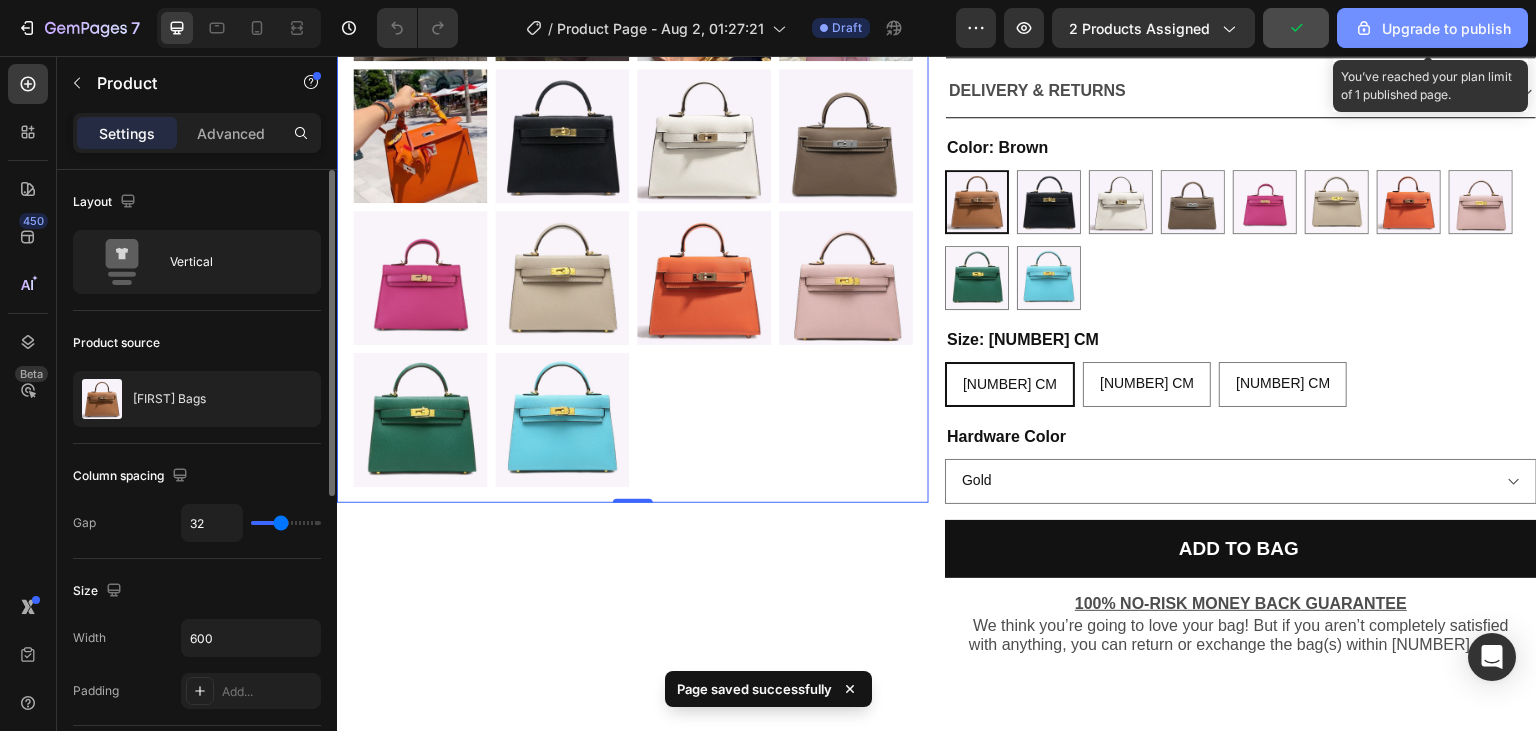 click on "Upgrade to publish" at bounding box center [1432, 28] 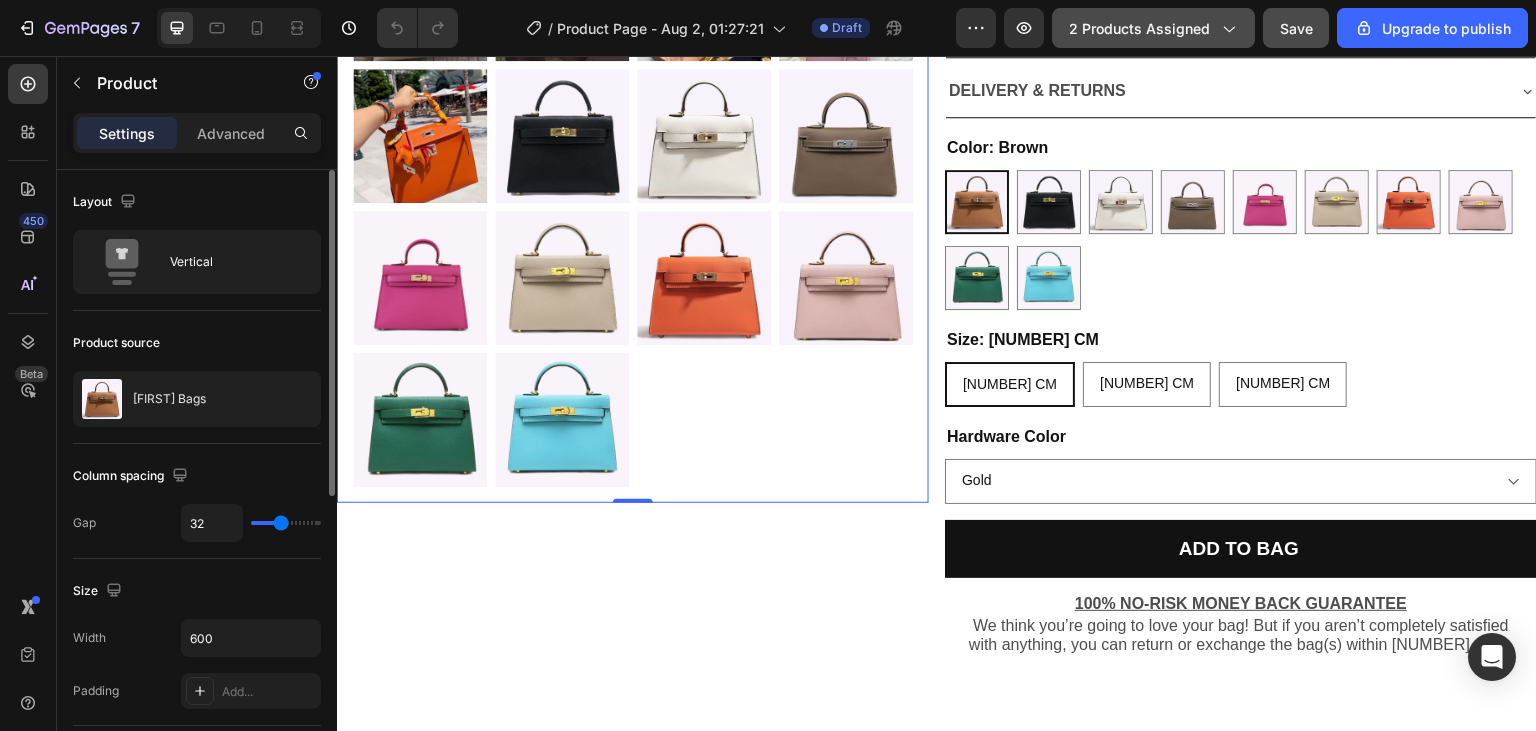 click 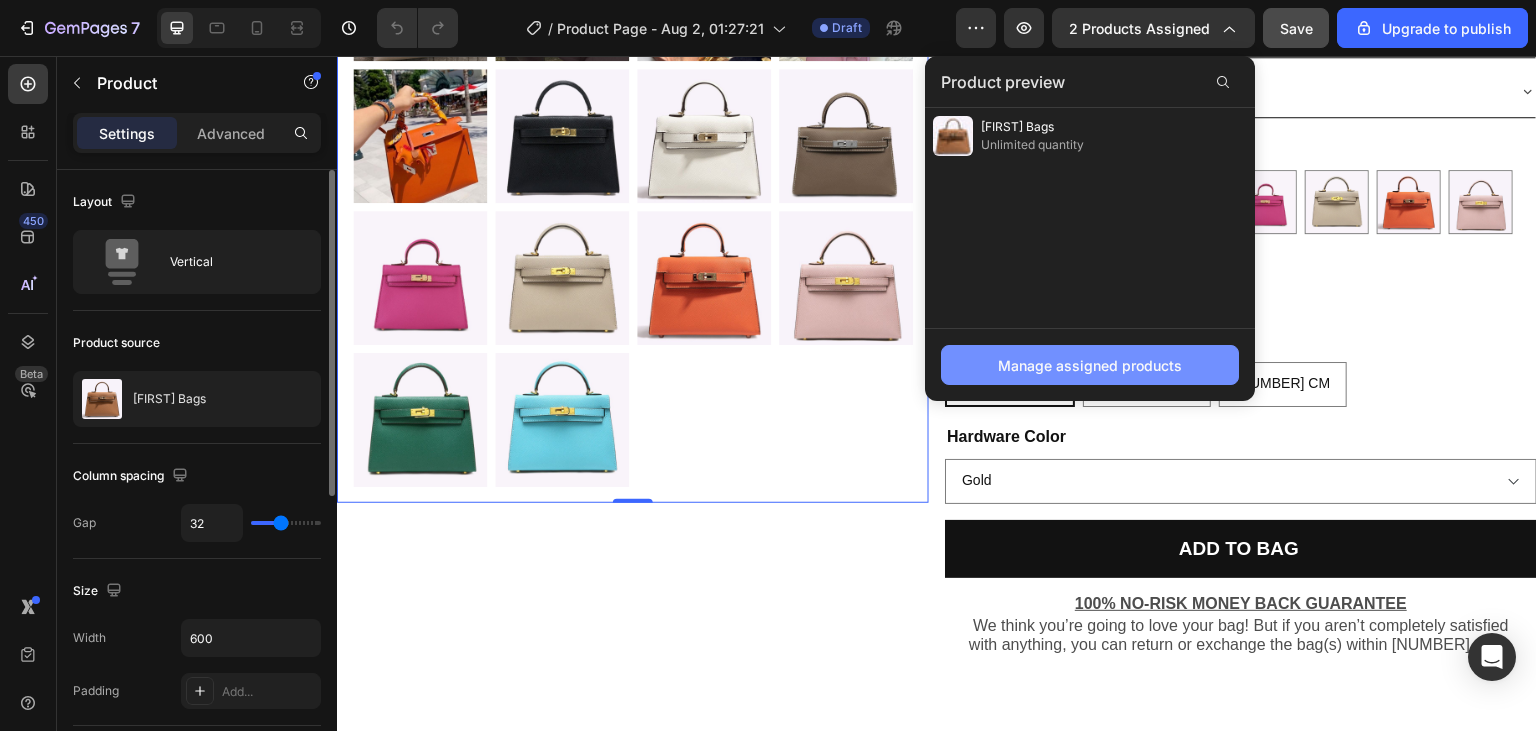 click on "Manage assigned products" at bounding box center (1090, 365) 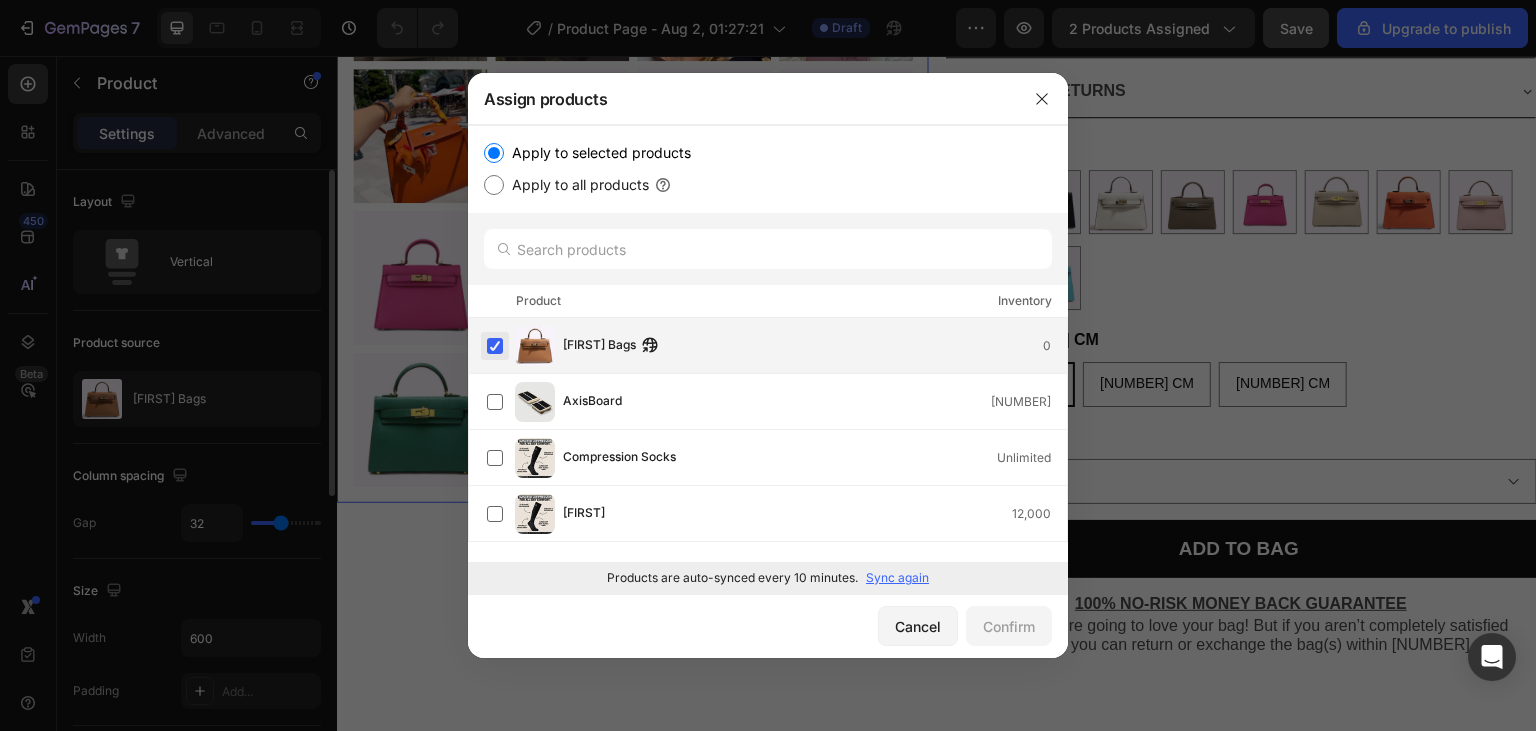 click at bounding box center (495, 346) 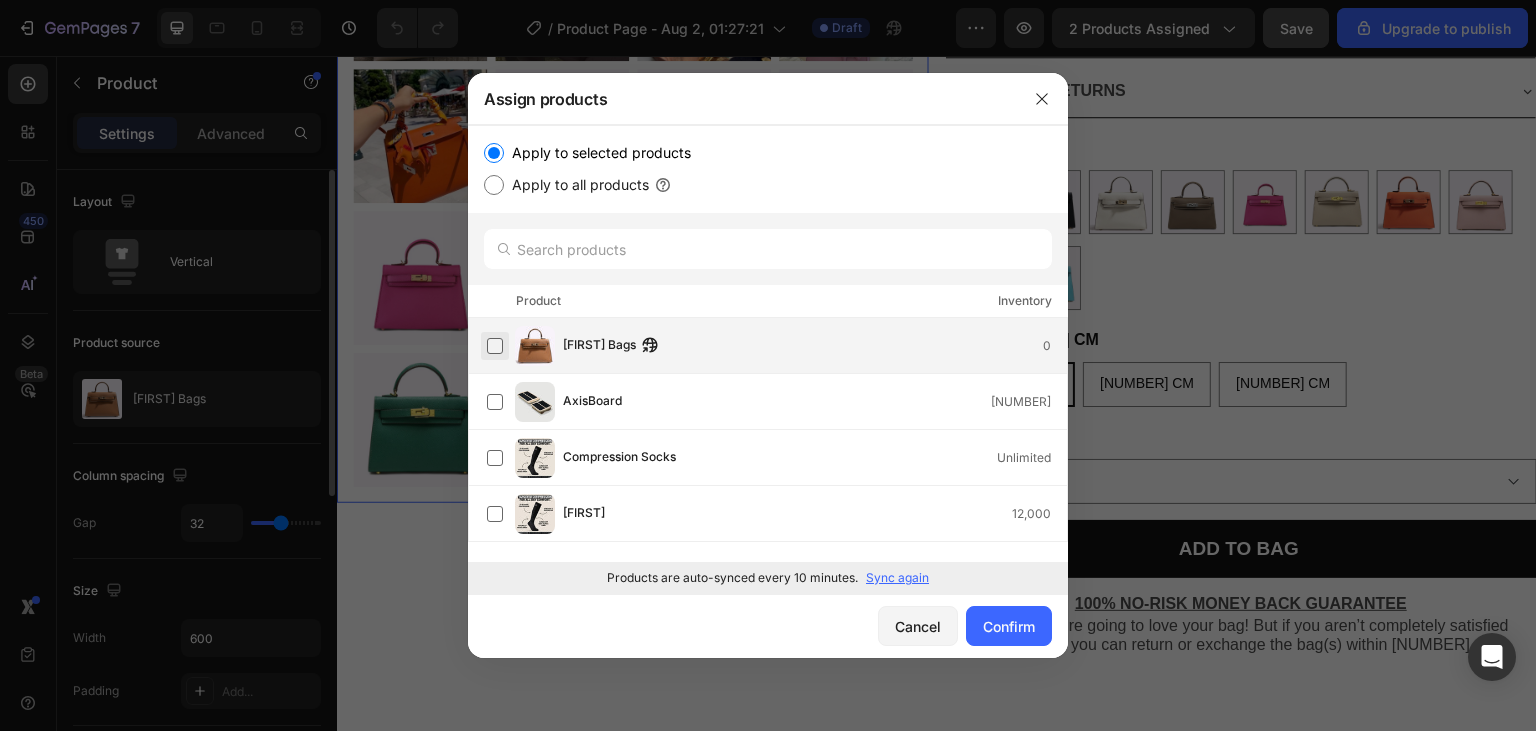 click at bounding box center [495, 346] 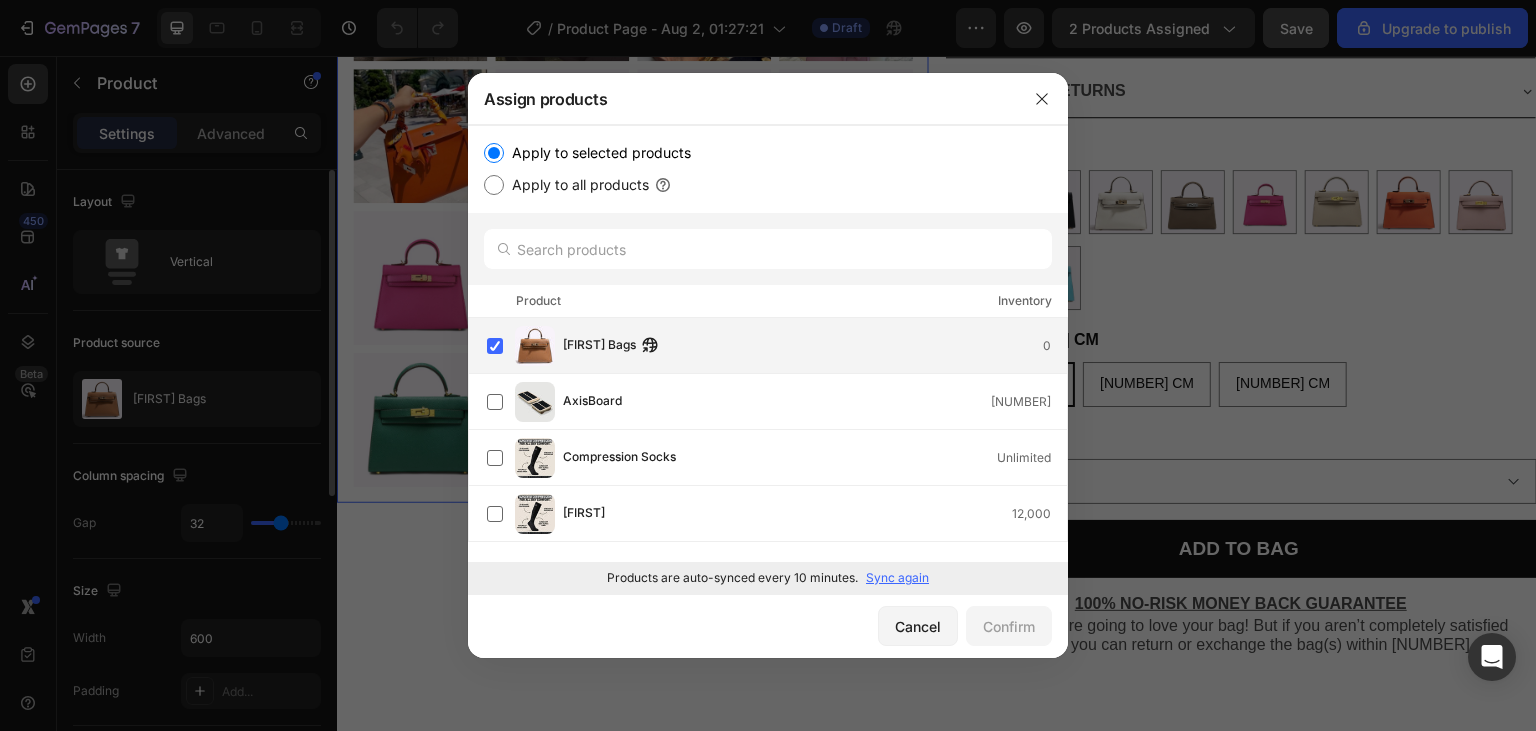 click on "[FIRST] Bags 0" at bounding box center [815, 346] 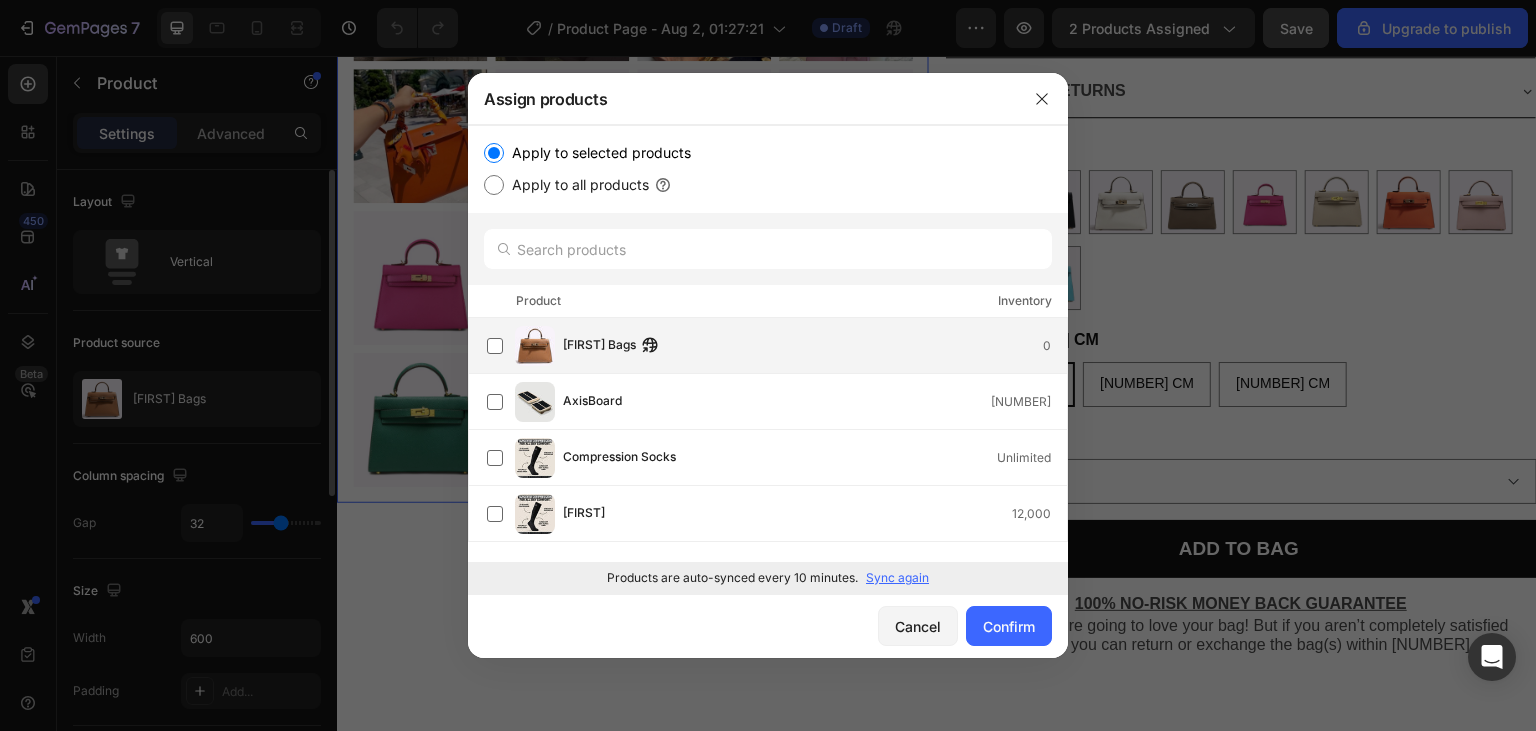 click on "[FIRST] Bags 0" at bounding box center (815, 346) 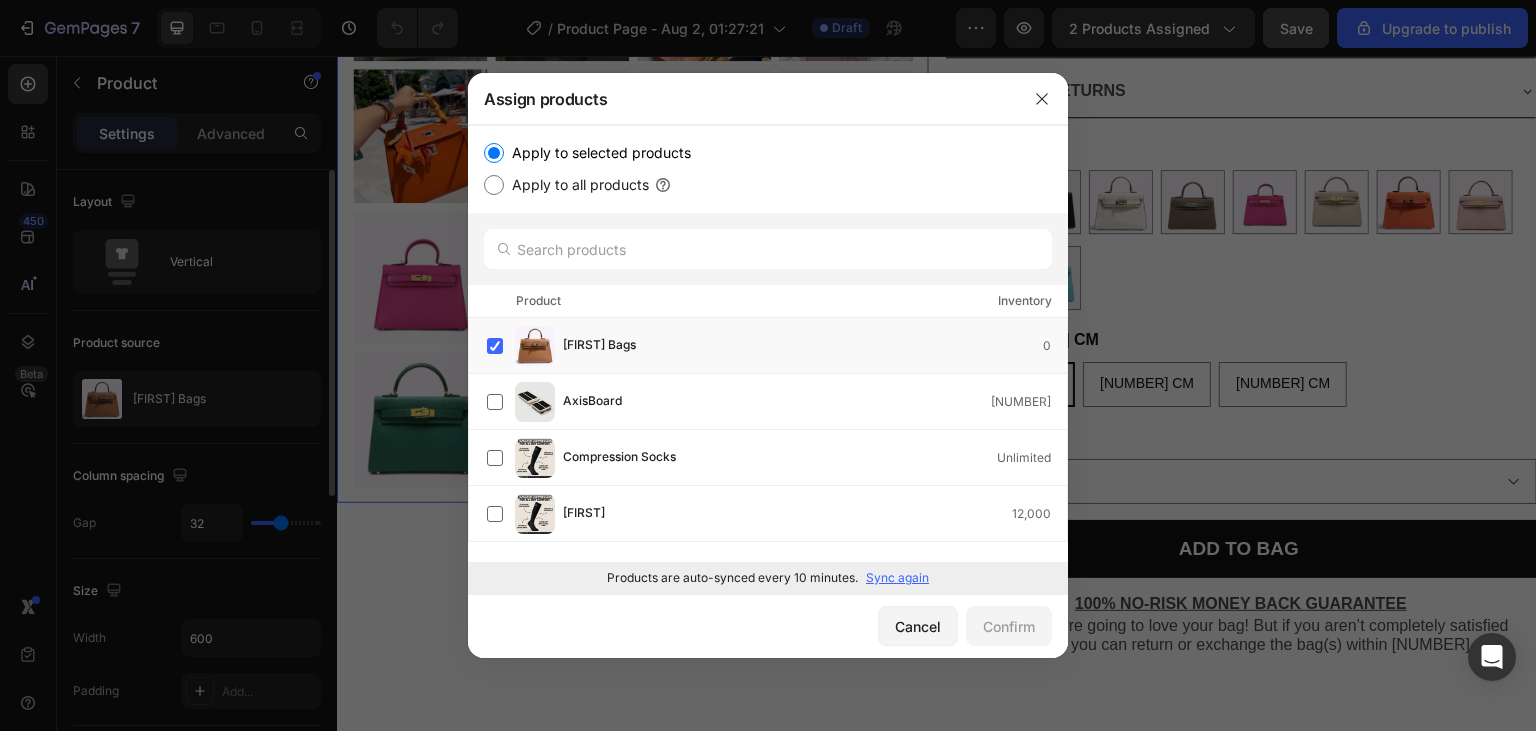click on "Sync again" at bounding box center [897, 578] 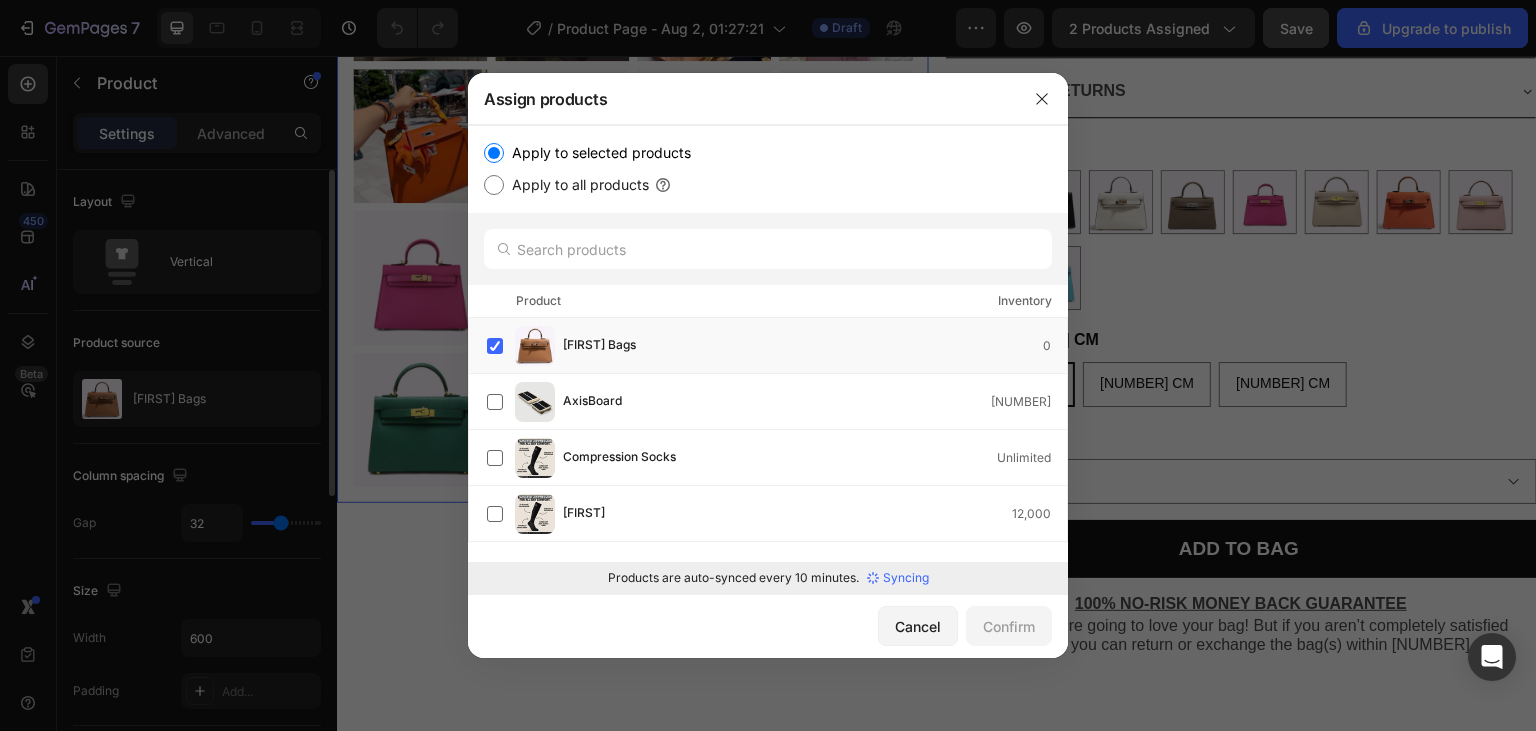 click on "Apply to all products" at bounding box center (576, 185) 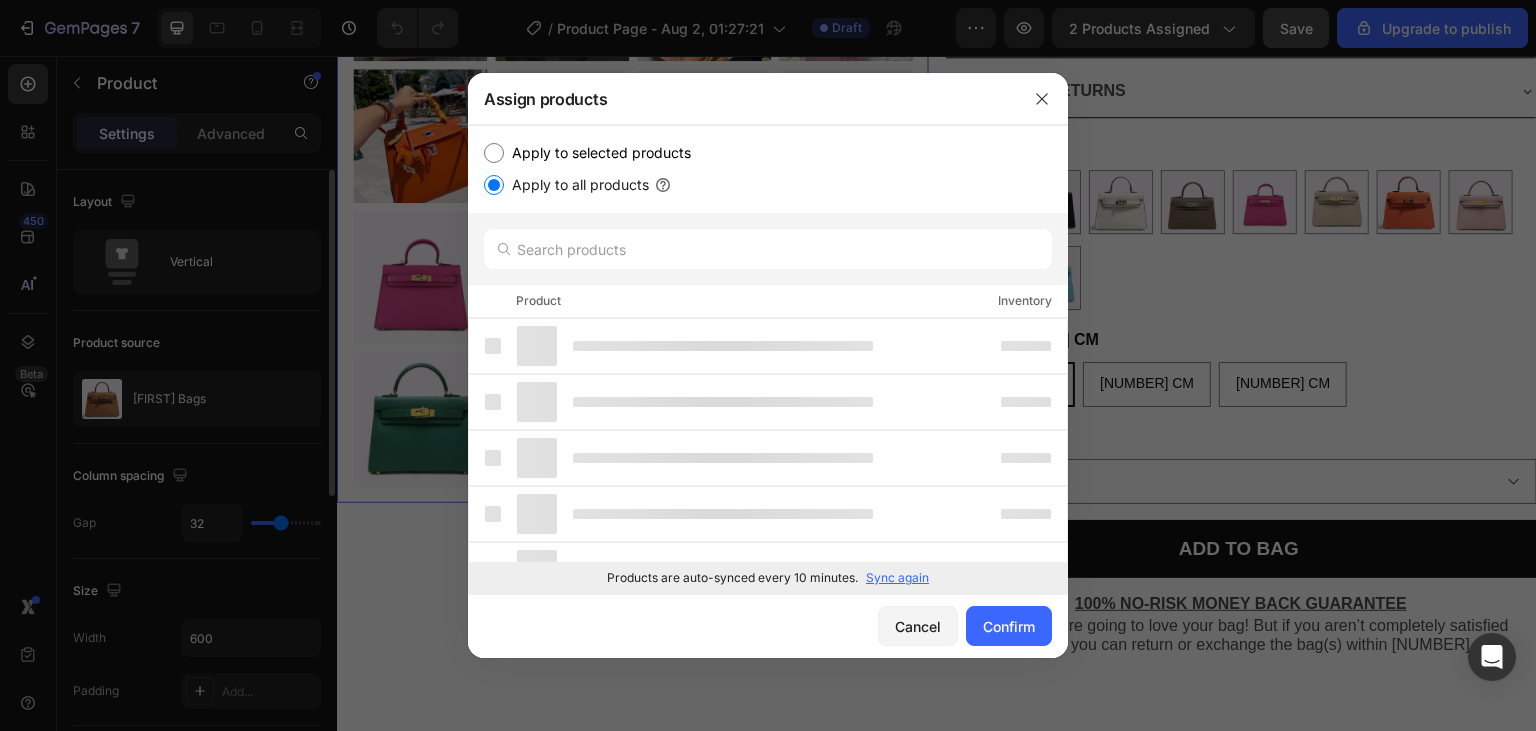 click on "Apply to selected products" at bounding box center [494, 153] 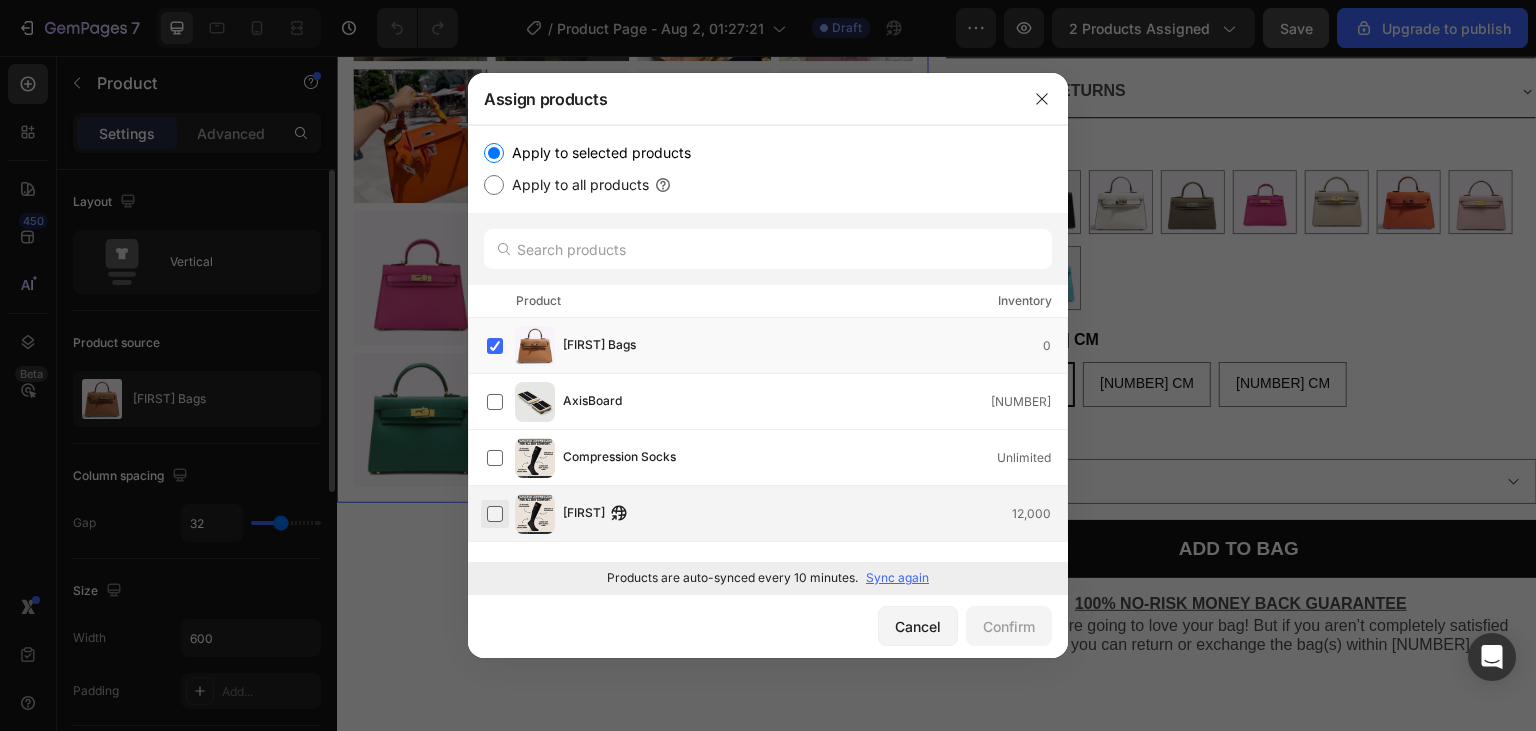 click at bounding box center [495, 514] 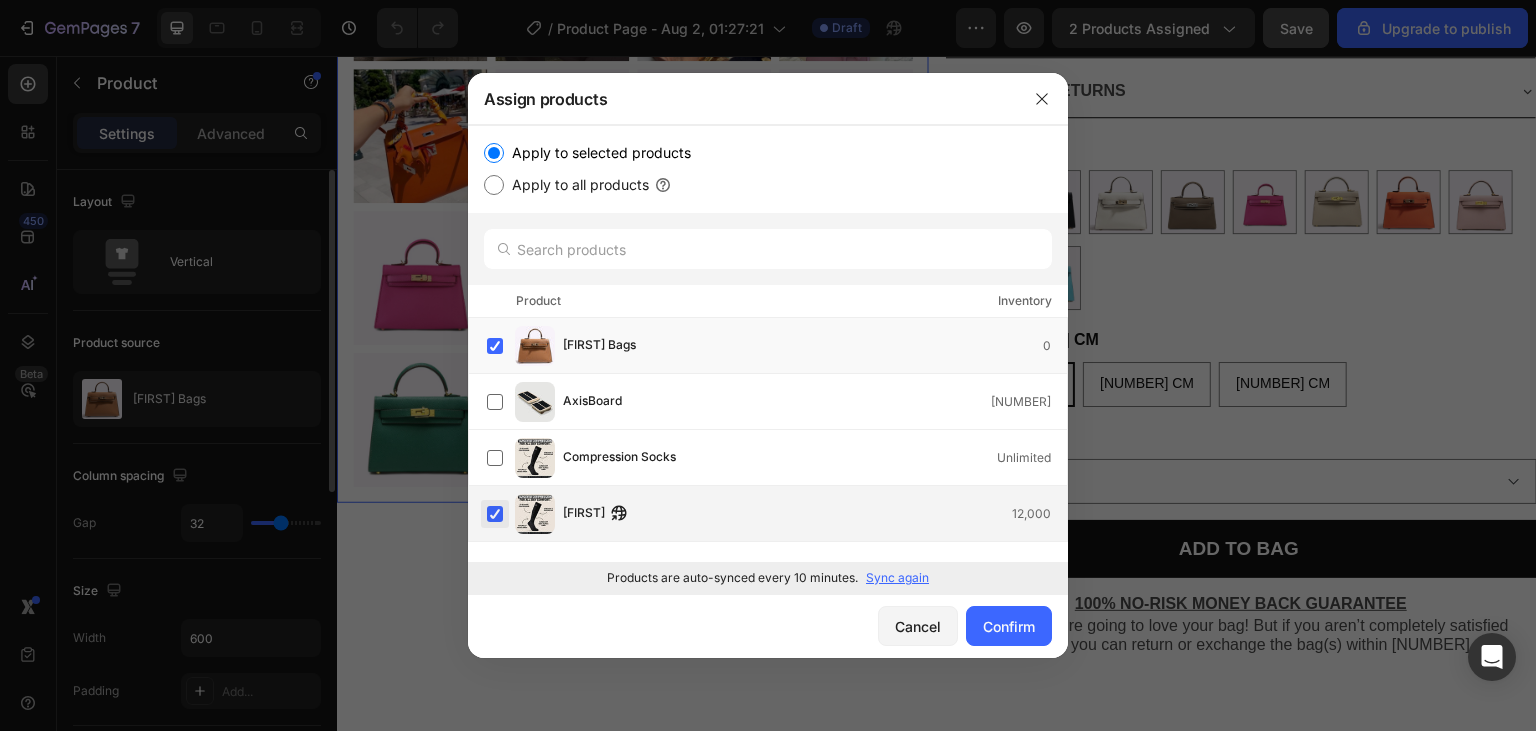 click at bounding box center (495, 514) 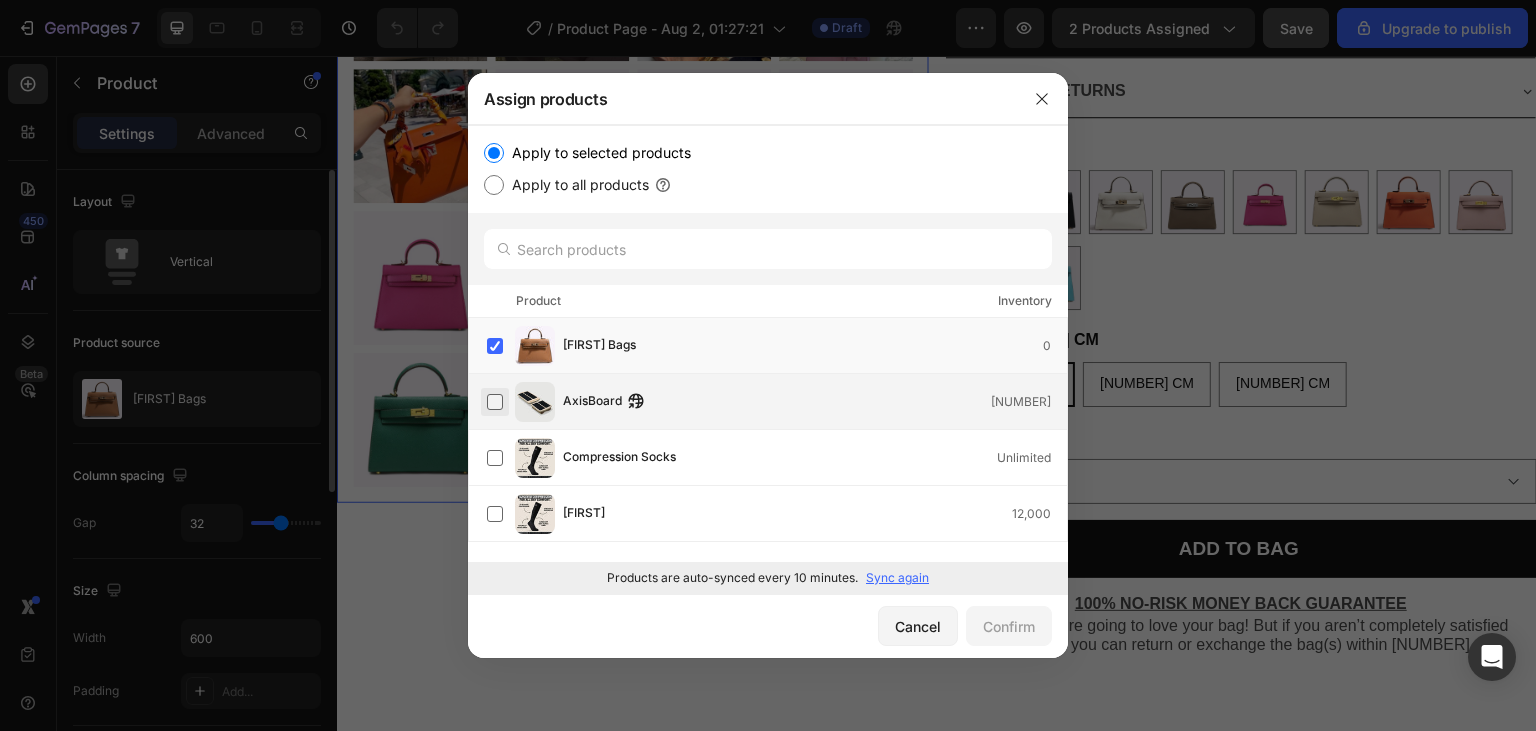 click at bounding box center [495, 402] 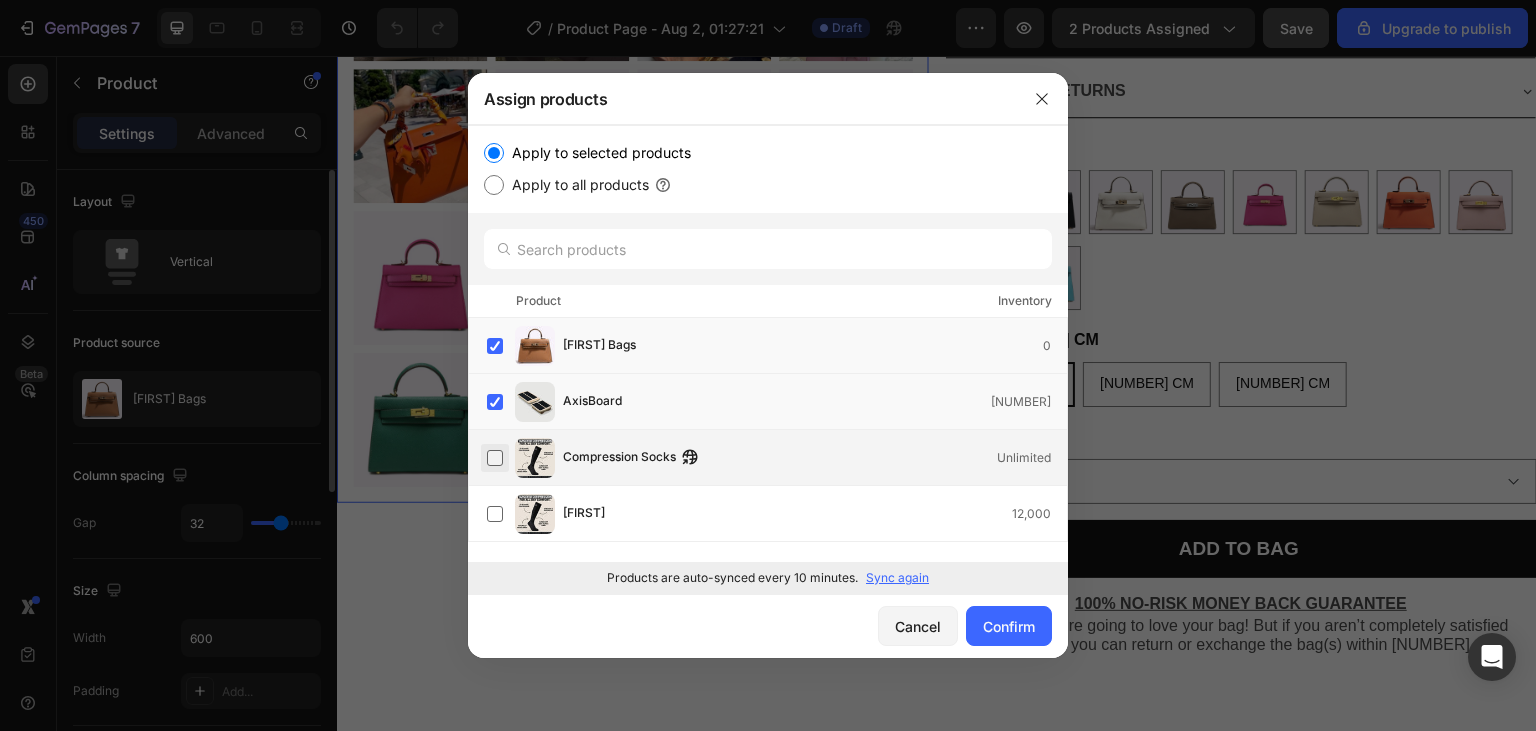 click at bounding box center [495, 458] 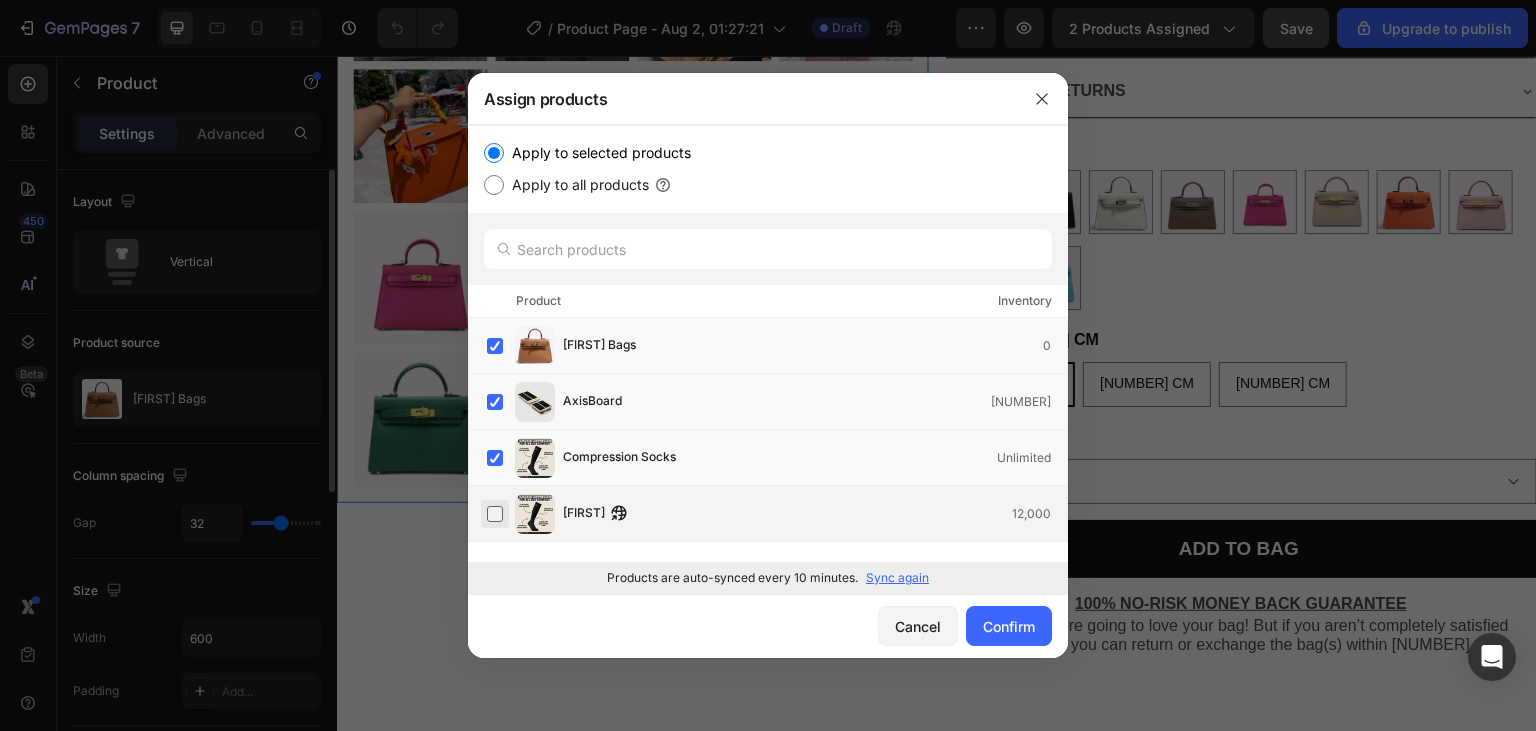 click at bounding box center [495, 514] 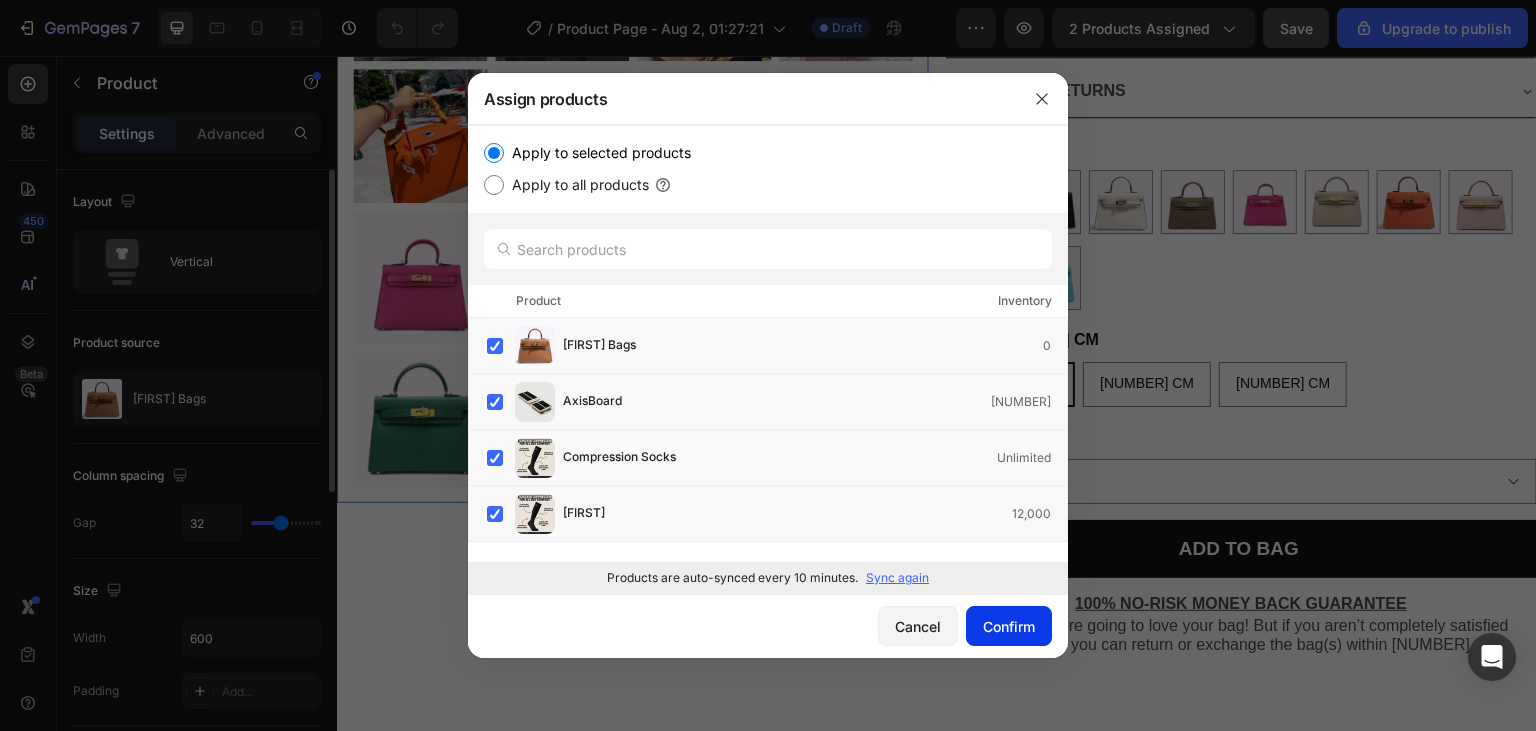 click on "Confirm" 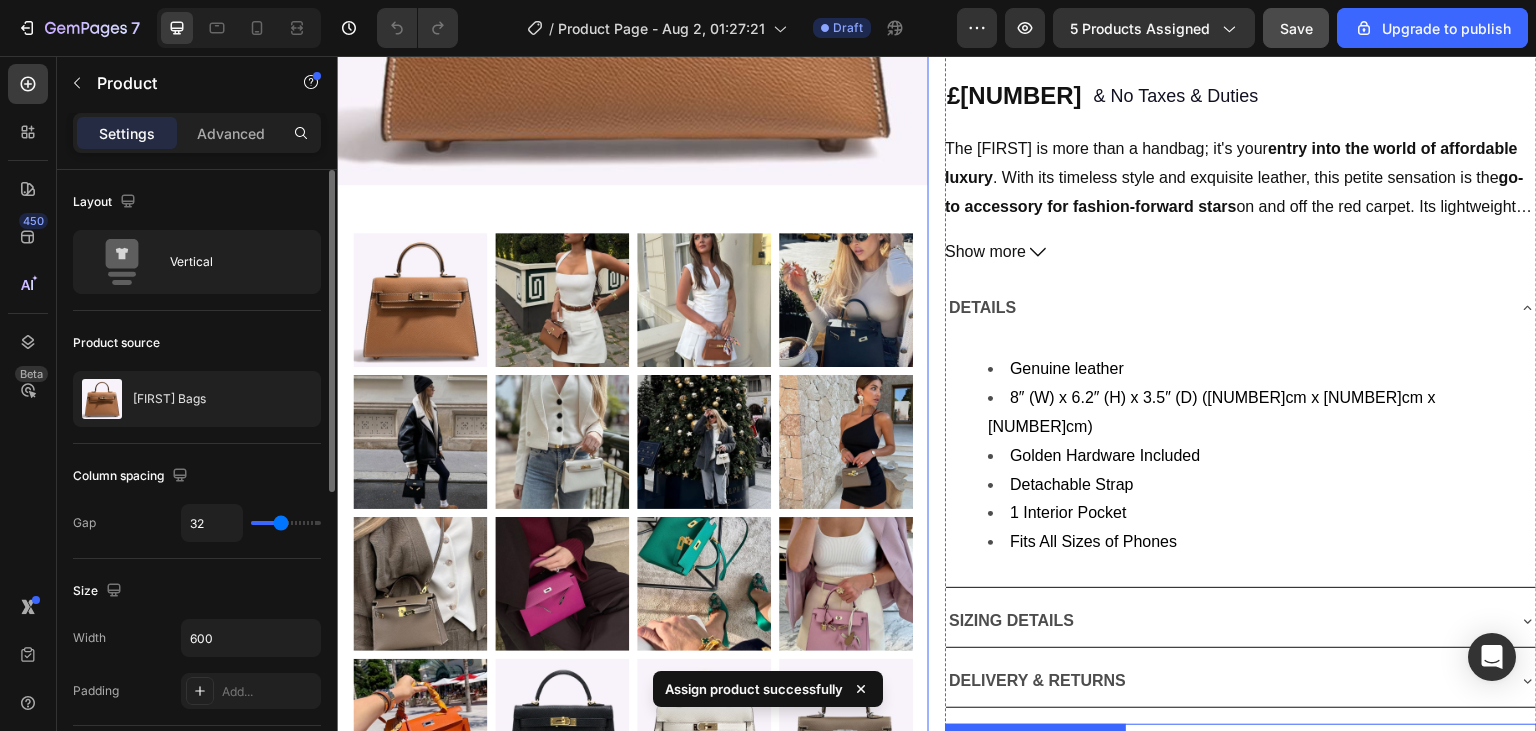 scroll, scrollTop: 281, scrollLeft: 0, axis: vertical 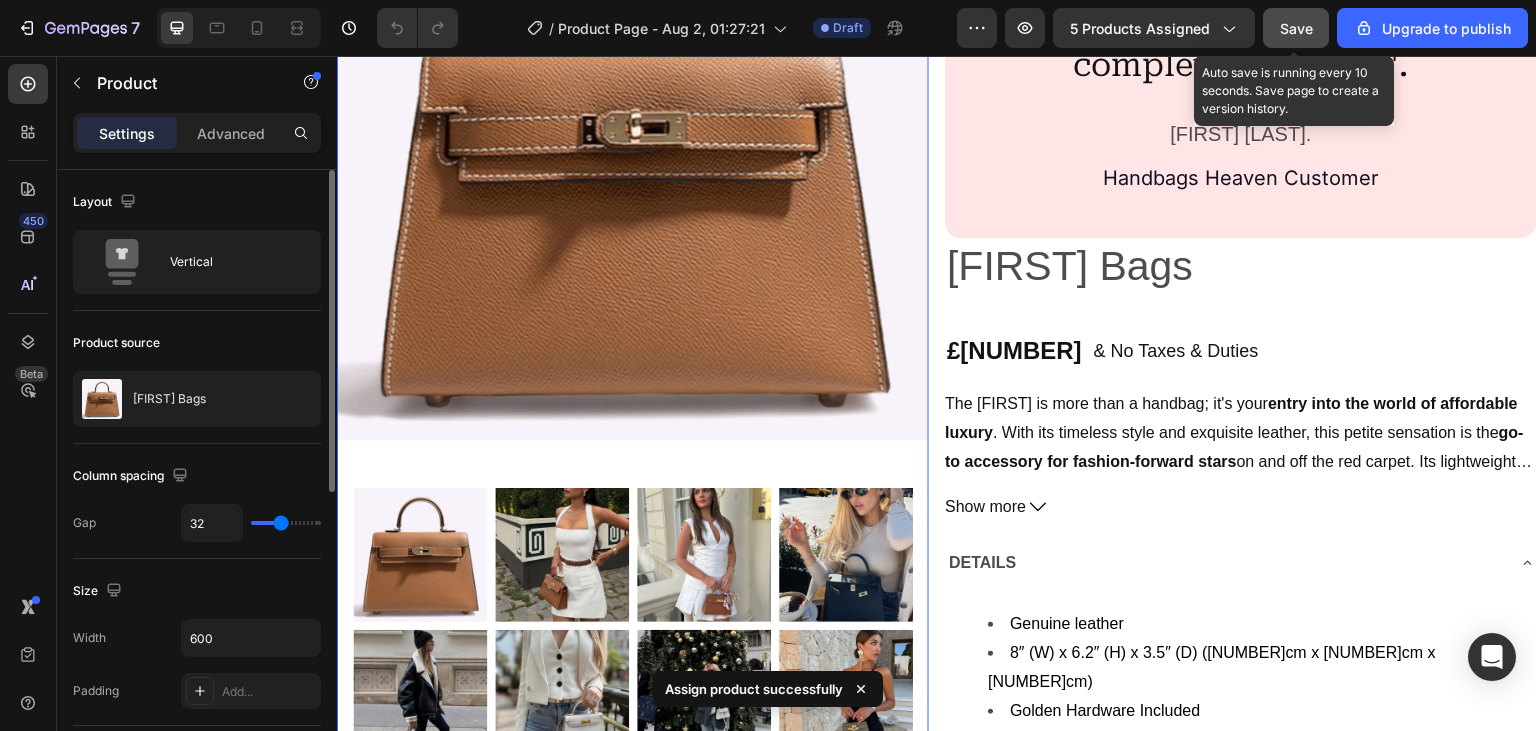 click on "7   /  Product Page - Aug 2, 01:27:21 Draft Preview 5 products assigned  Save  Auto save is running every 10 seconds. Save page to create a version history. Upgrade to publish" 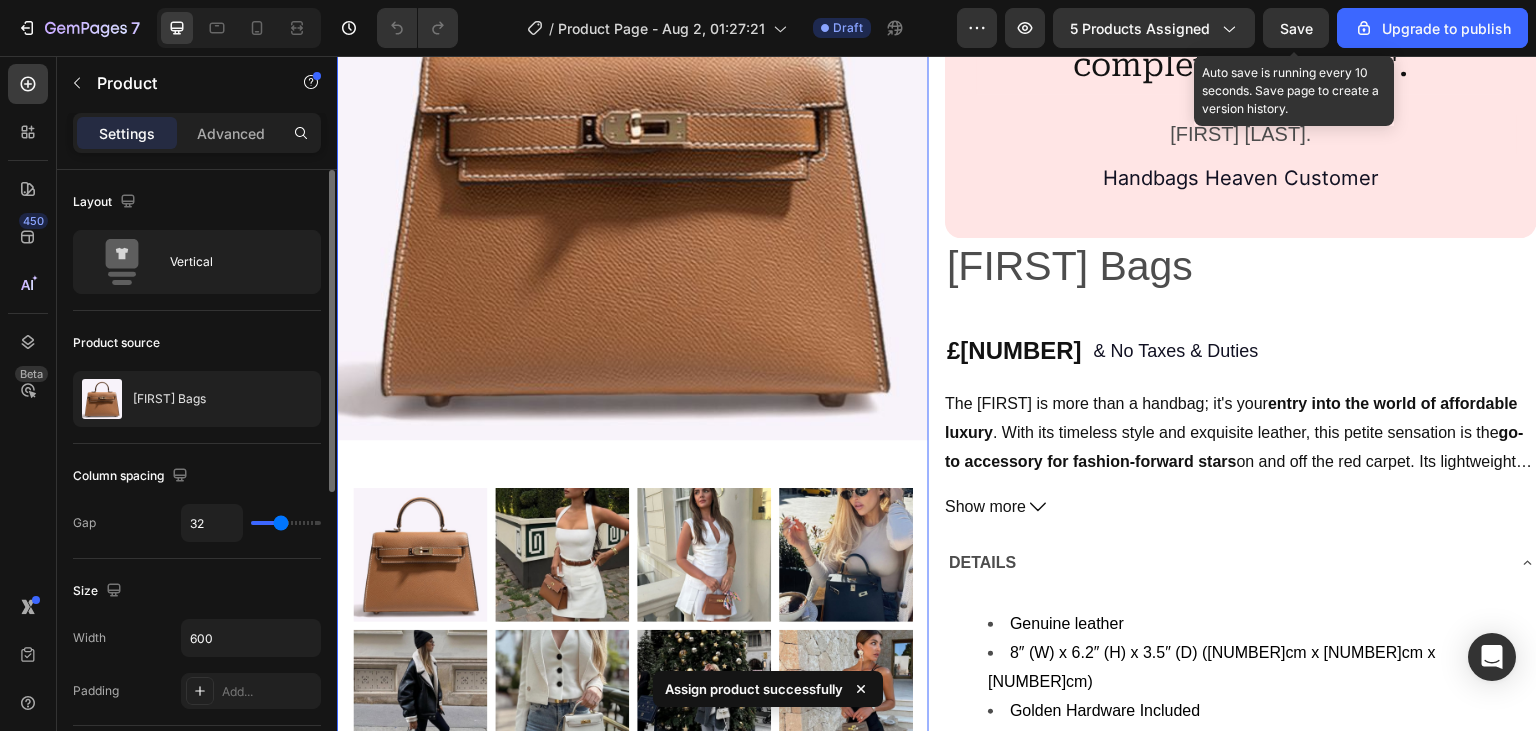 click on "Save" at bounding box center (1296, 28) 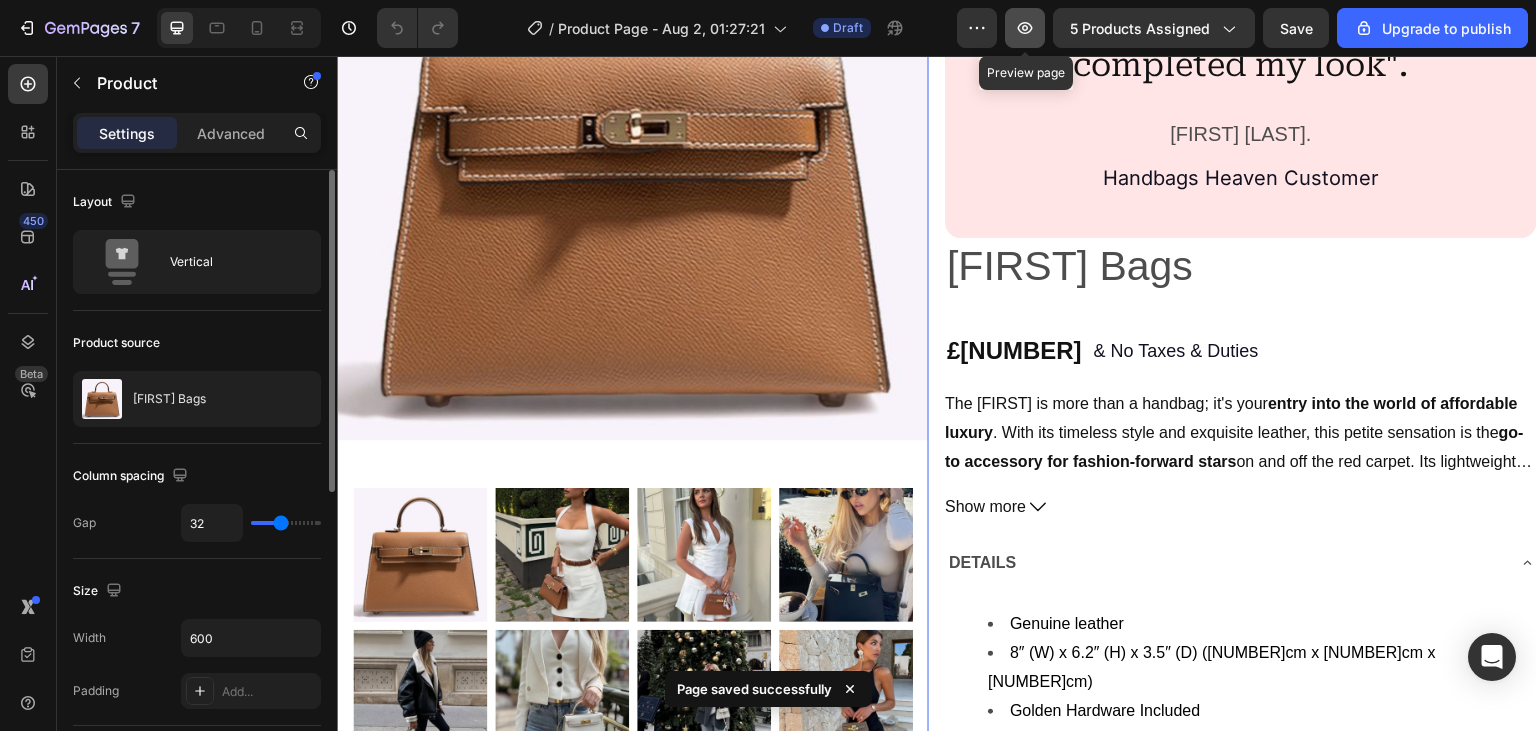 click 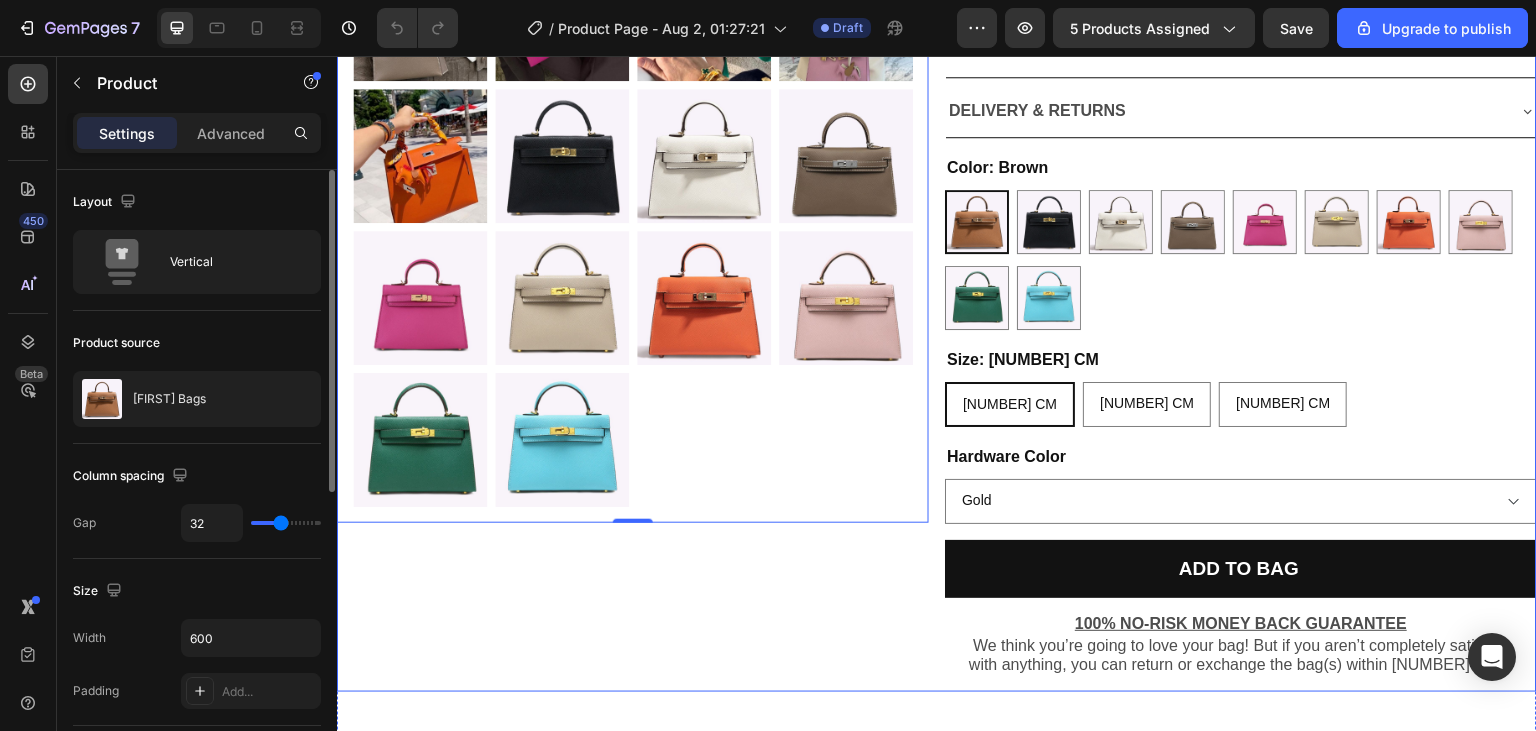 scroll, scrollTop: 1267, scrollLeft: 0, axis: vertical 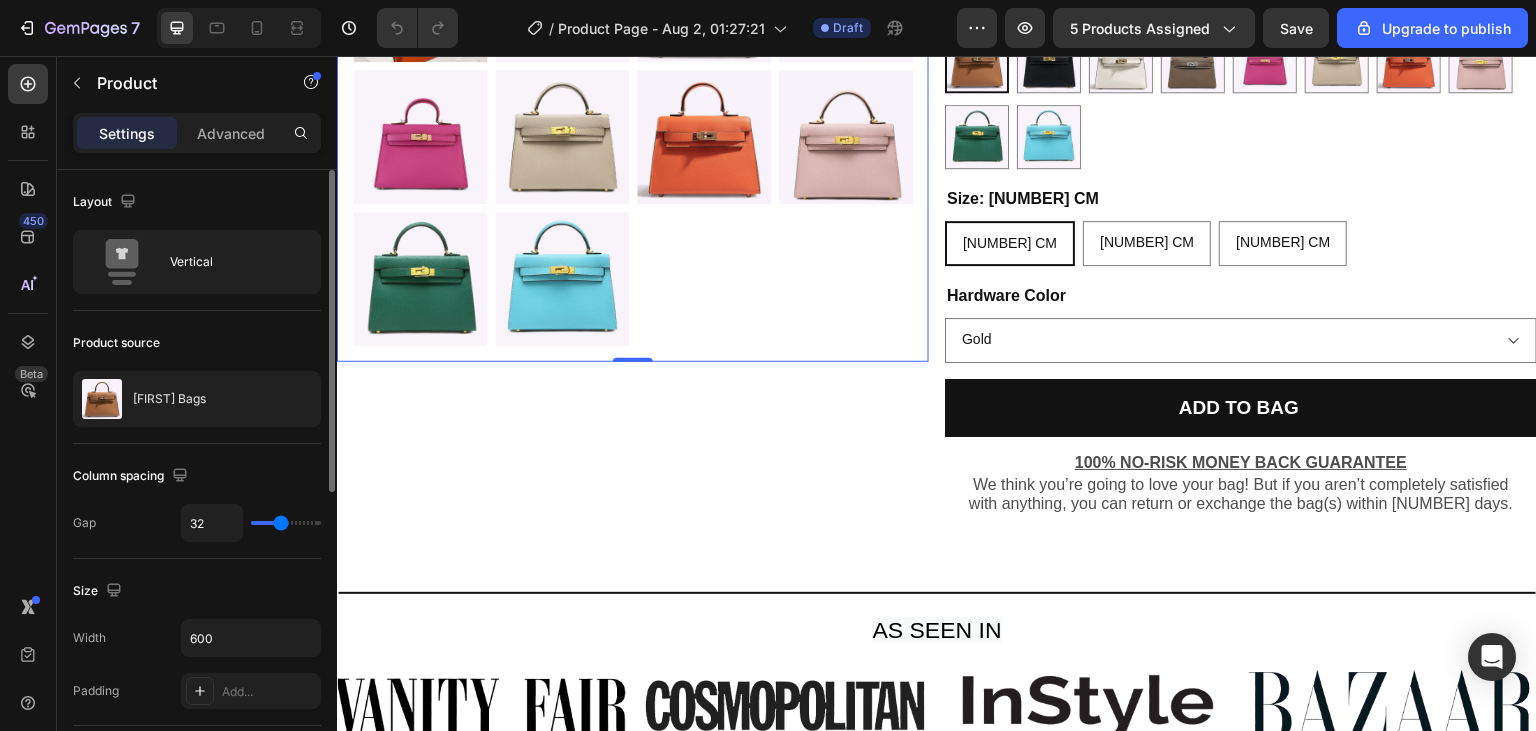 click on "Settings Advanced" at bounding box center [197, 133] 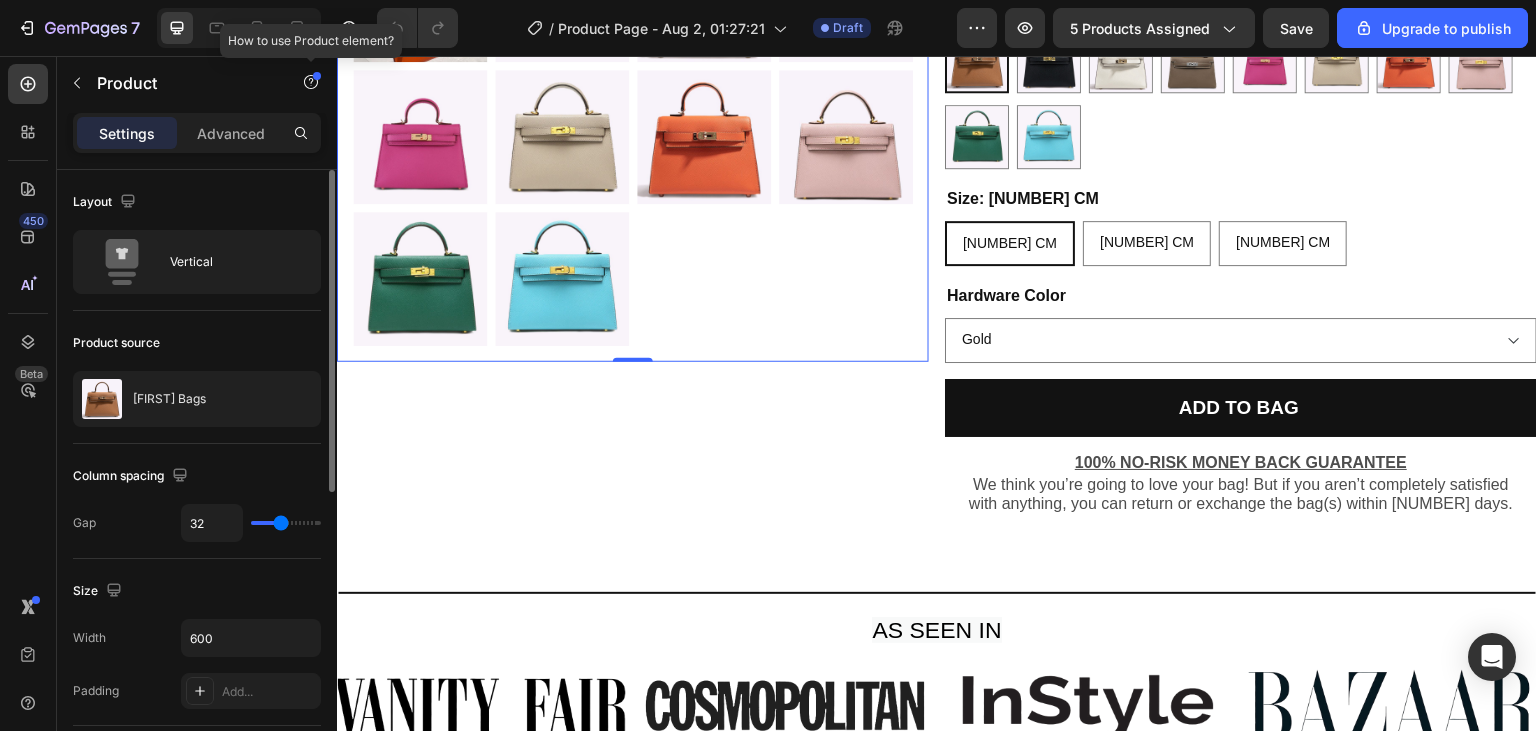 click at bounding box center (317, 76) 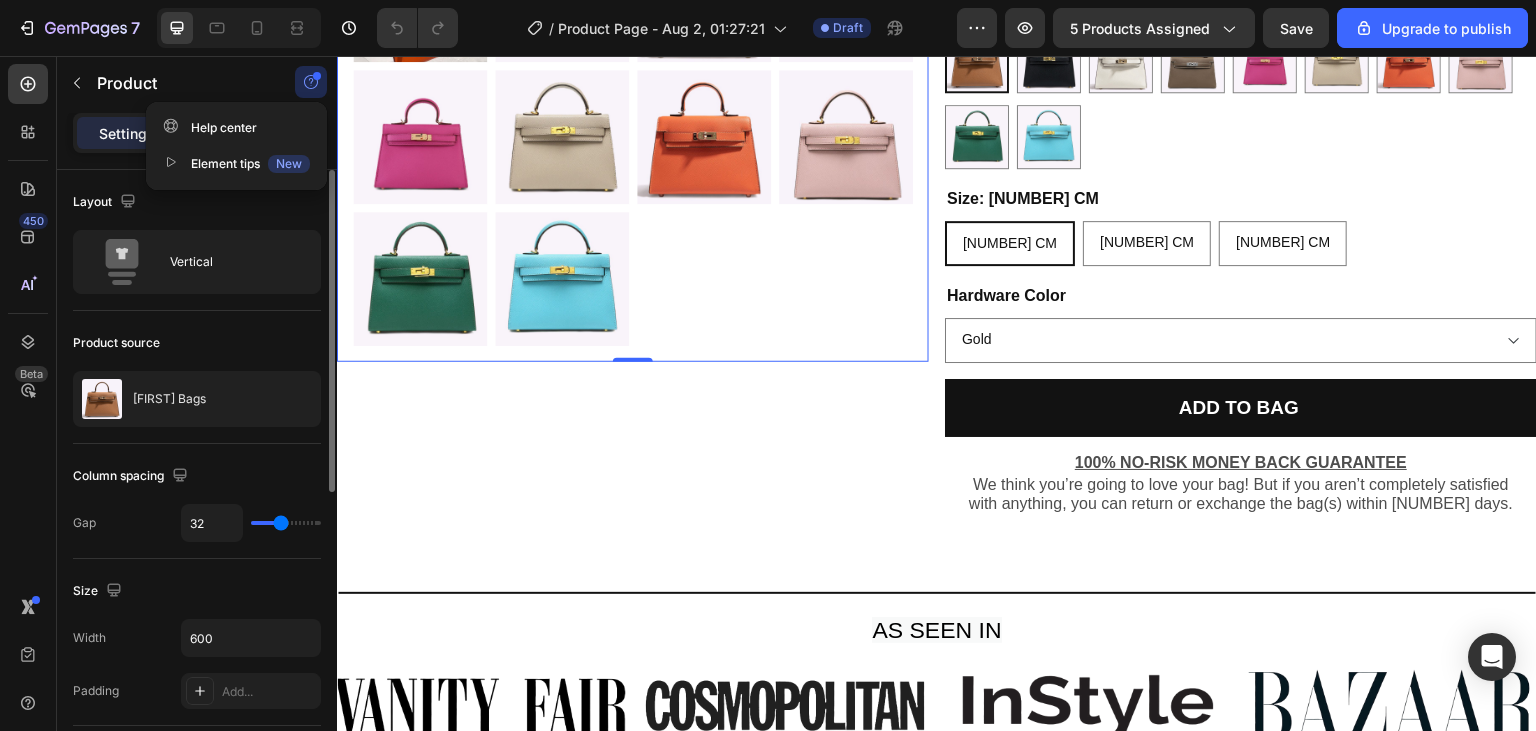 click on "Layout Vertical" 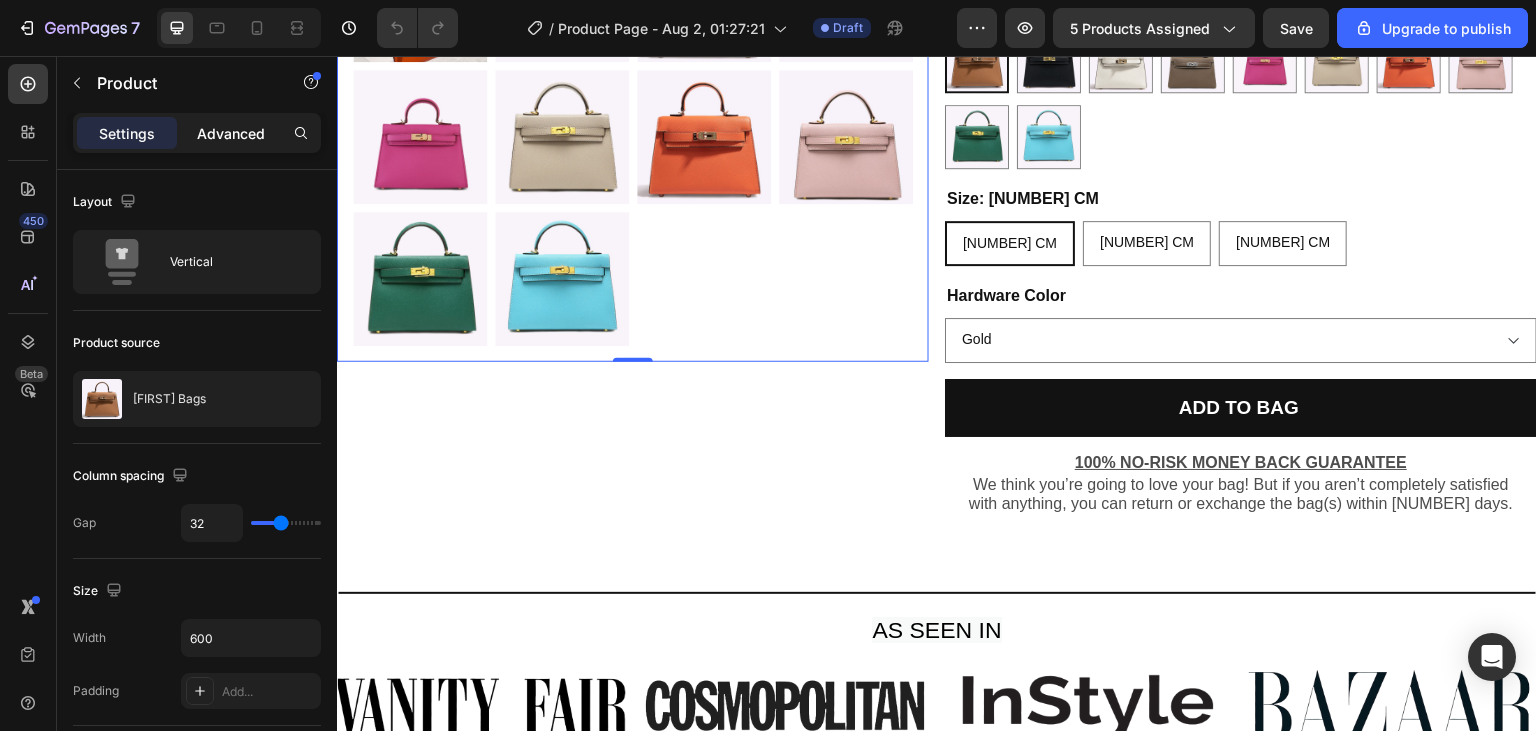 click on "Advanced" at bounding box center (231, 133) 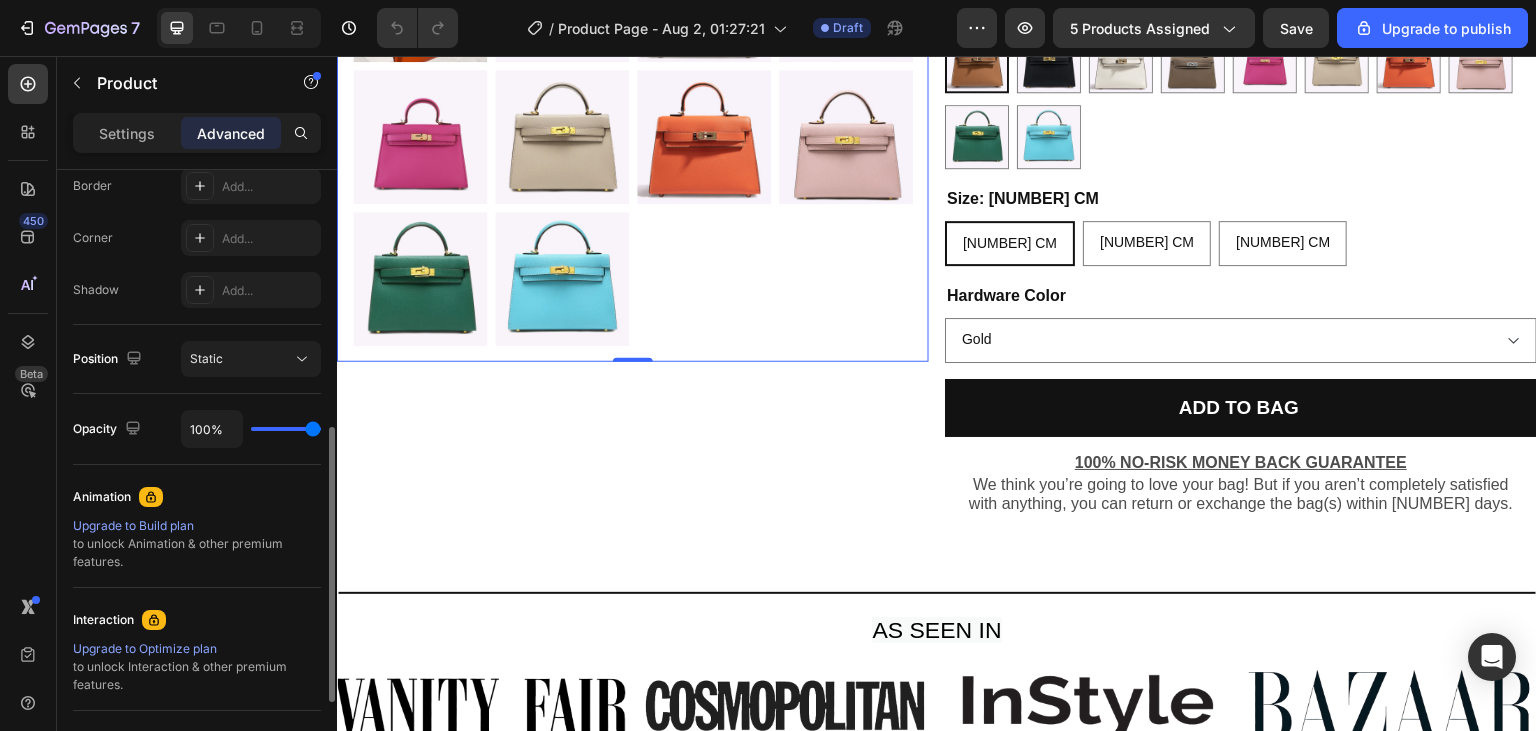 scroll, scrollTop: 768, scrollLeft: 0, axis: vertical 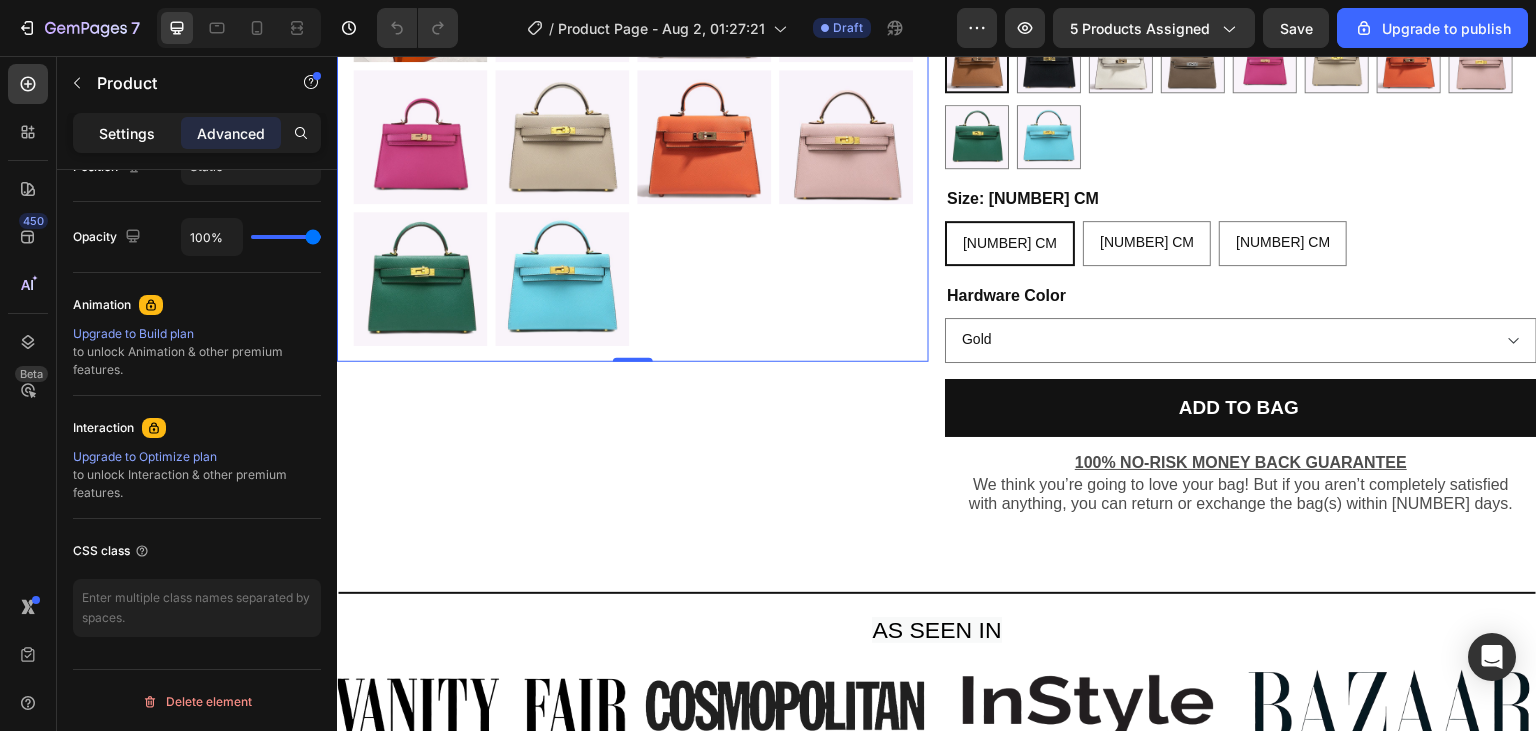 click on "Settings" at bounding box center [127, 133] 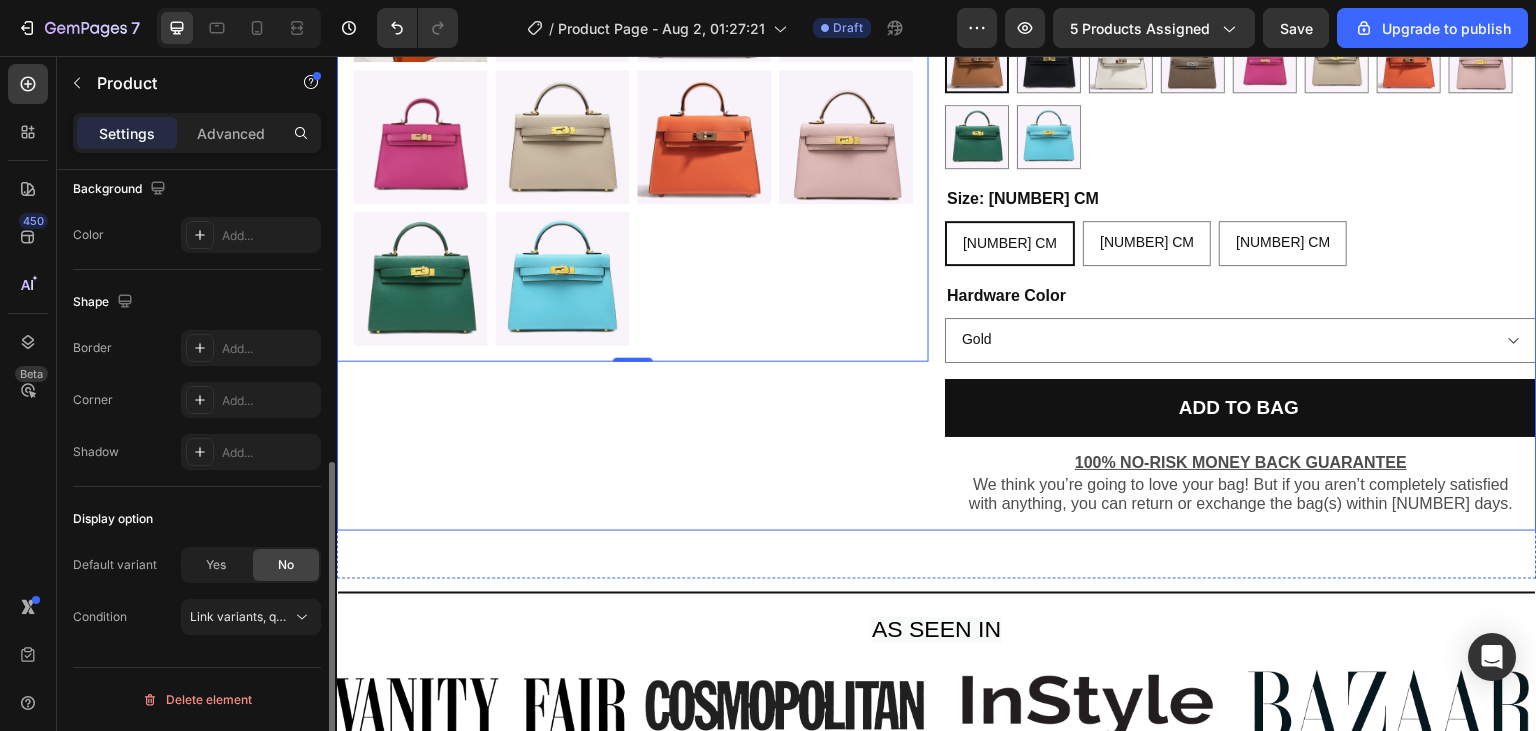 scroll, scrollTop: 566, scrollLeft: 0, axis: vertical 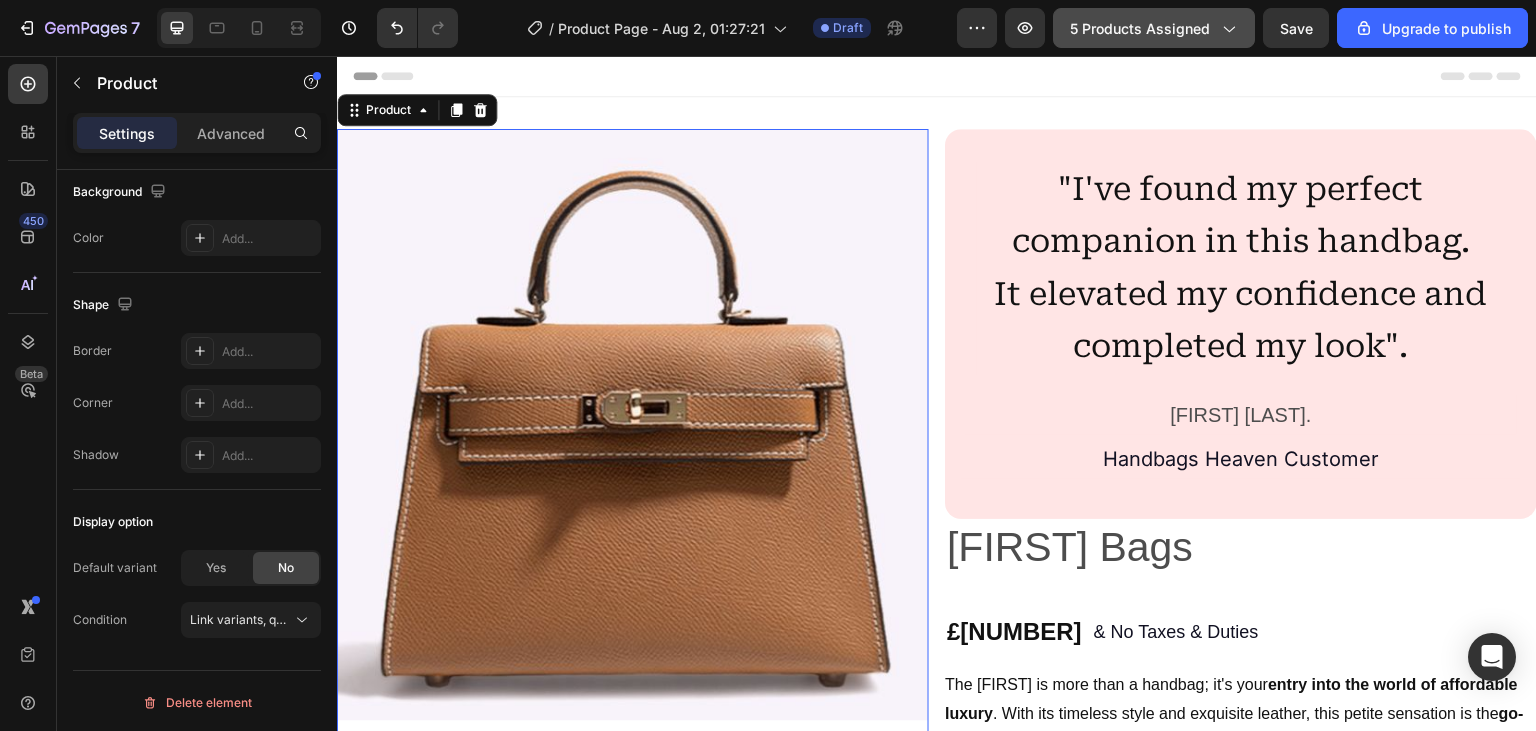 click on "5 products assigned" at bounding box center (1154, 28) 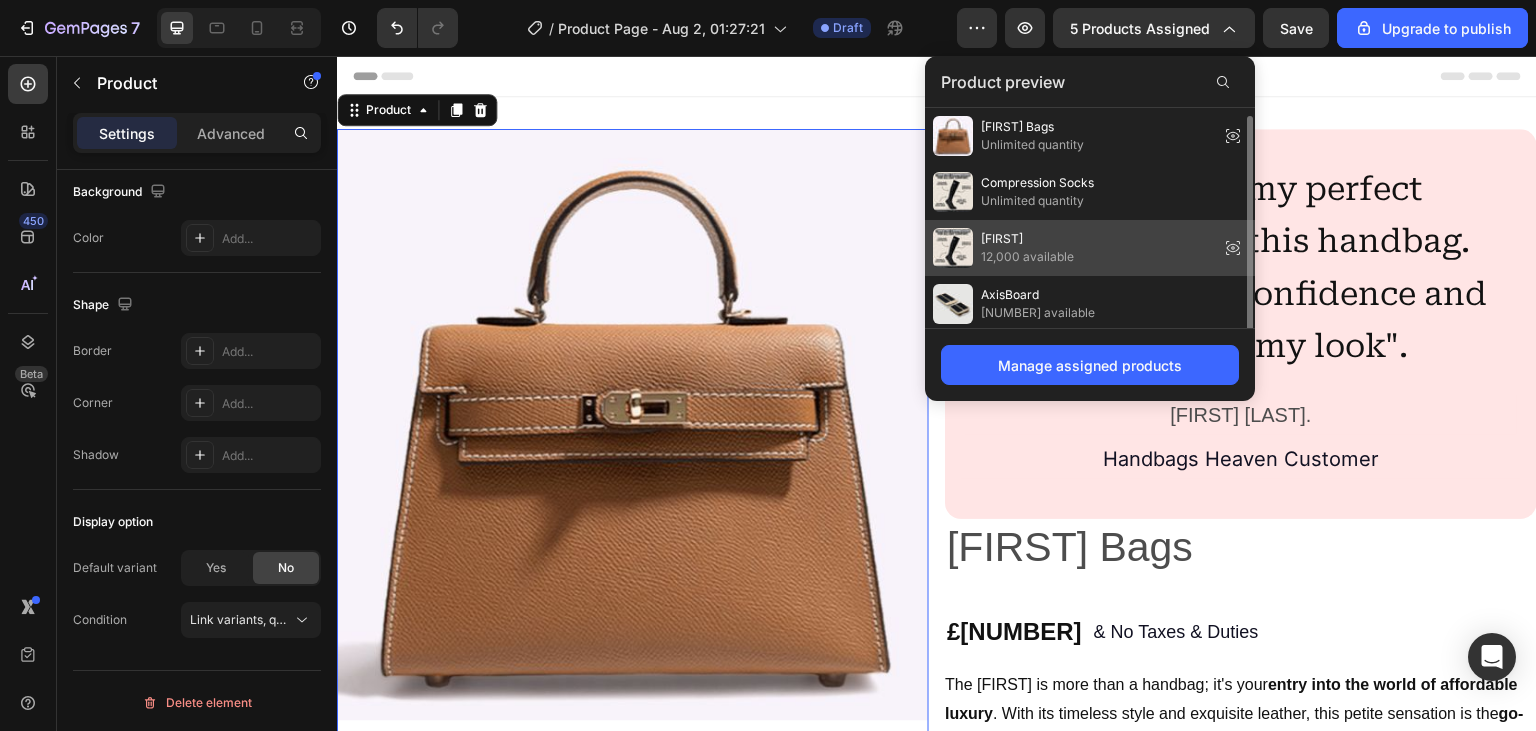 scroll, scrollTop: 4, scrollLeft: 0, axis: vertical 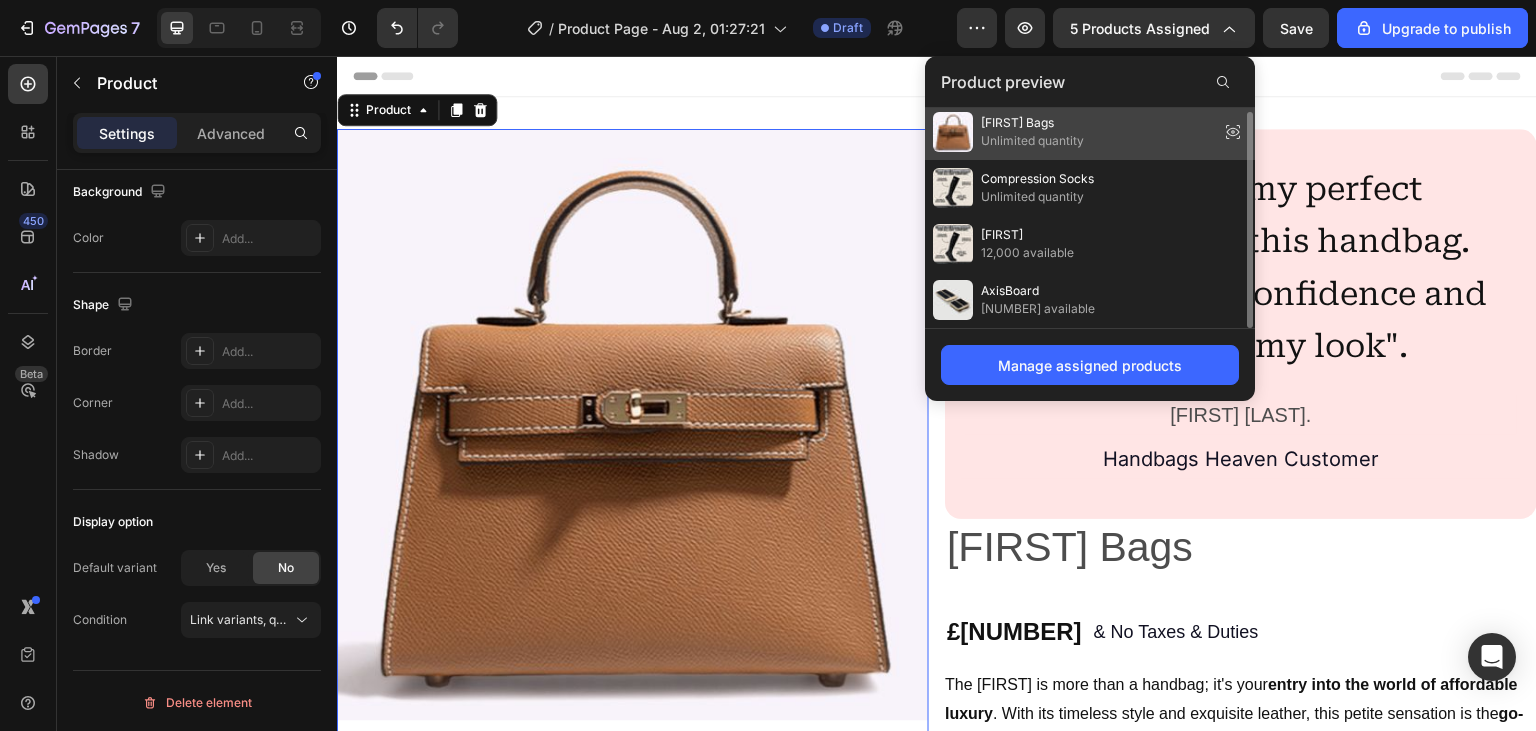 click on "[FIRST] Bags Unlimited quantity" 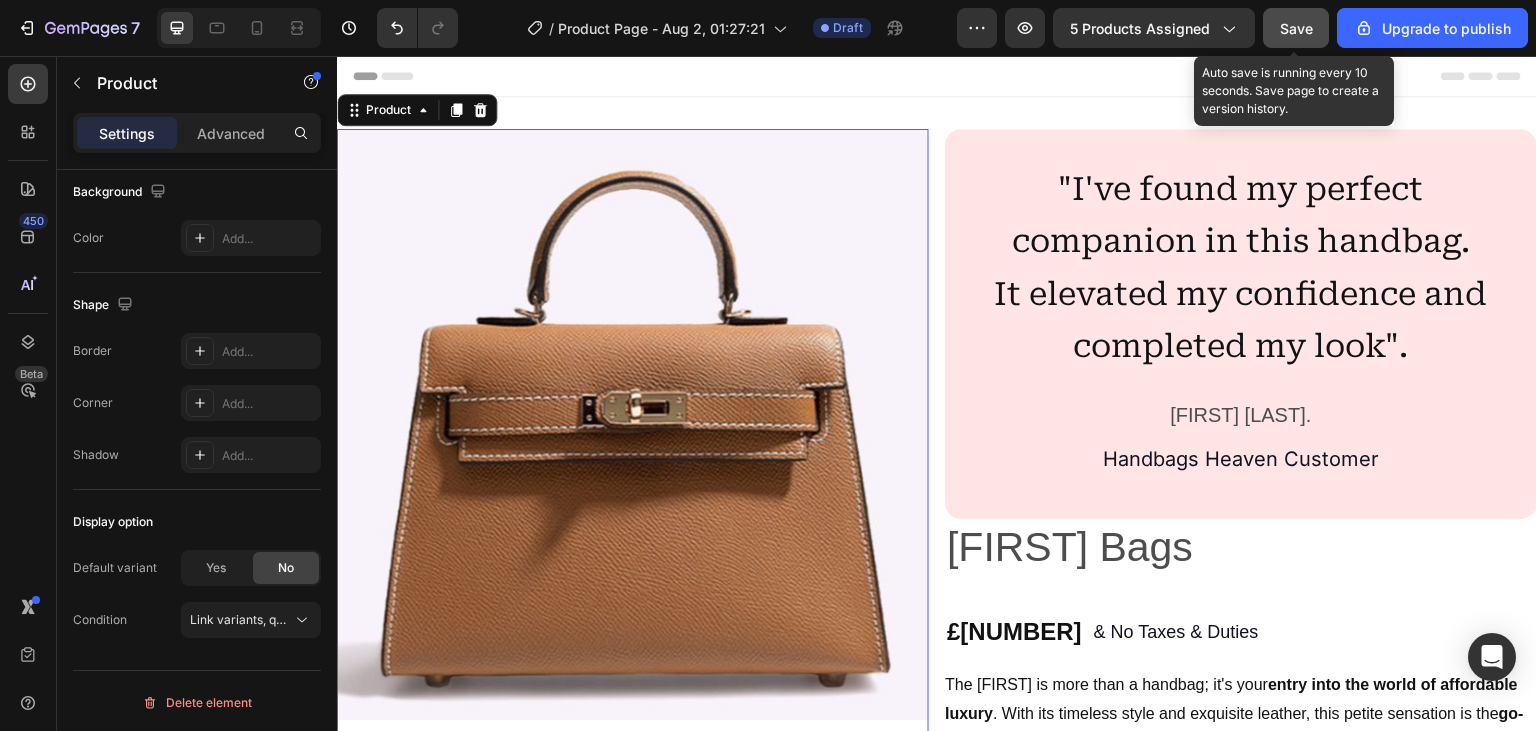 click on "Save" 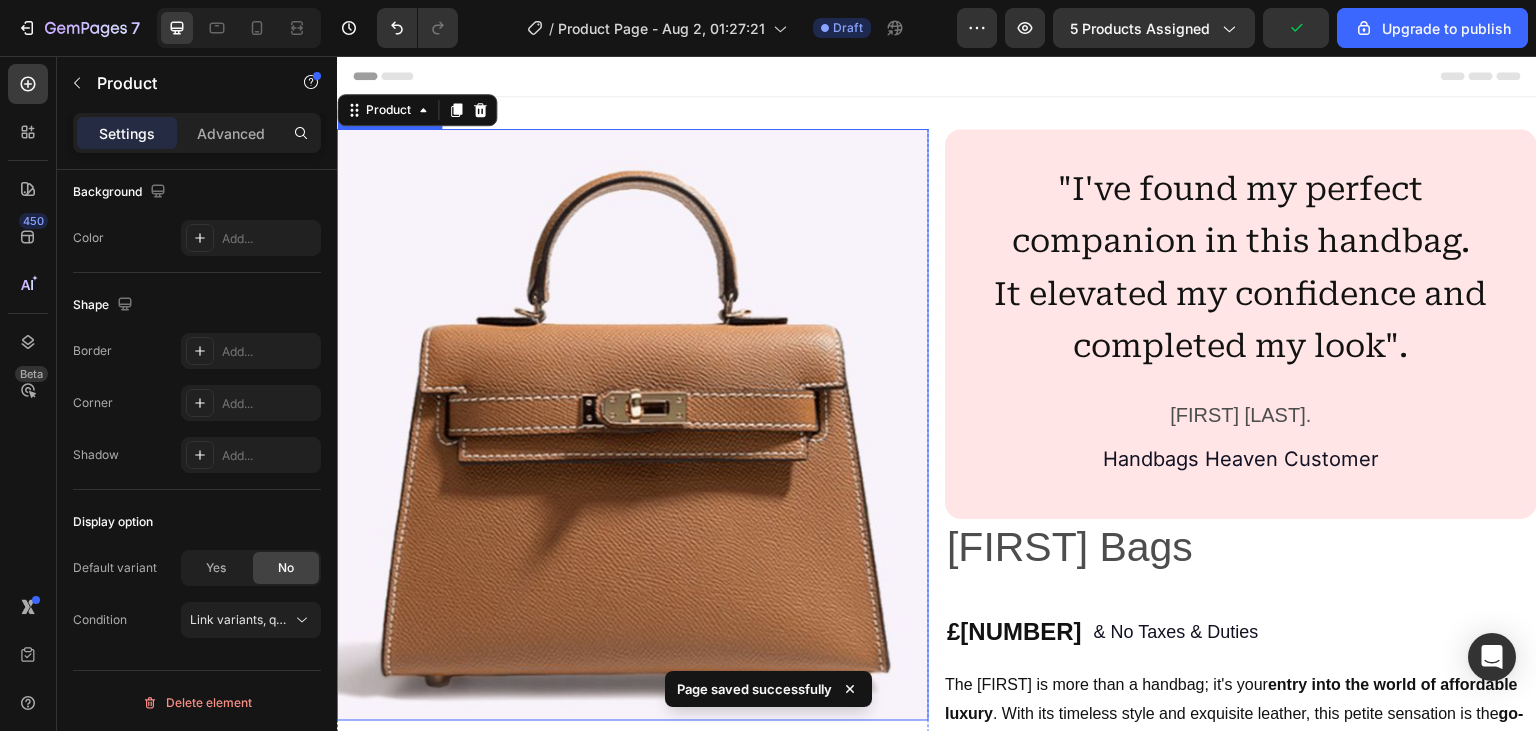 click at bounding box center [633, 425] 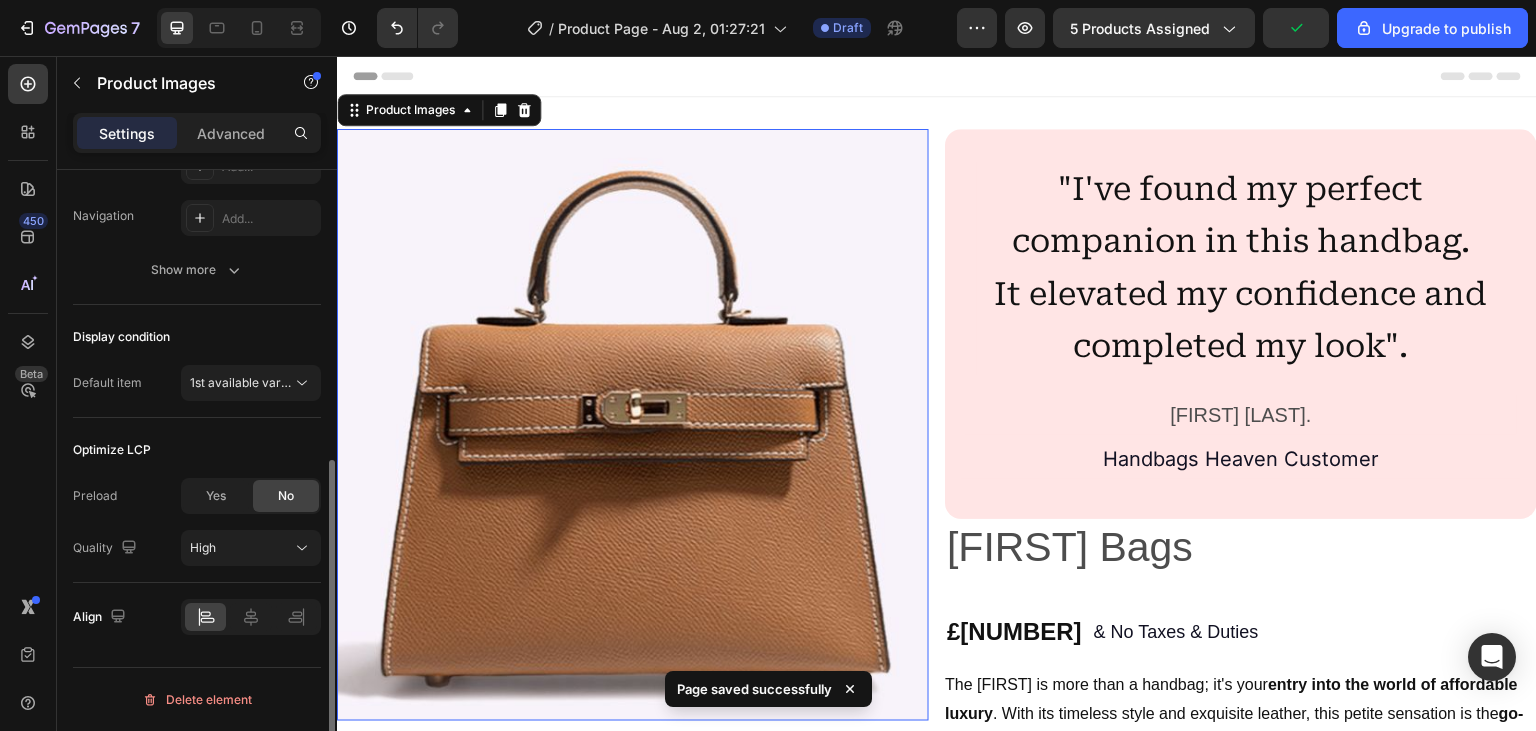 scroll, scrollTop: 0, scrollLeft: 0, axis: both 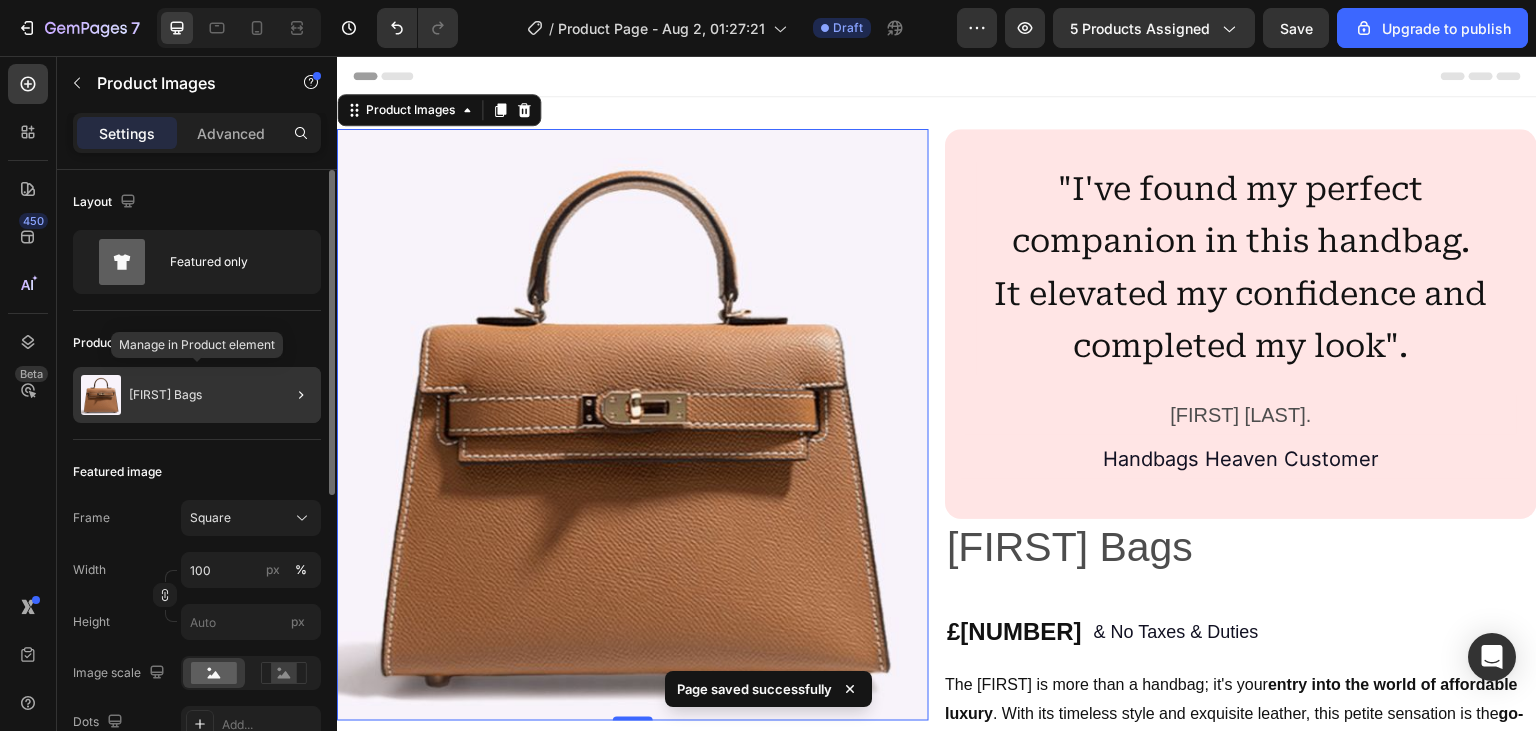 click on "[FIRST] Bags" 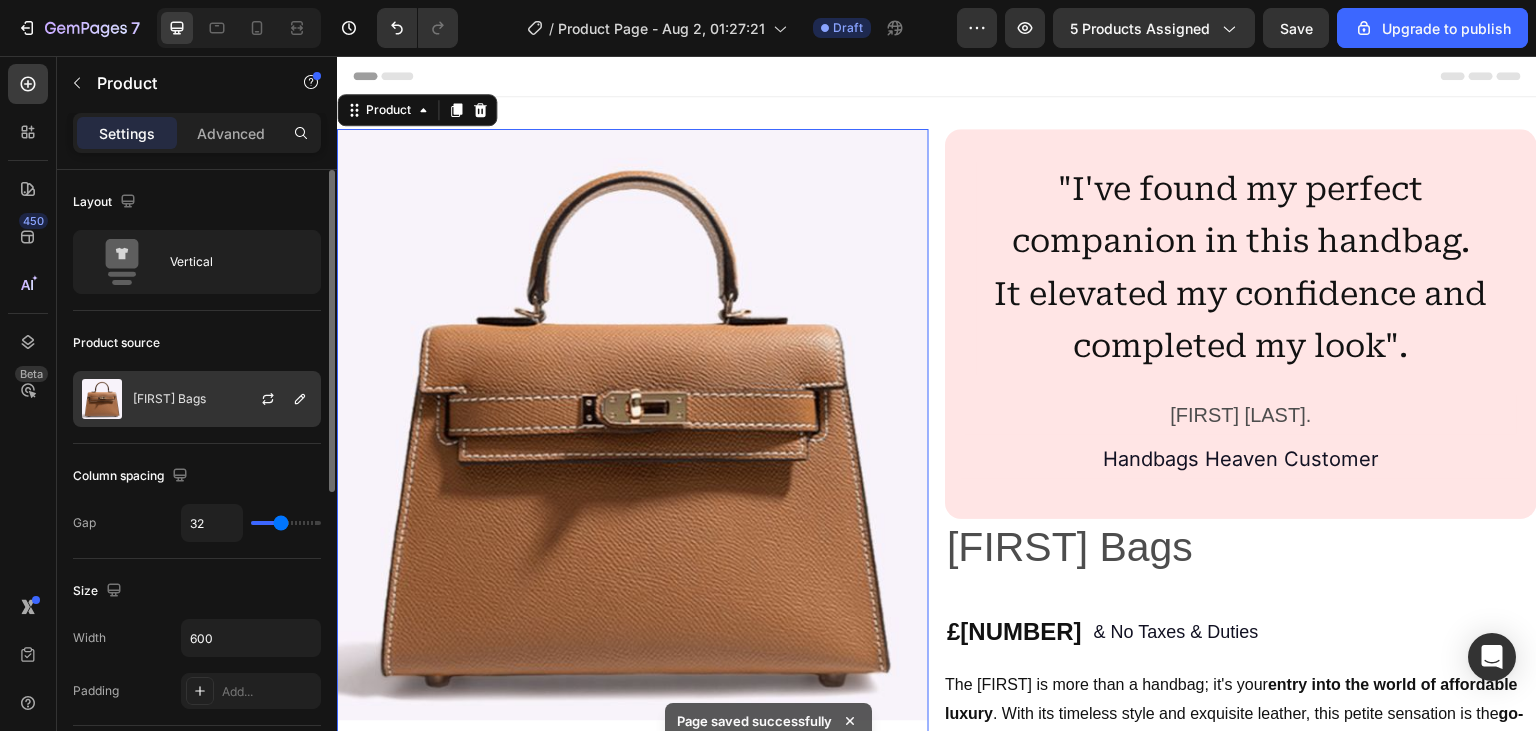click on "[FIRST] Bags" 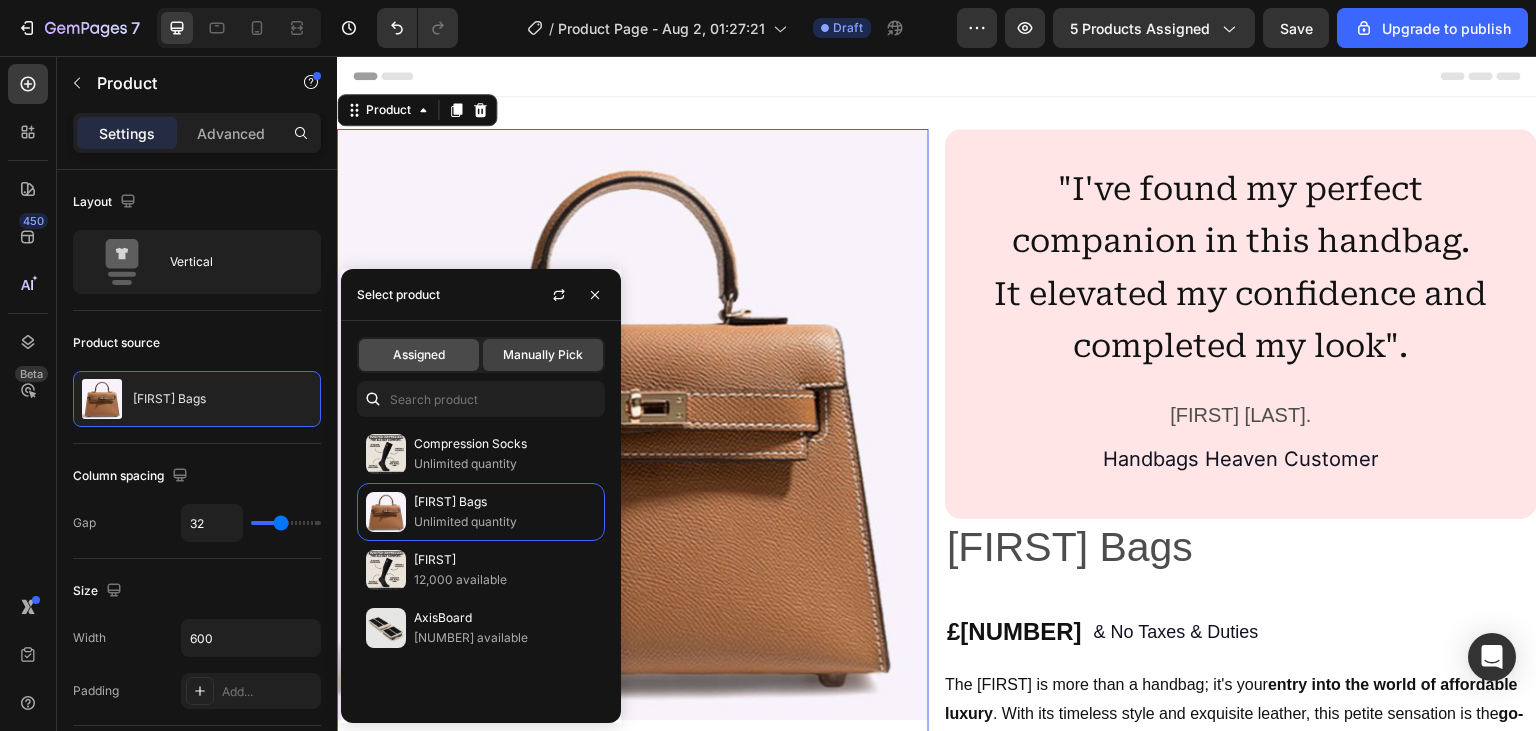 click on "Assigned" 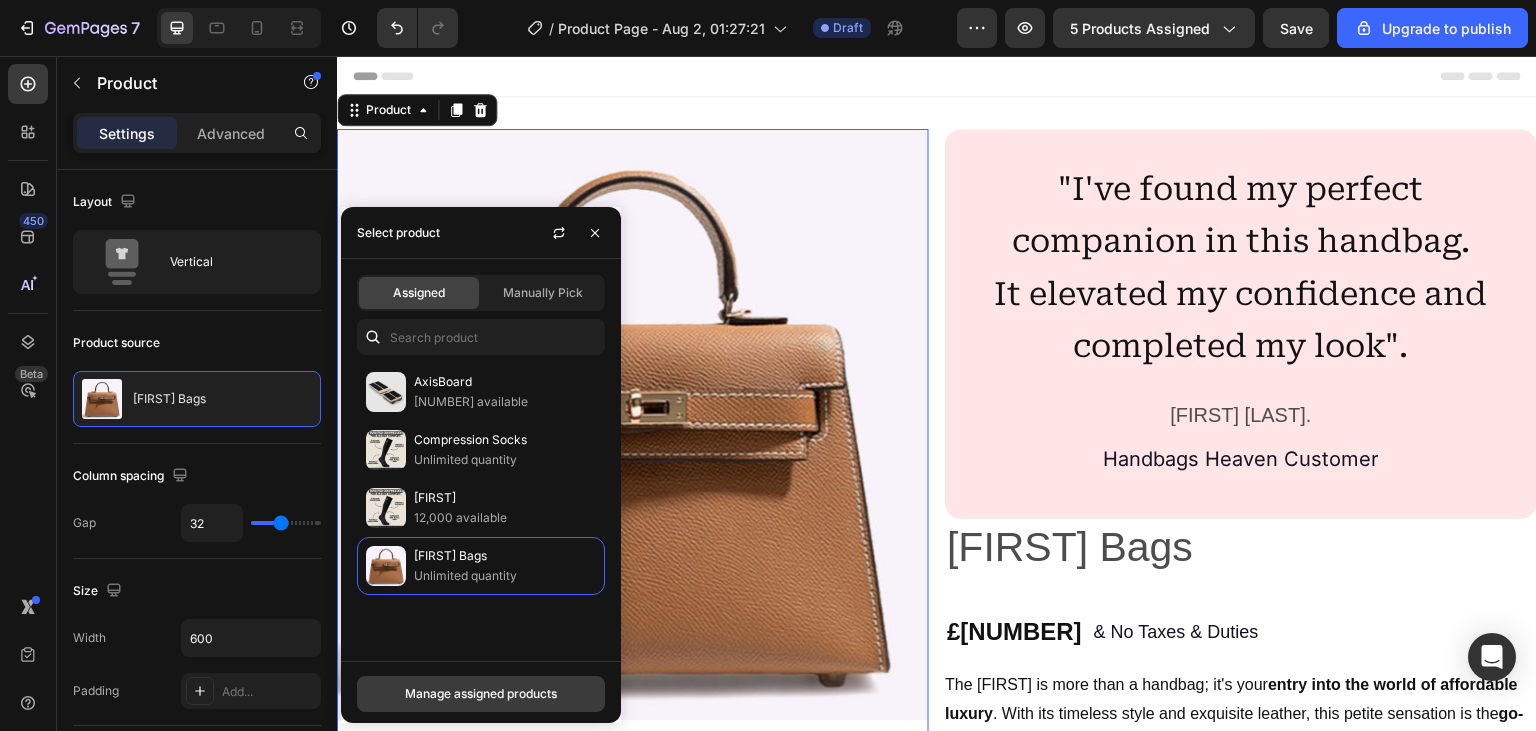 click on "Manage assigned products" at bounding box center [481, 694] 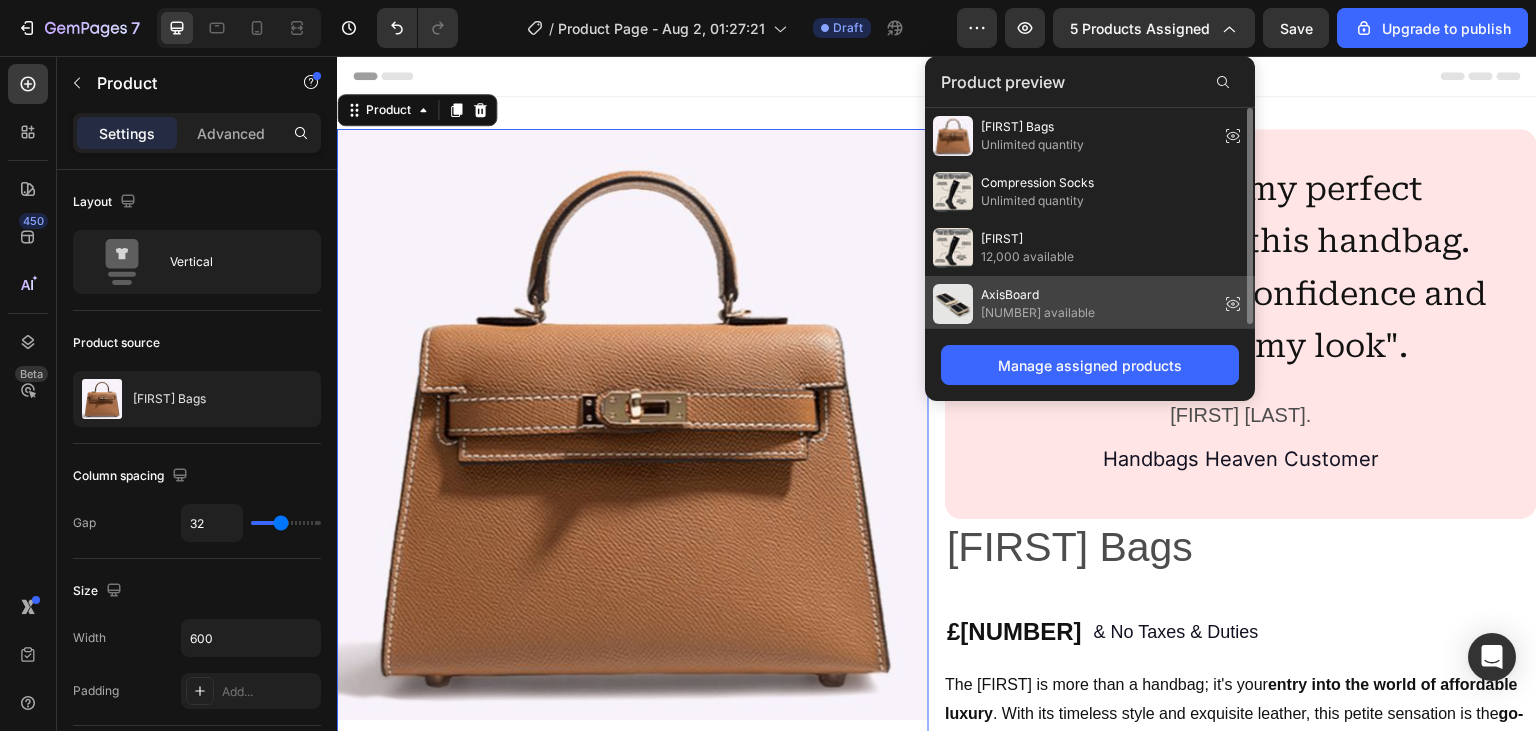 scroll, scrollTop: 4, scrollLeft: 0, axis: vertical 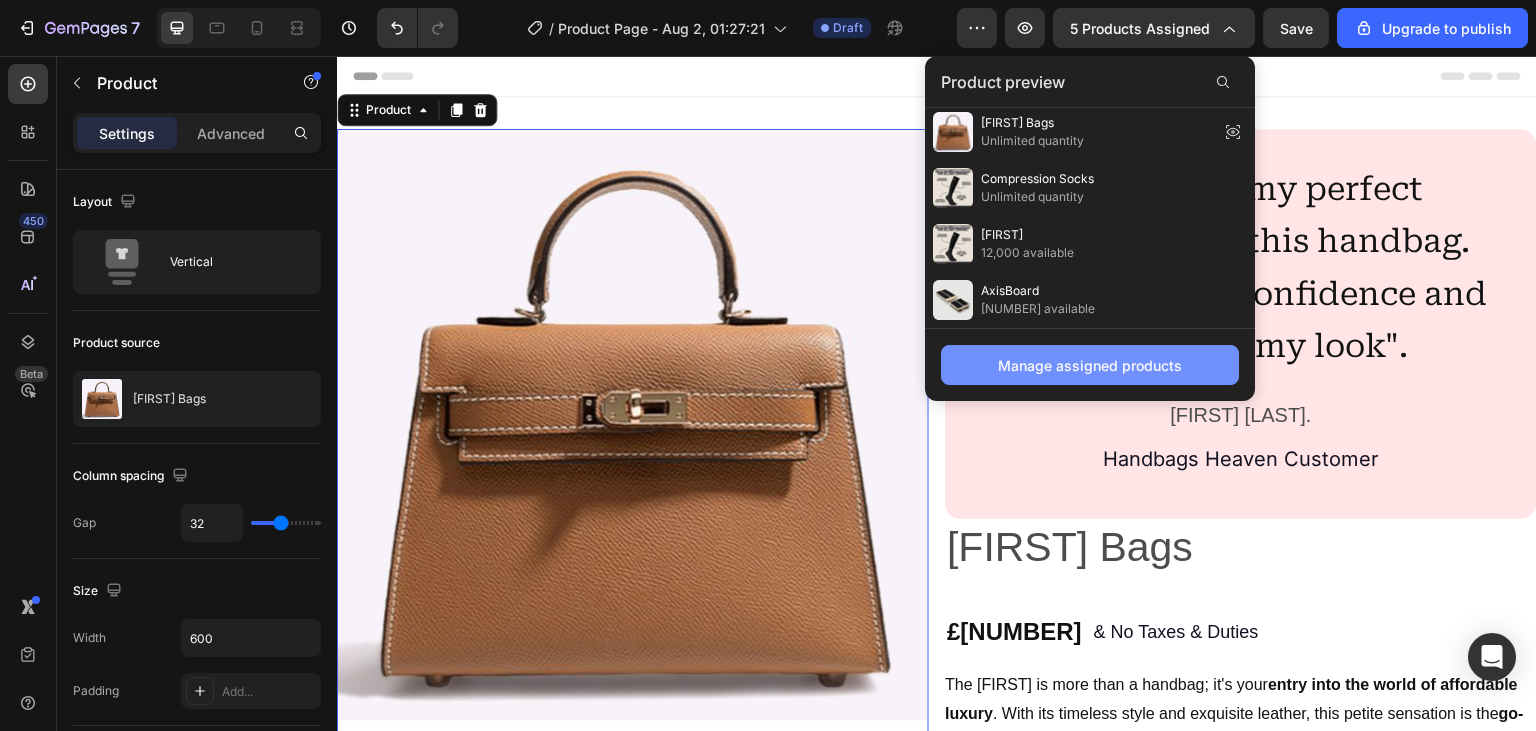 click on "Manage assigned products" at bounding box center [1090, 365] 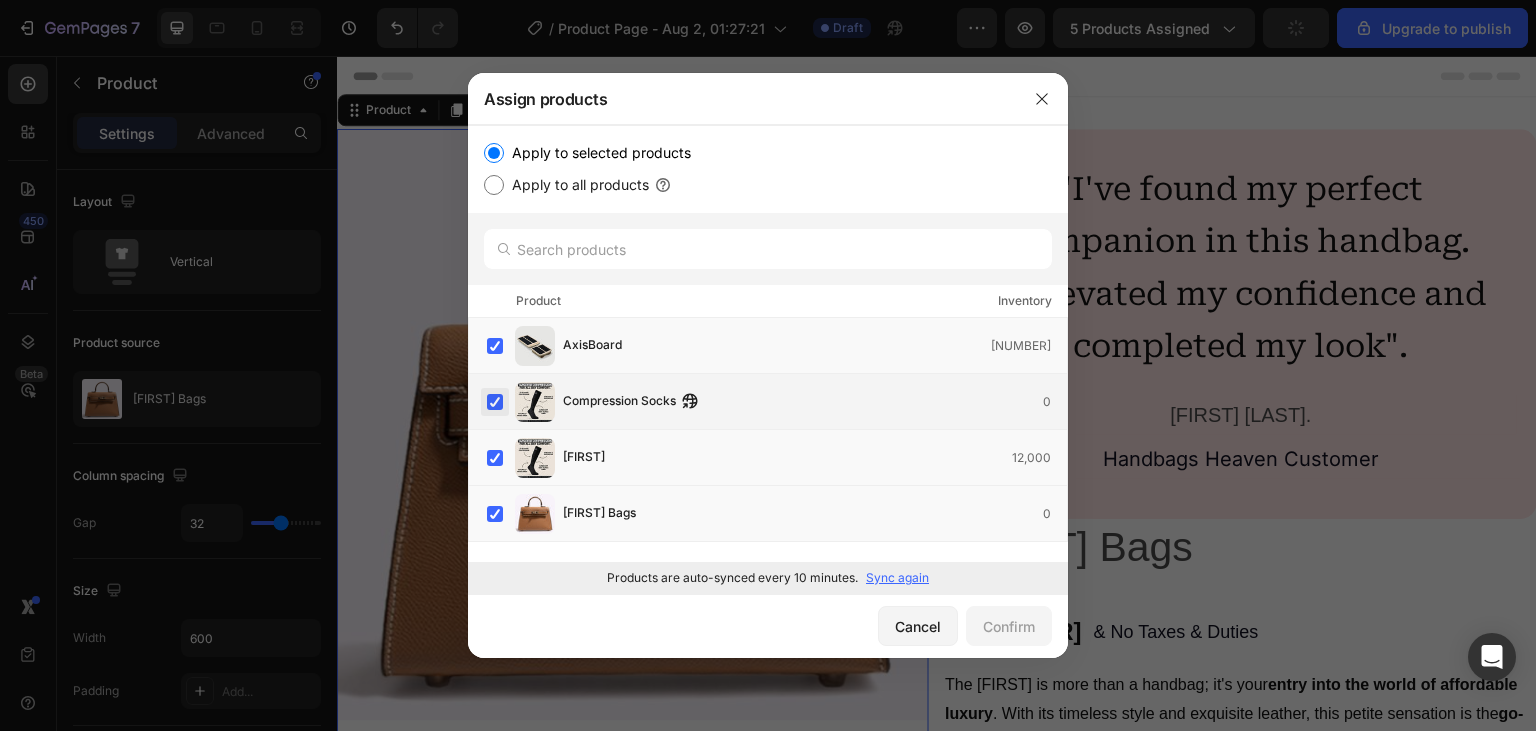 click at bounding box center (495, 402) 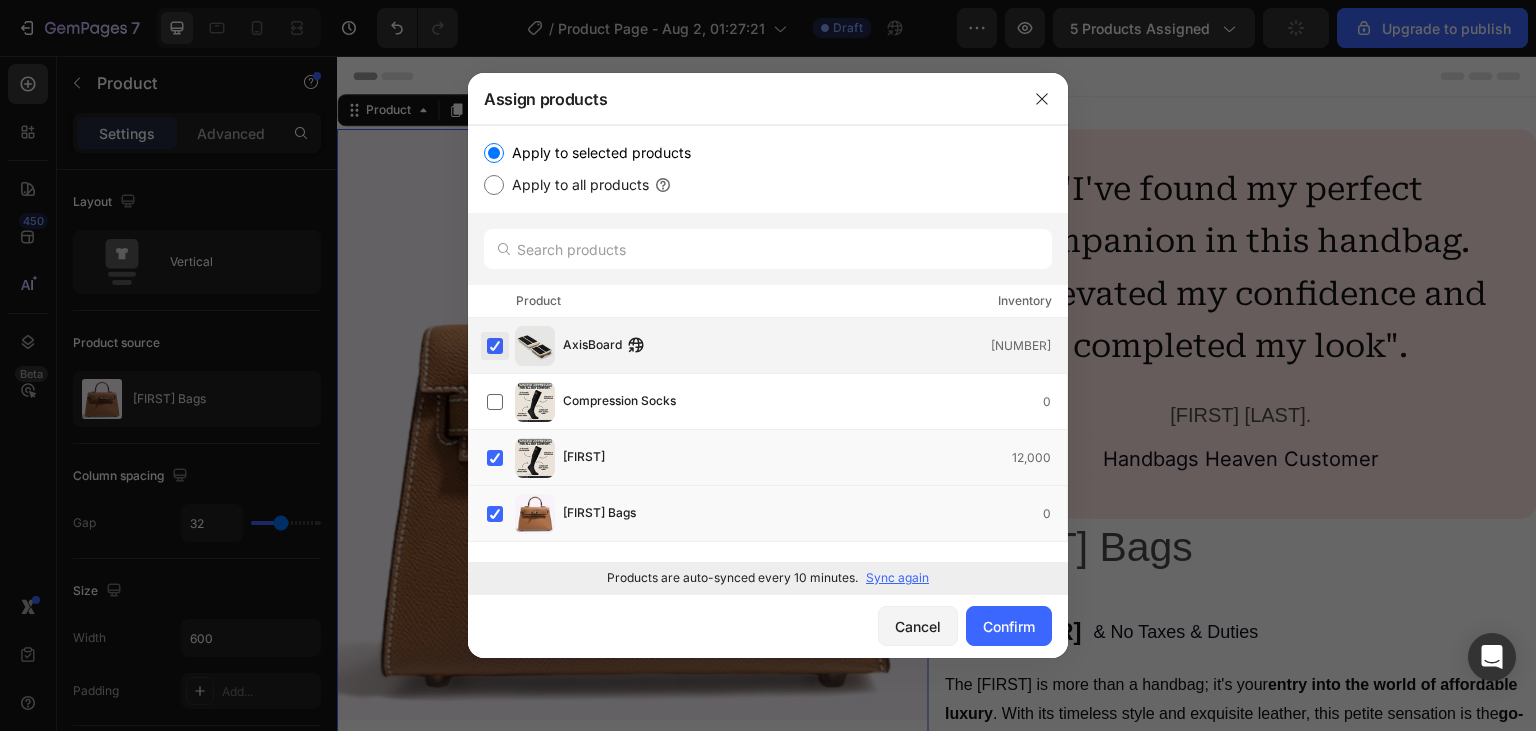 click at bounding box center (495, 346) 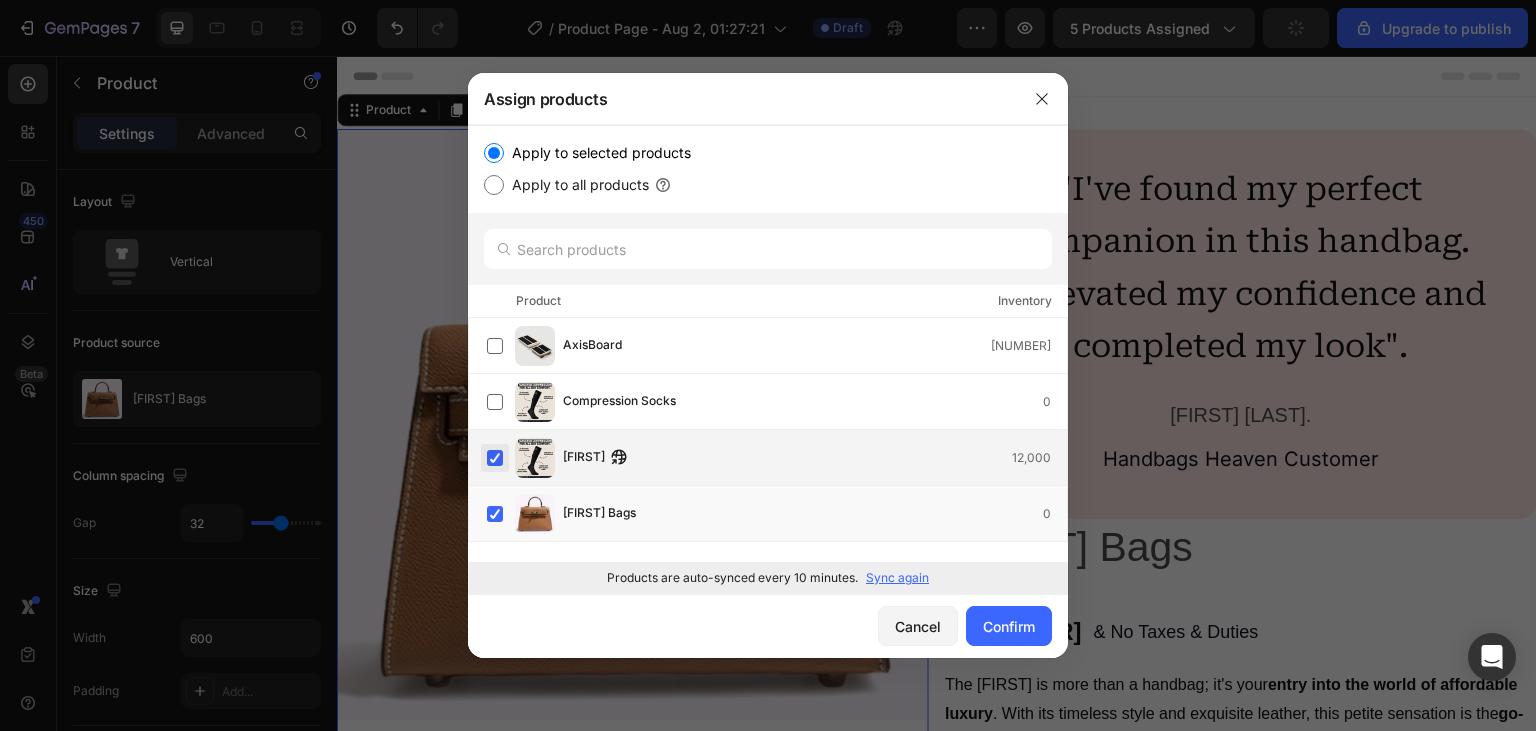 click at bounding box center (495, 458) 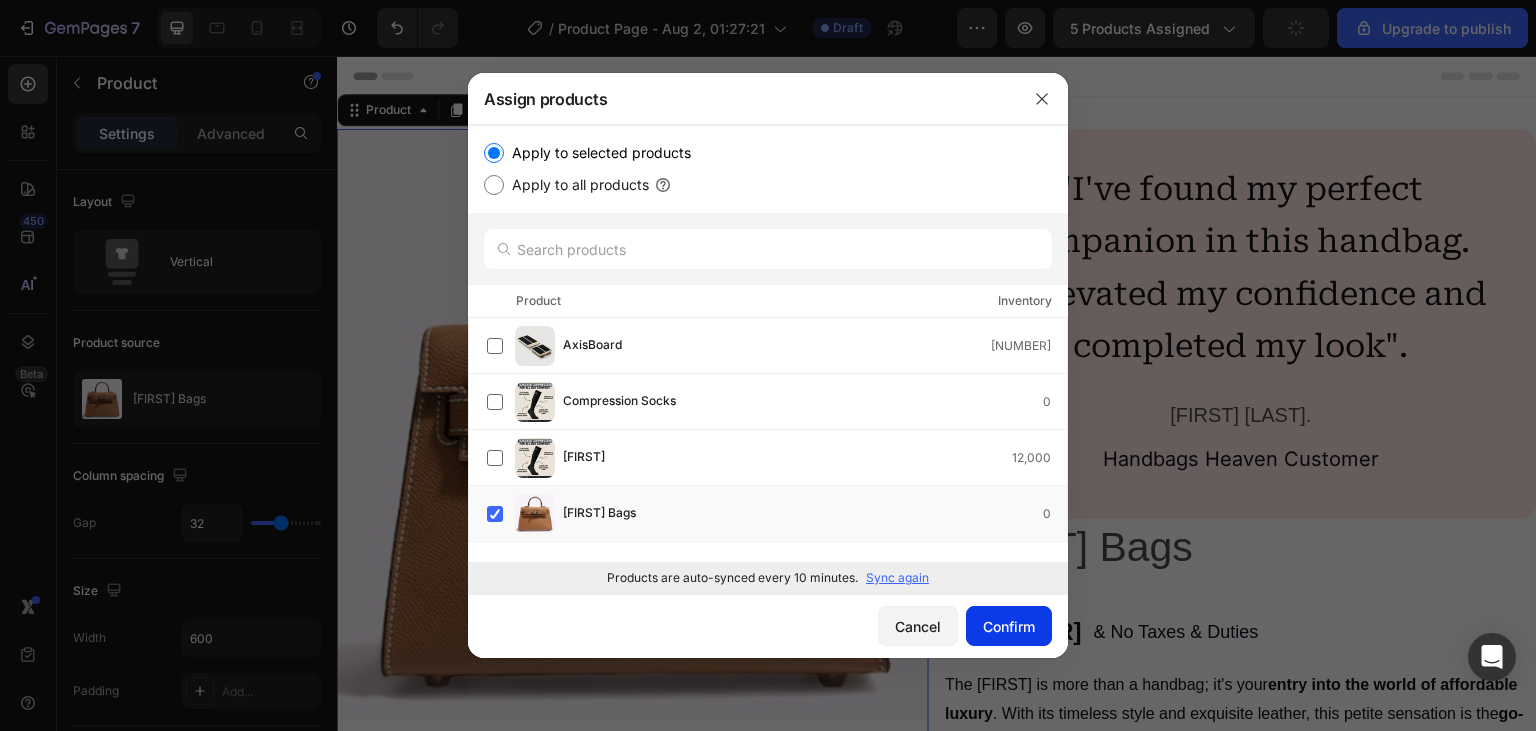 click on "Confirm" at bounding box center [1009, 626] 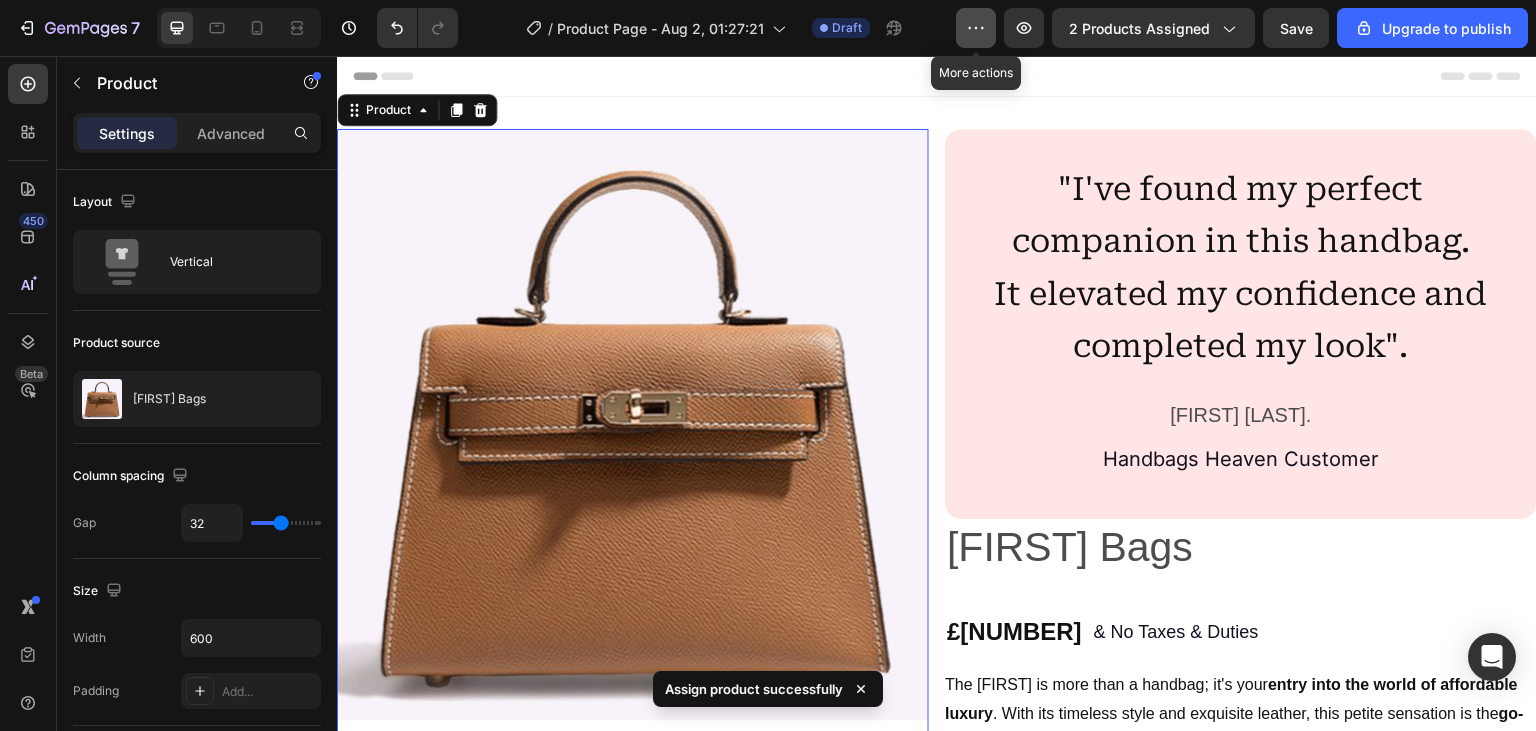click 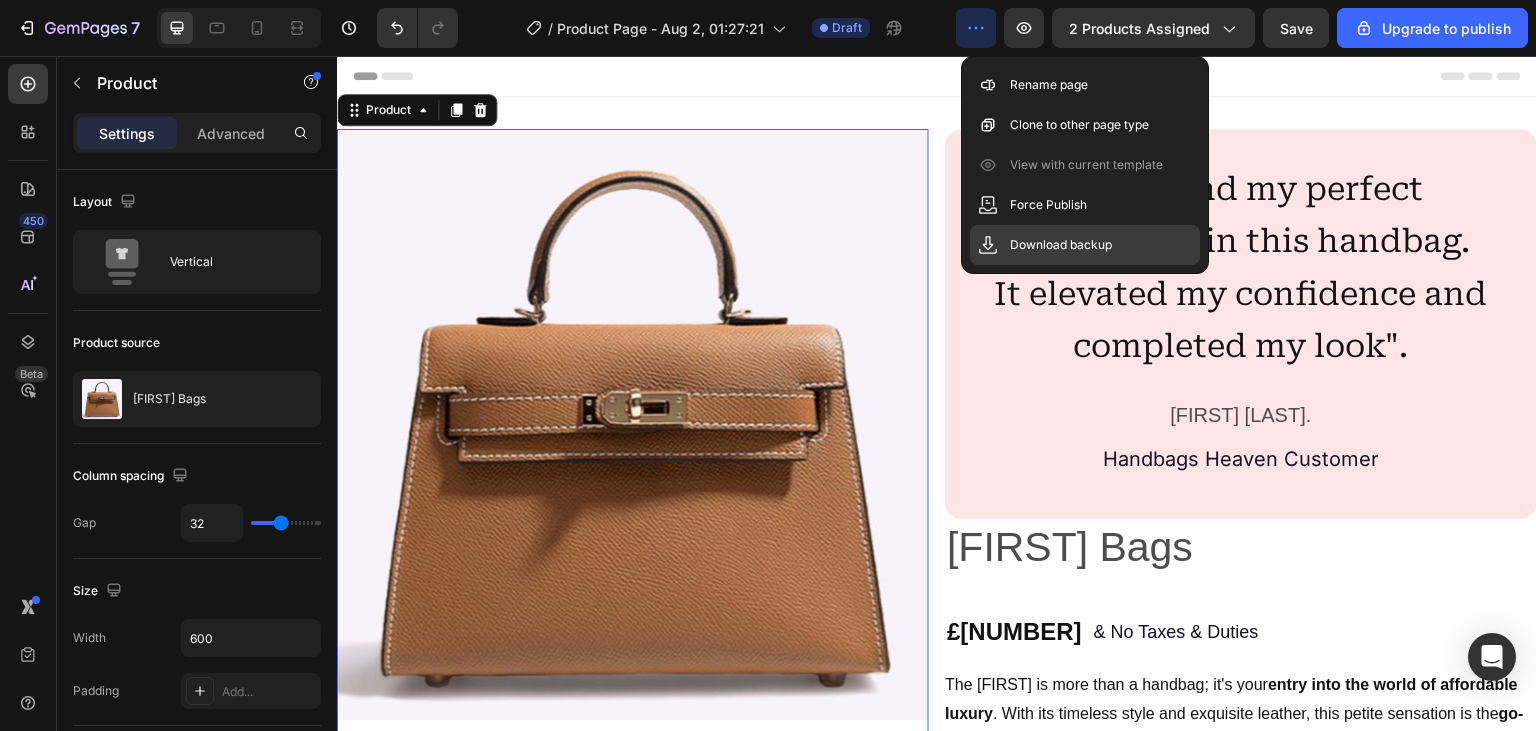 click on "Download backup" at bounding box center (1061, 245) 